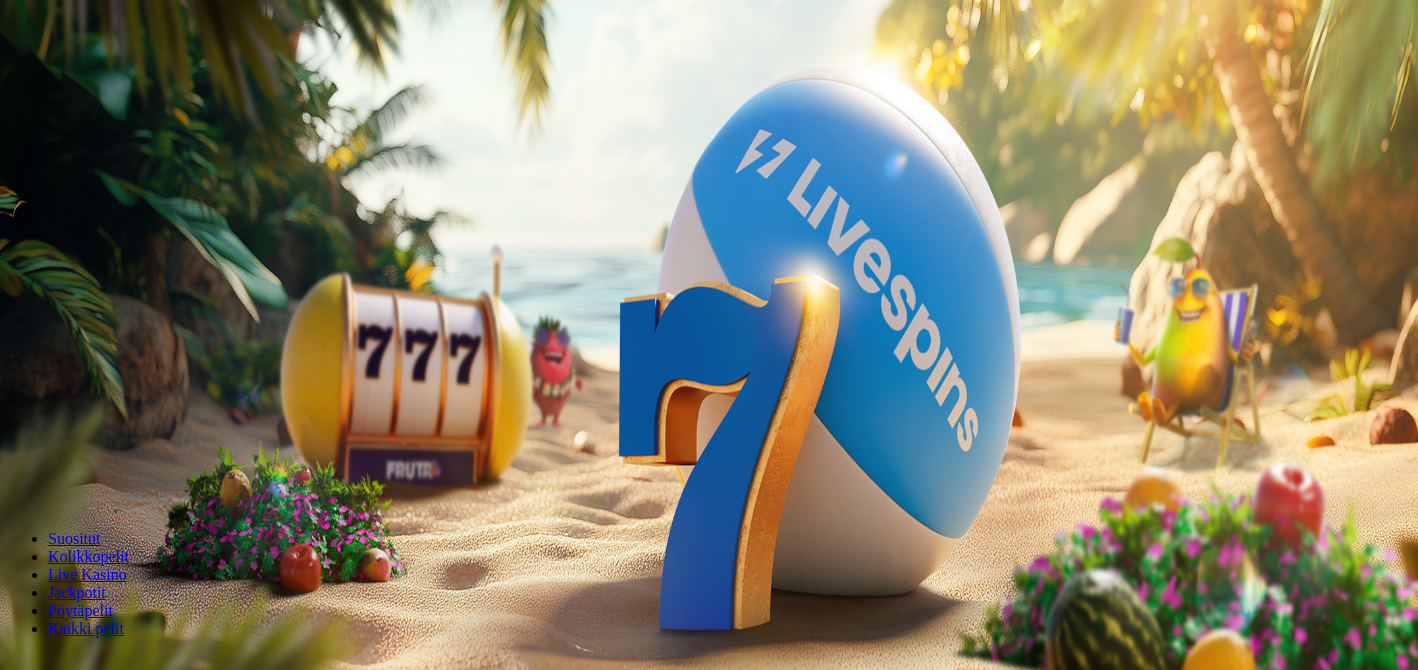 scroll, scrollTop: 0, scrollLeft: 0, axis: both 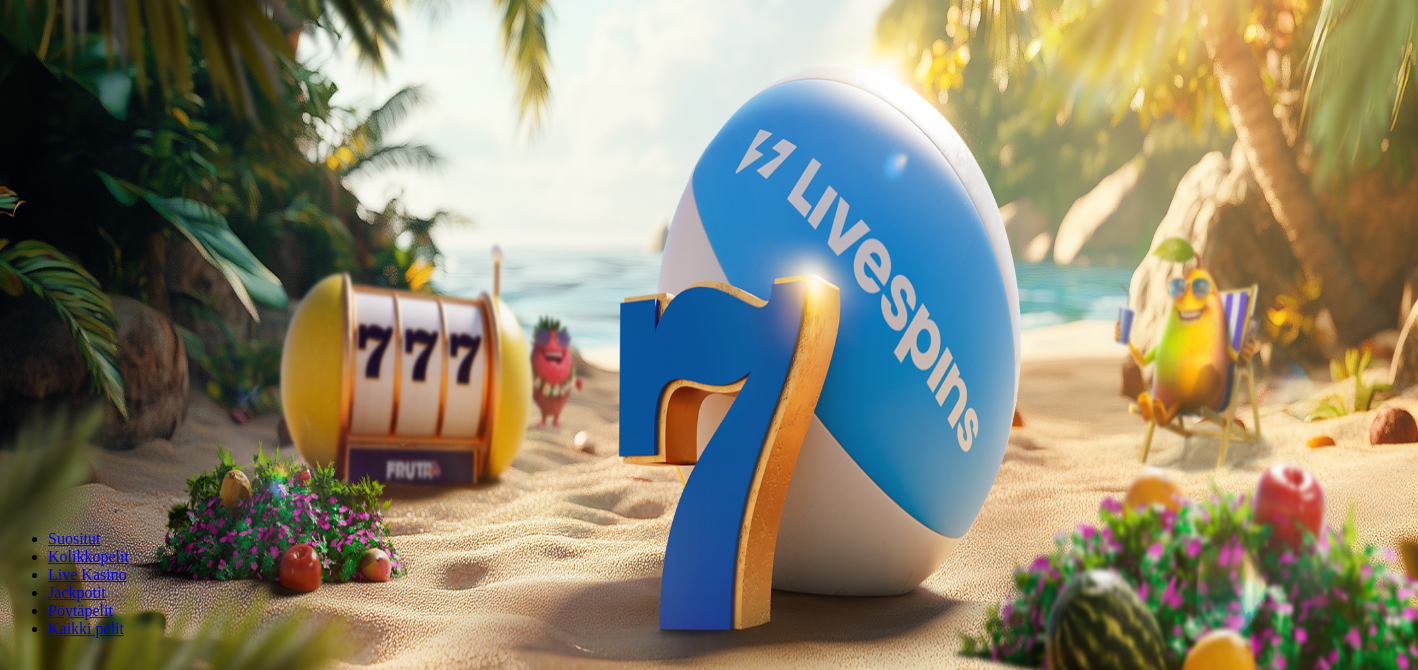 click on "Kirjaudu" at bounding box center [138, 72] 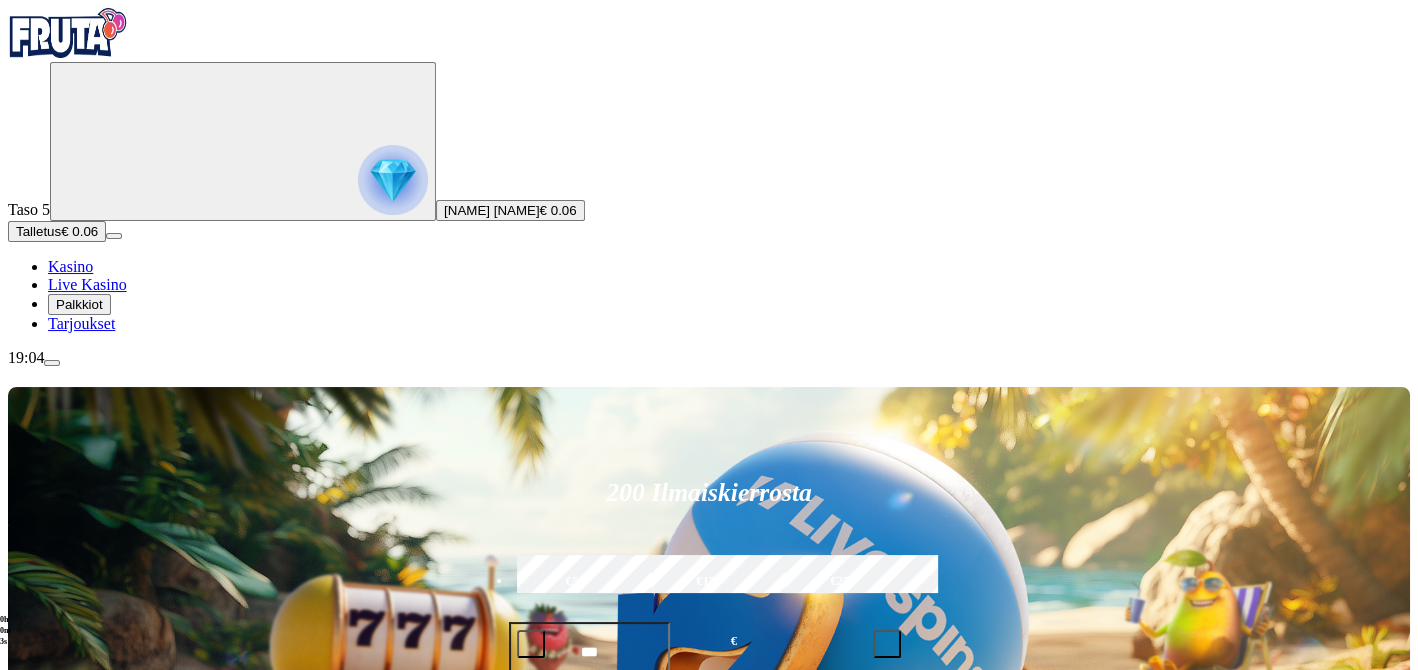 click on "Palkkiot" at bounding box center (79, 304) 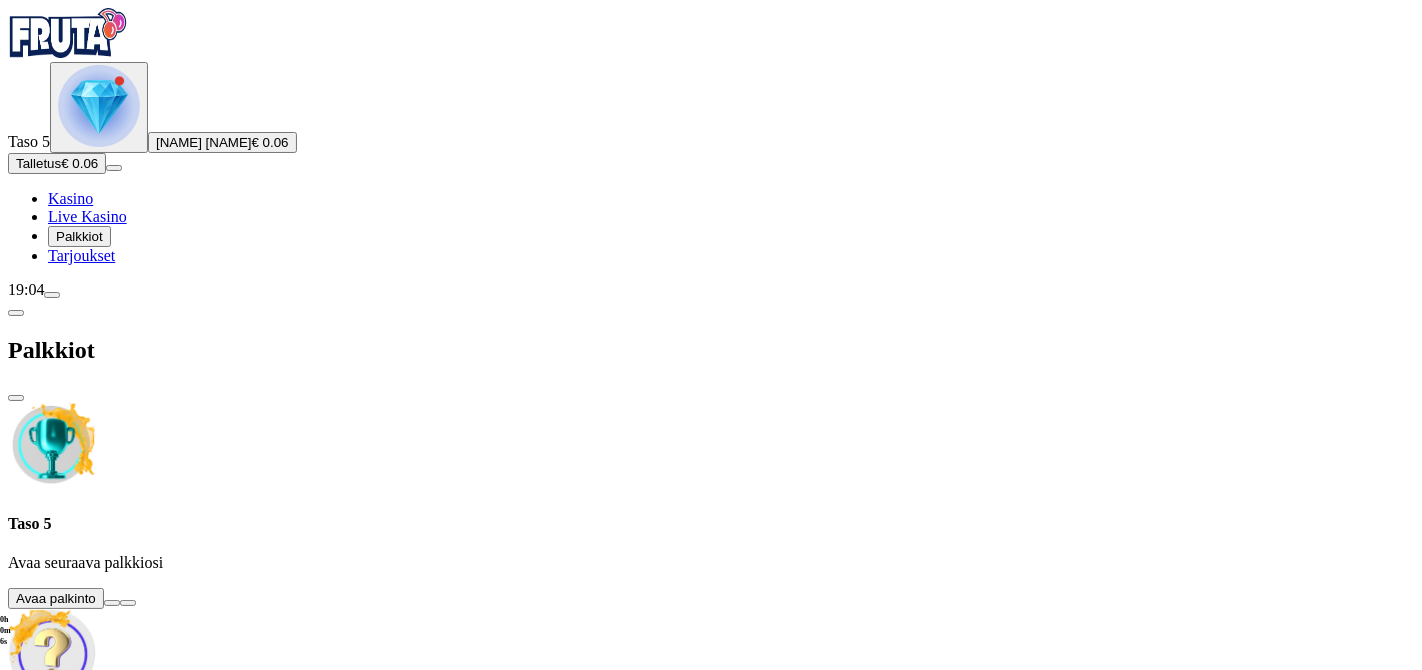 click at bounding box center (112, 603) 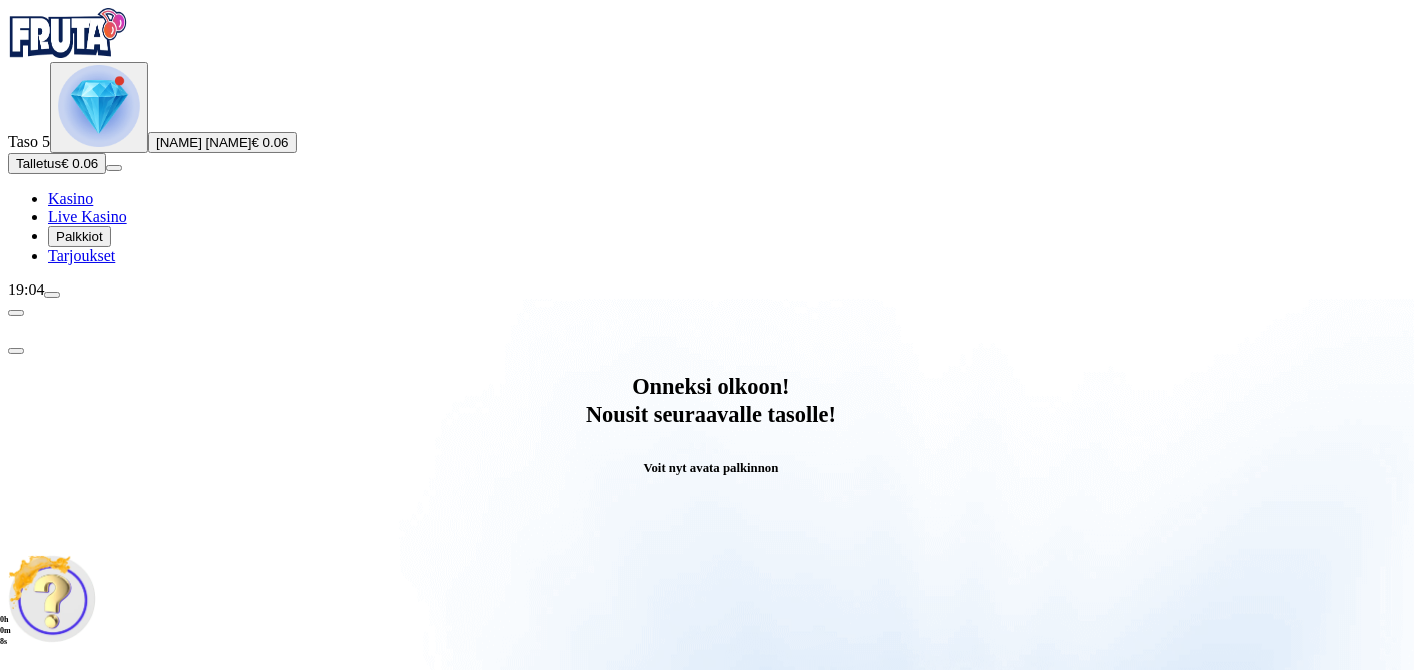 click on "Avaa palkinto" at bounding box center [711, 795] 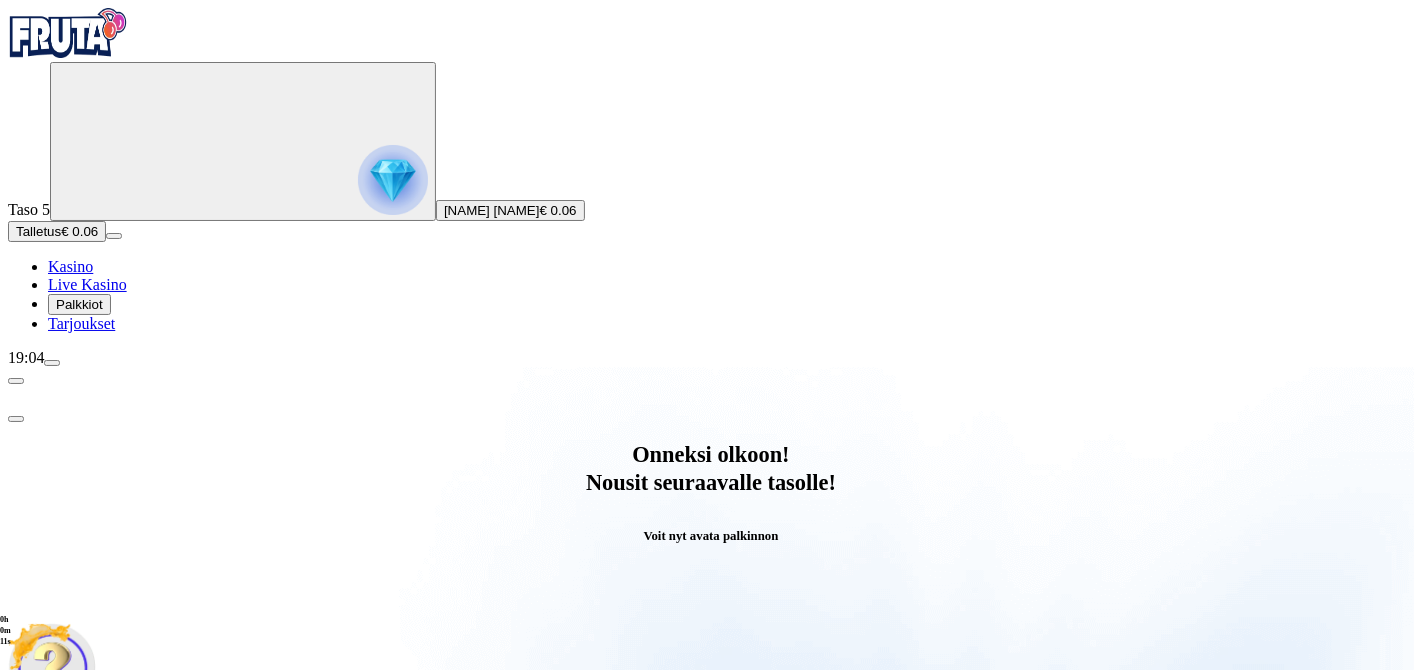 click at bounding box center [88, 1067] 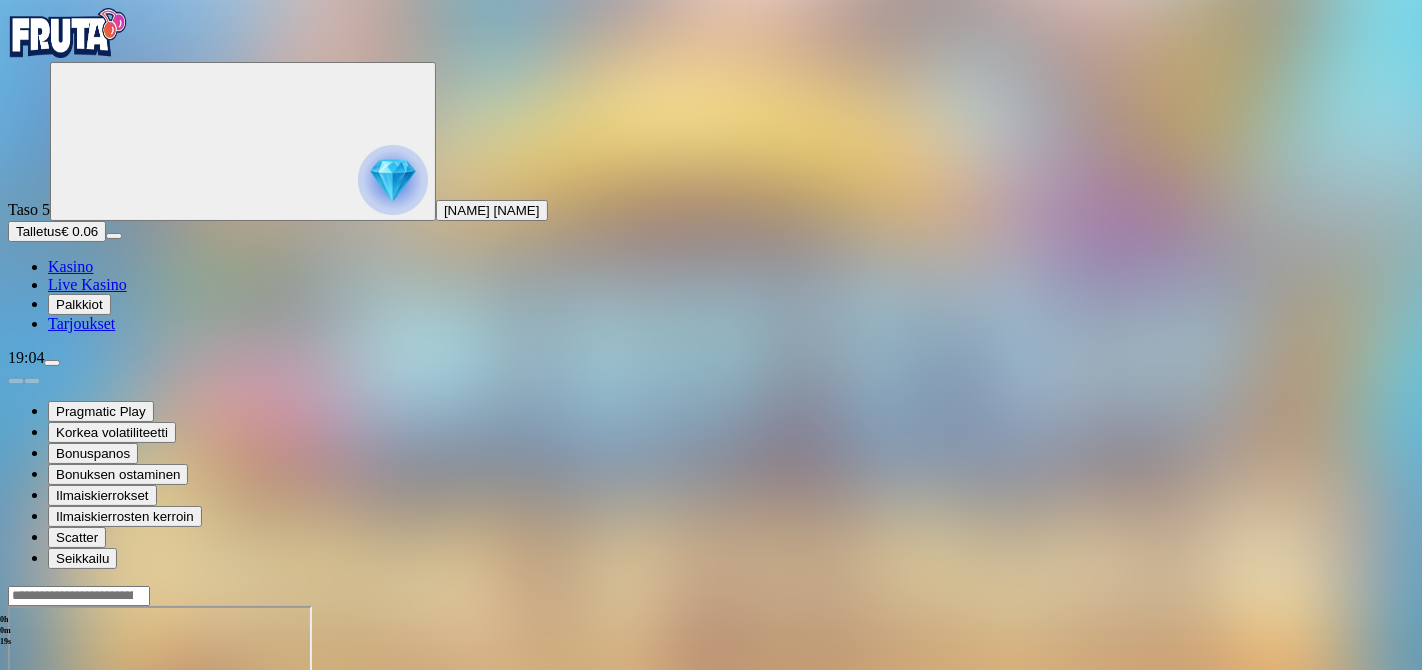 drag, startPoint x: 1304, startPoint y: 187, endPoint x: 1308, endPoint y: 284, distance: 97.082436 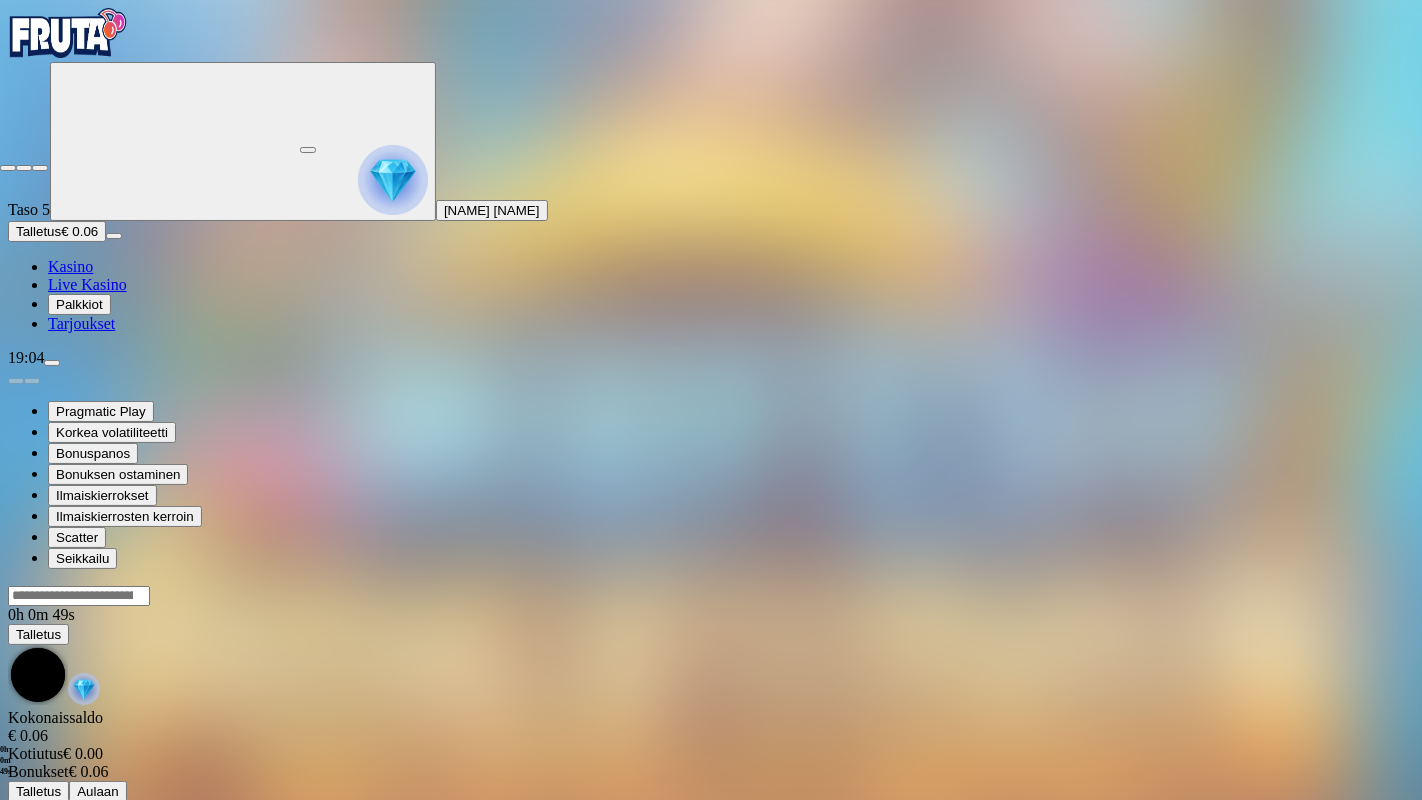 click at bounding box center [8, 168] 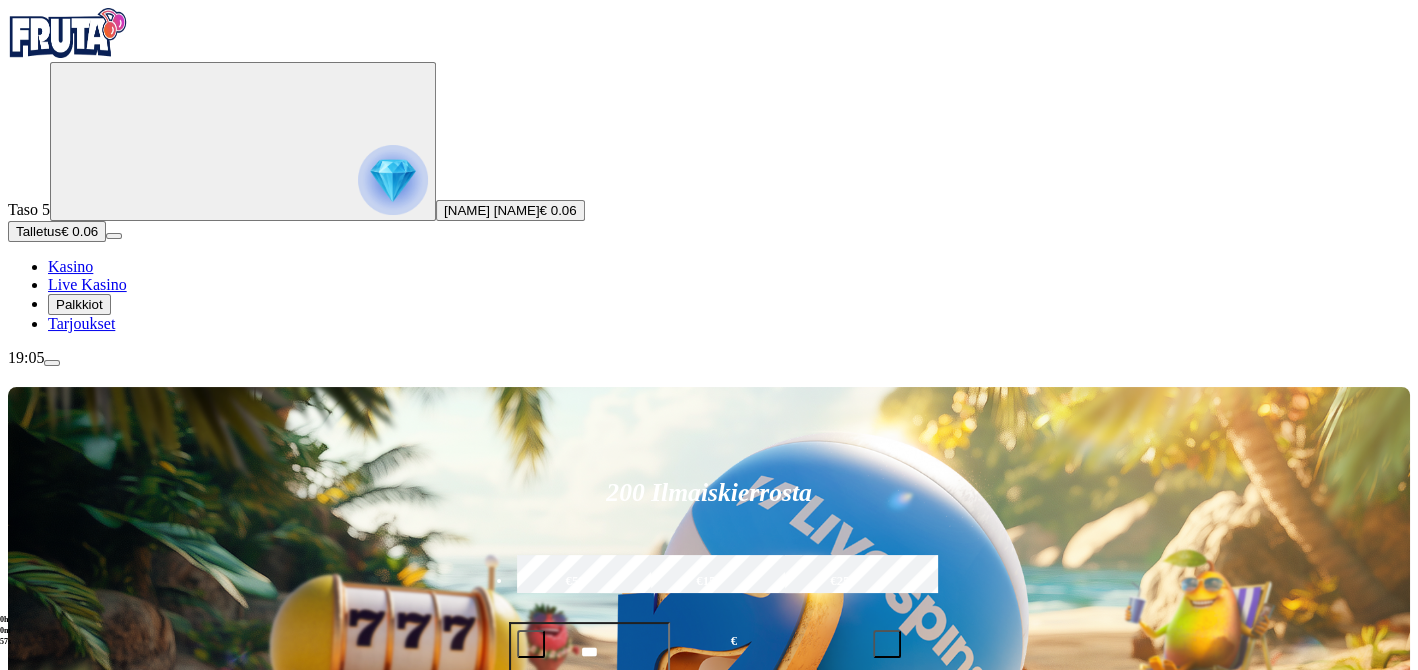 click at bounding box center (531, 644) 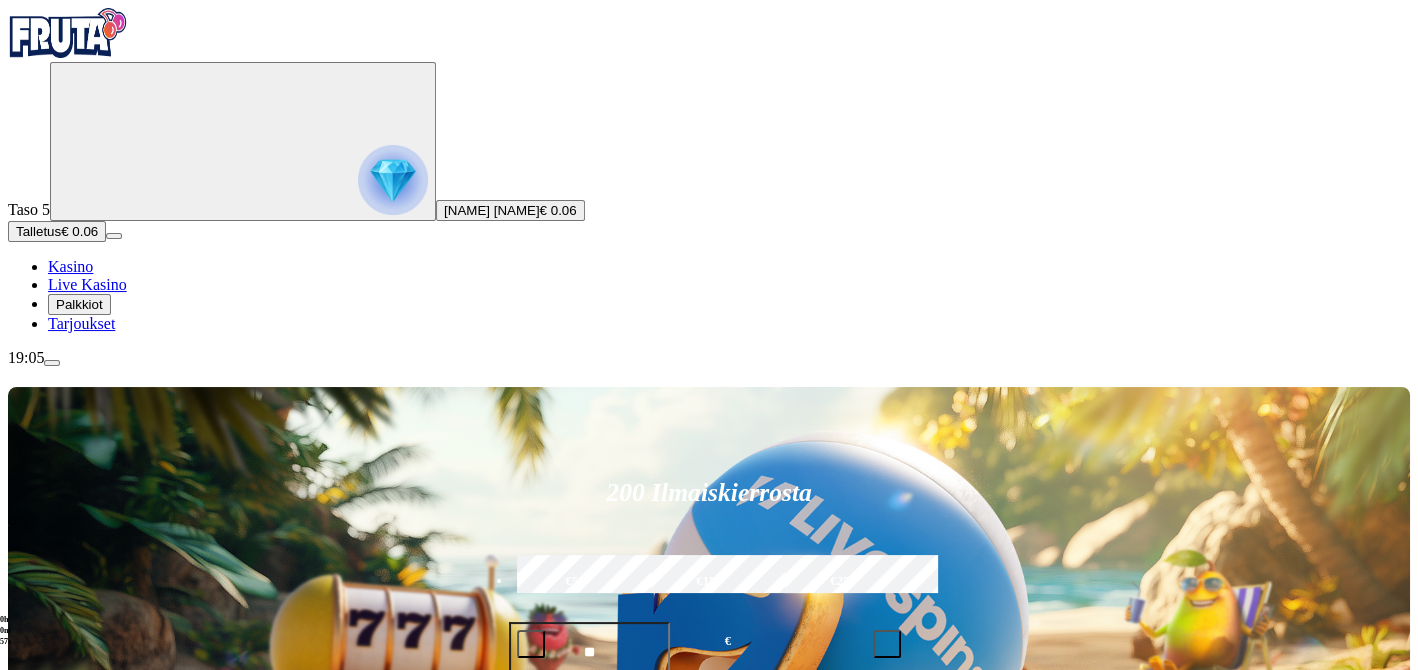 click at bounding box center (531, 644) 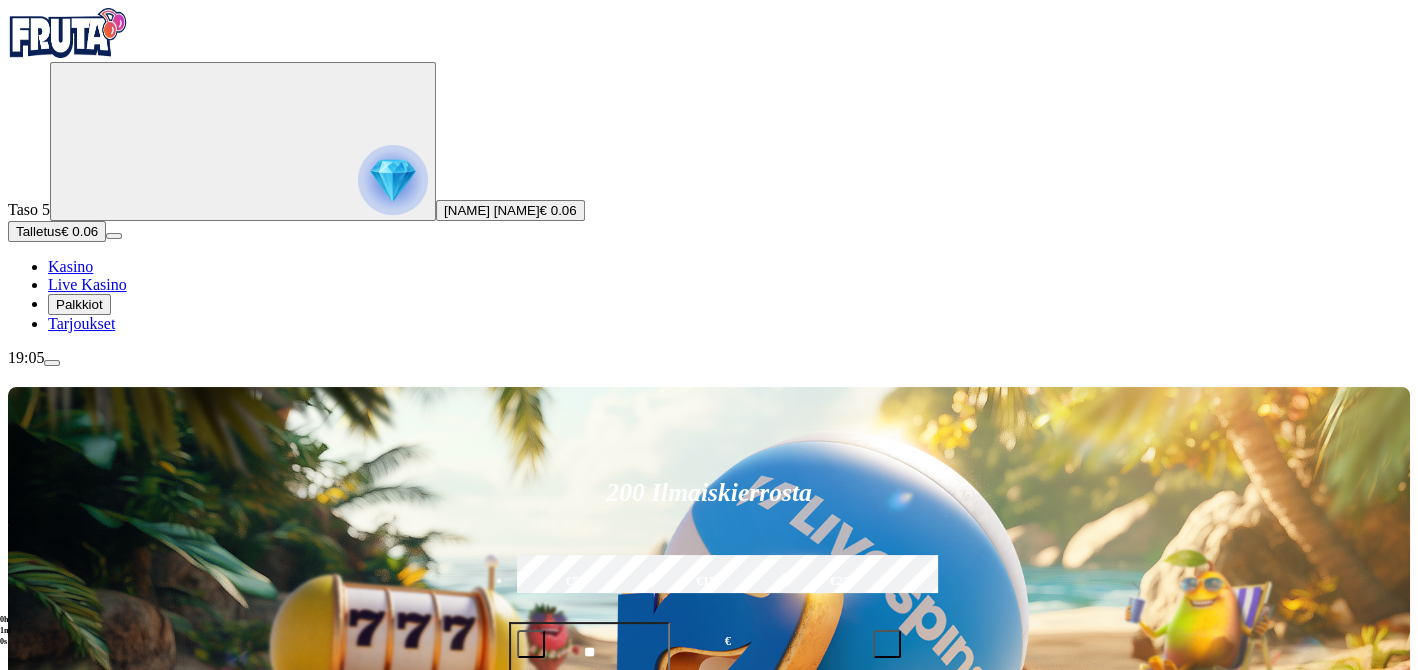 click on "Talleta ja pelaa" at bounding box center [557, 705] 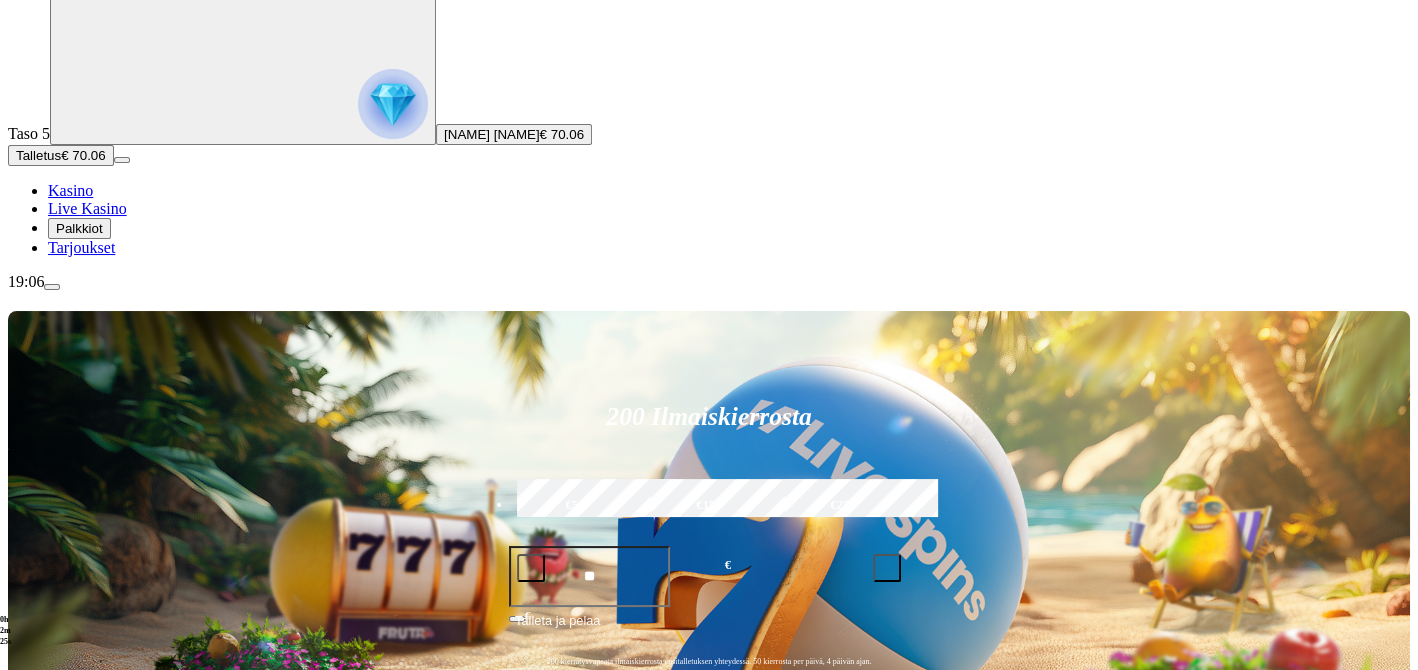 scroll, scrollTop: 111, scrollLeft: 0, axis: vertical 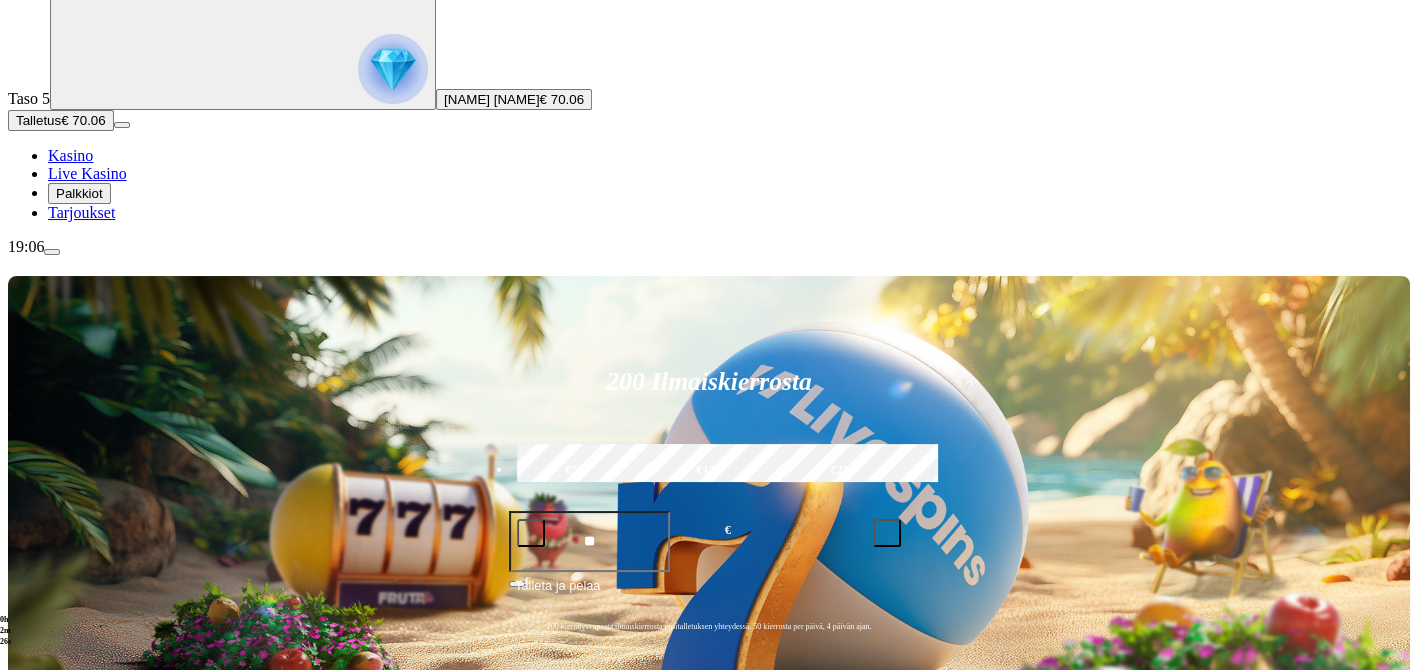 click on "Pelaa nyt" at bounding box center [77, 1529] 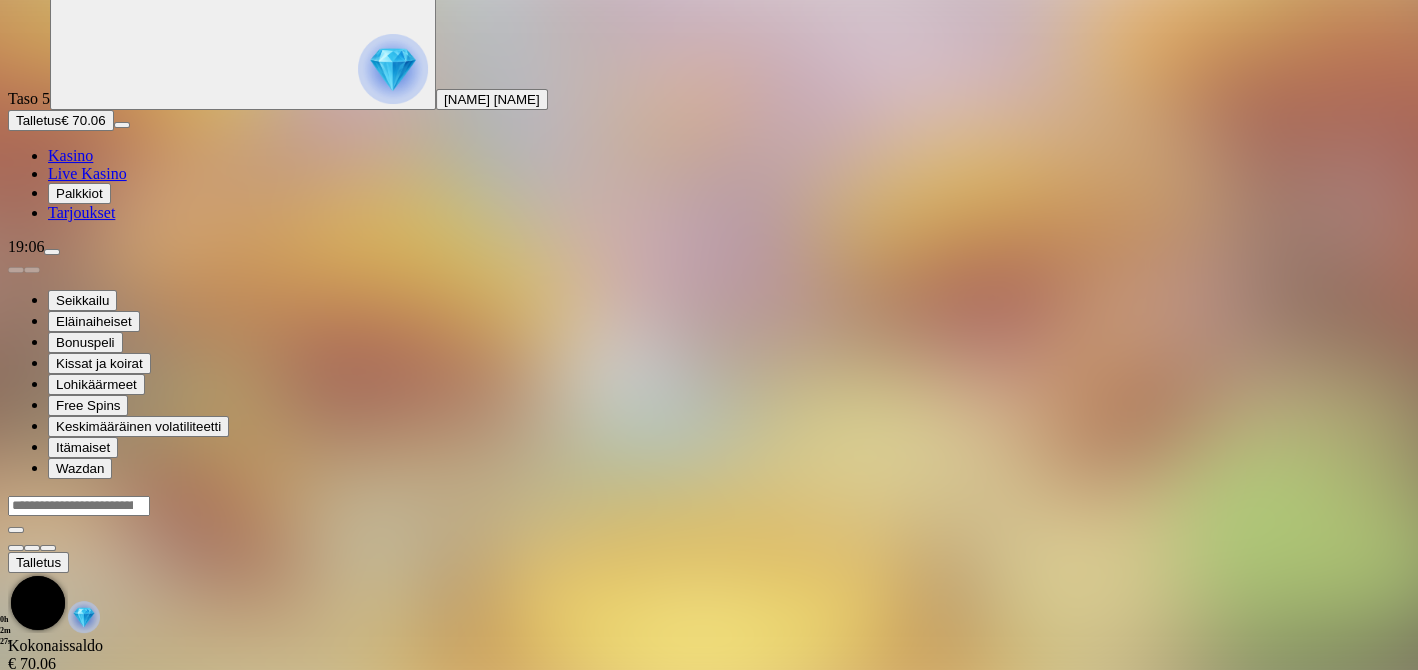 scroll, scrollTop: 0, scrollLeft: 0, axis: both 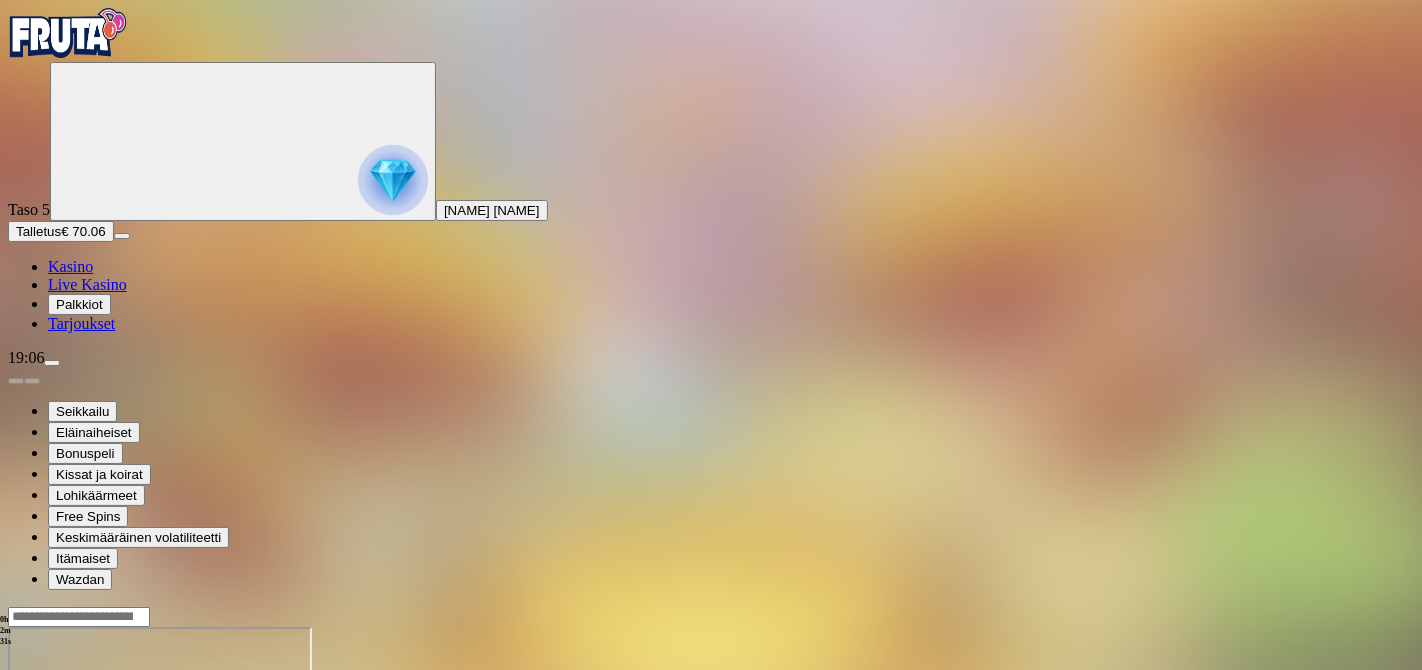 click at bounding box center [48, 799] 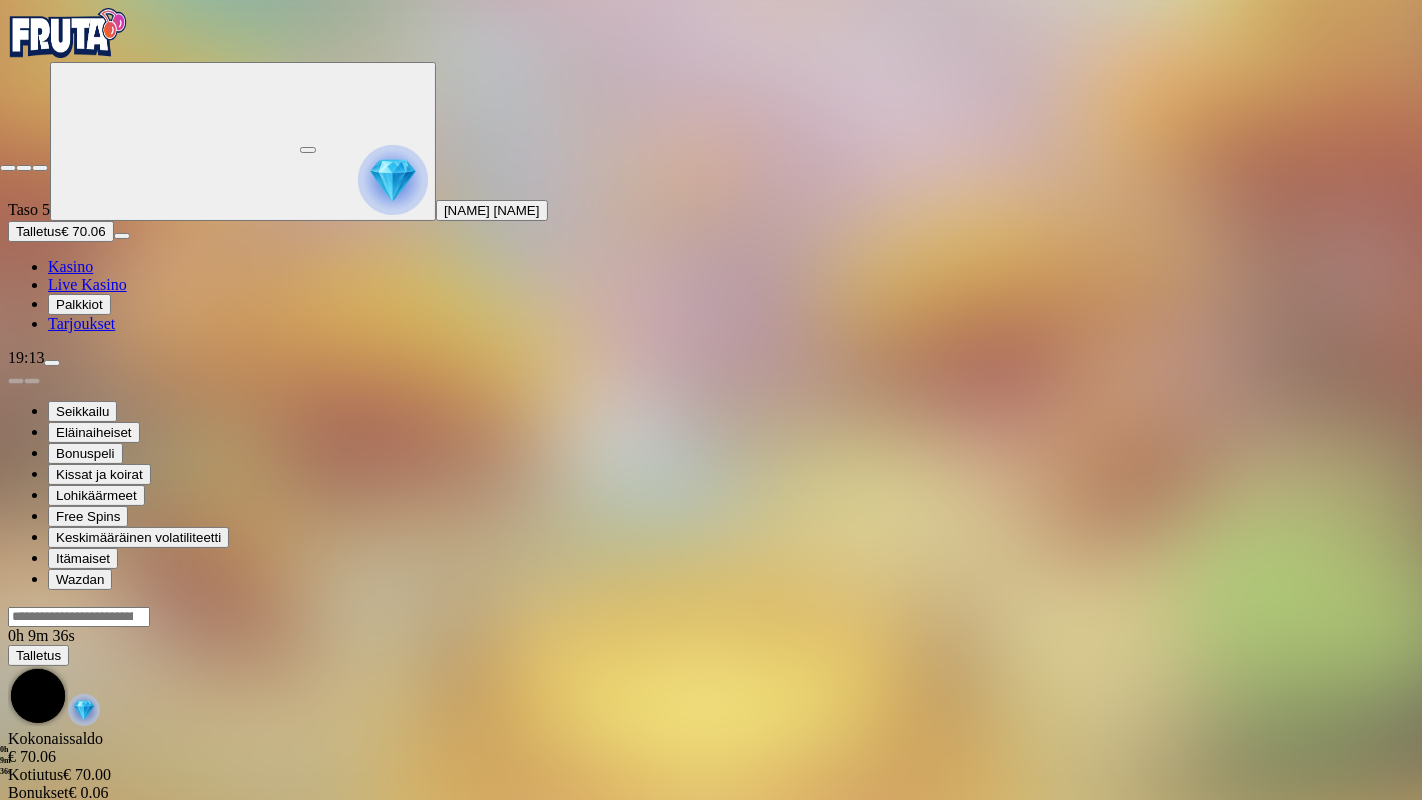 click at bounding box center [8, 168] 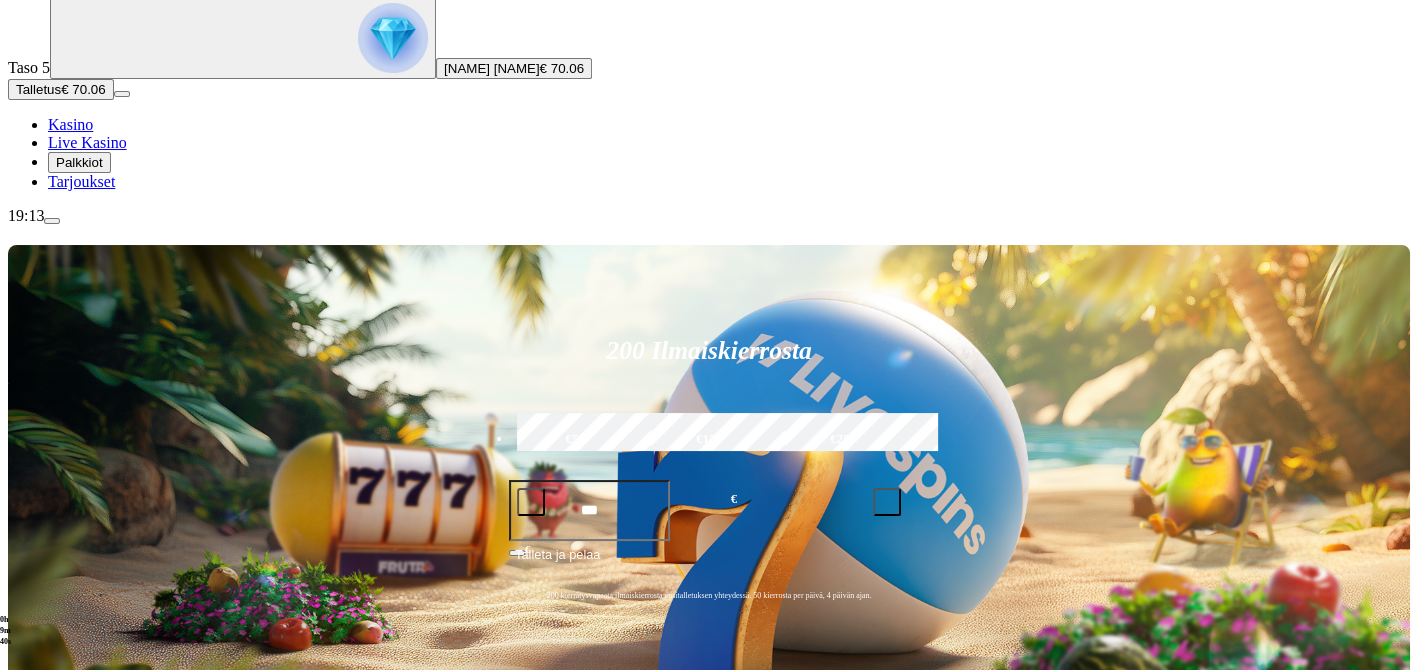 scroll, scrollTop: 222, scrollLeft: 0, axis: vertical 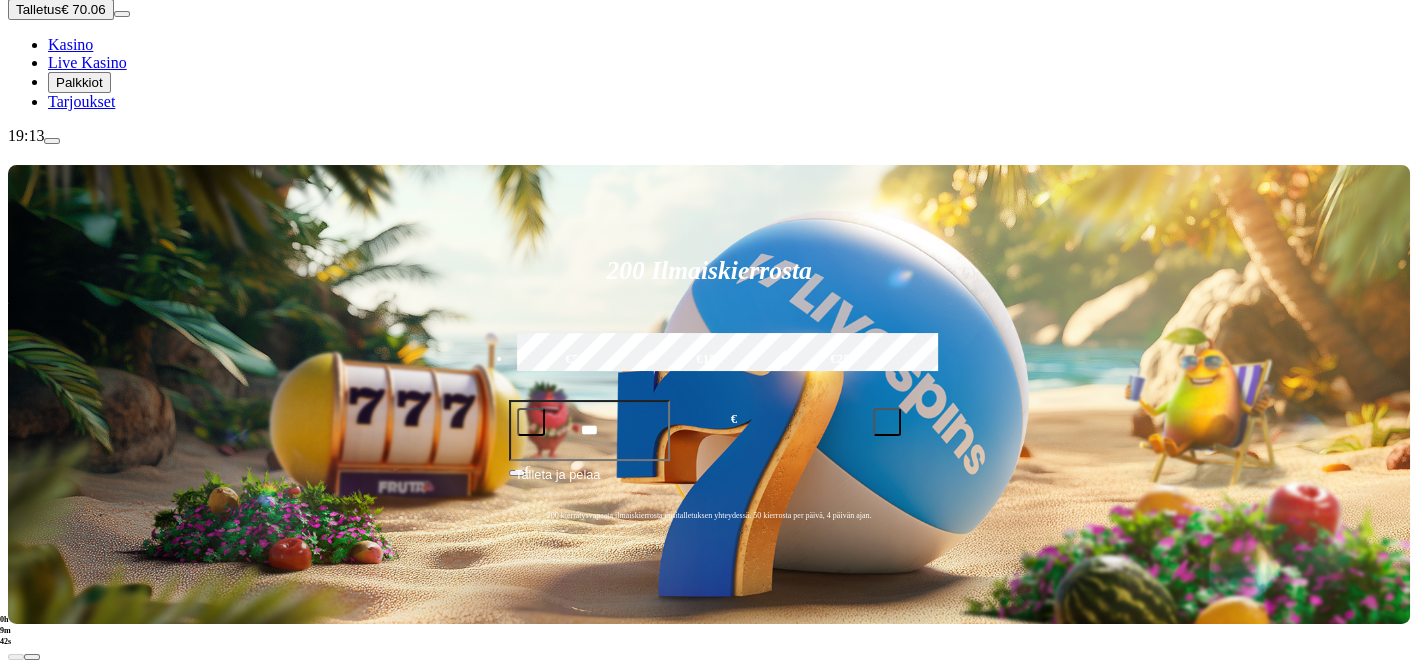 click at bounding box center [32, 894] 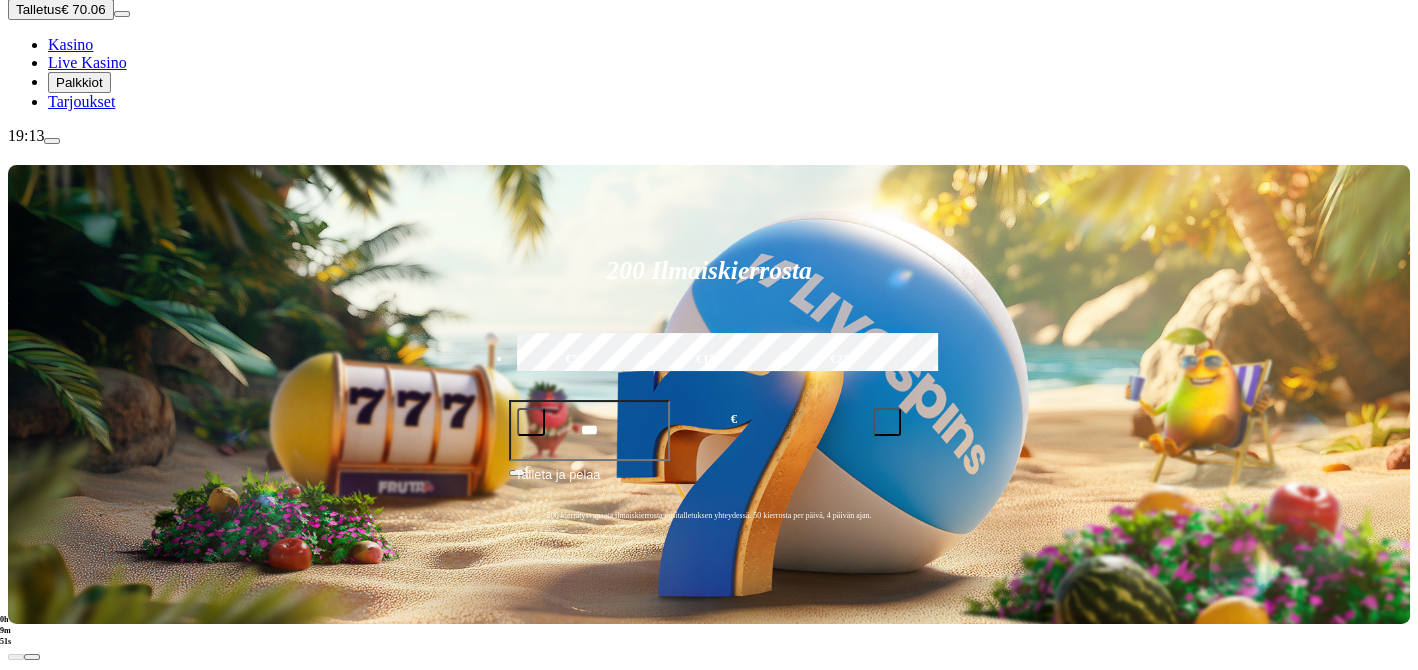 click at bounding box center [16, 894] 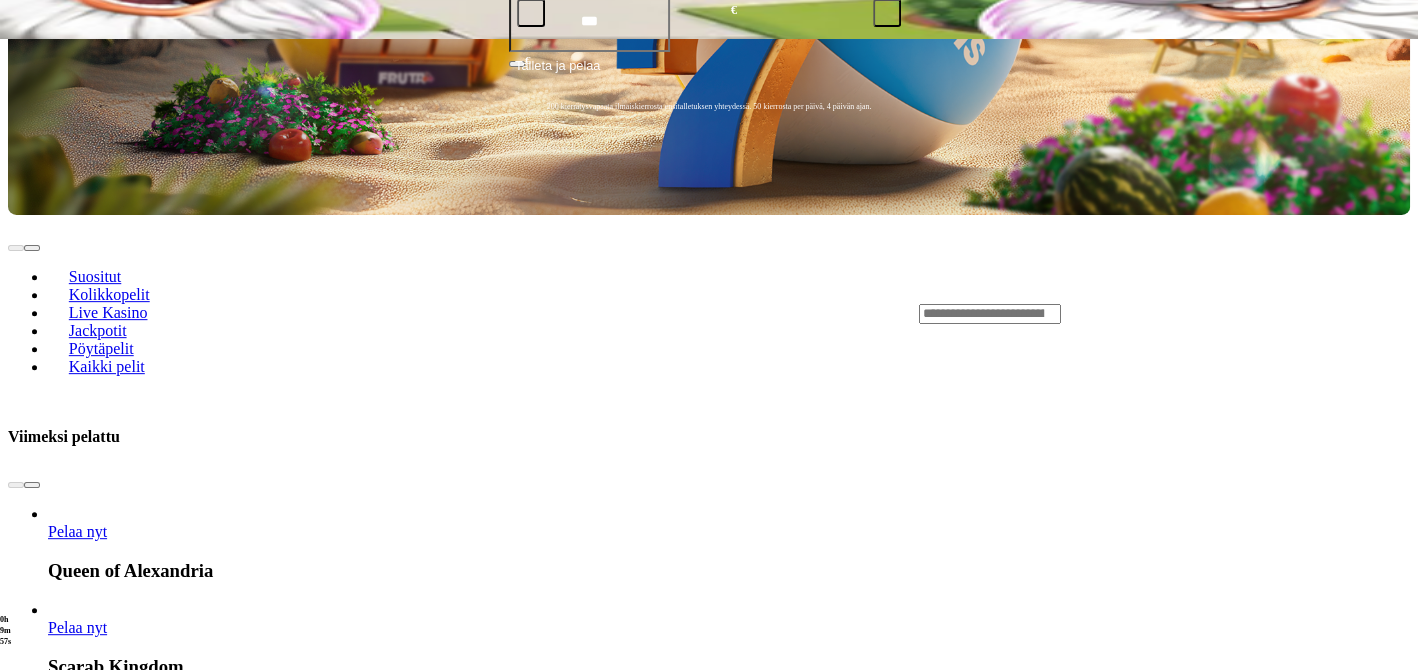 scroll, scrollTop: 666, scrollLeft: 0, axis: vertical 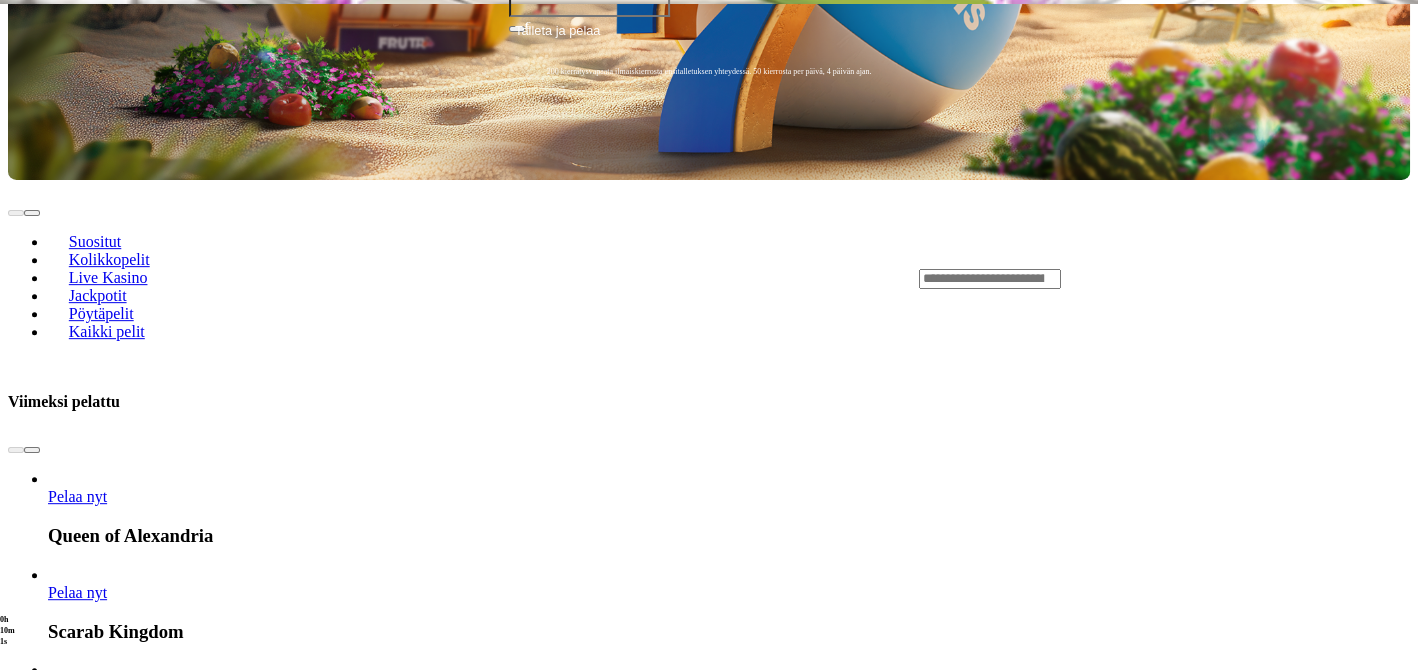 click on "Pelaa nyt" at bounding box center (77, 2905) 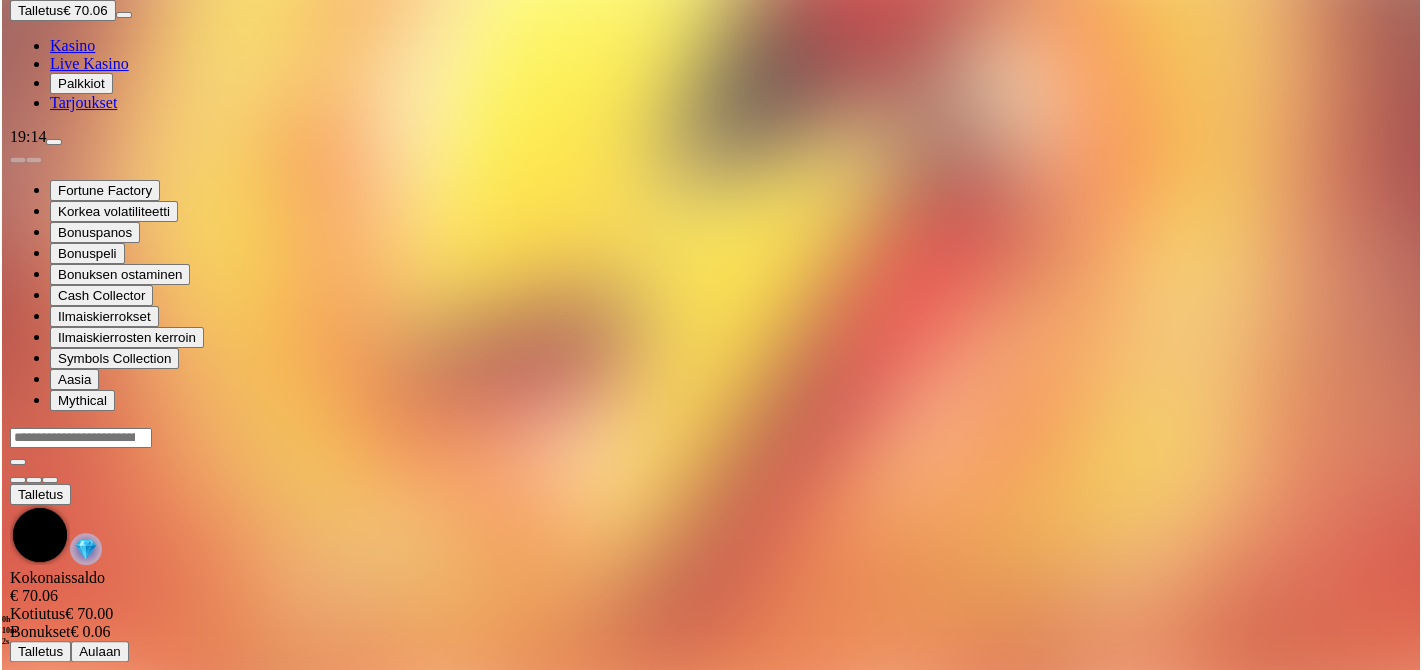 scroll, scrollTop: 0, scrollLeft: 0, axis: both 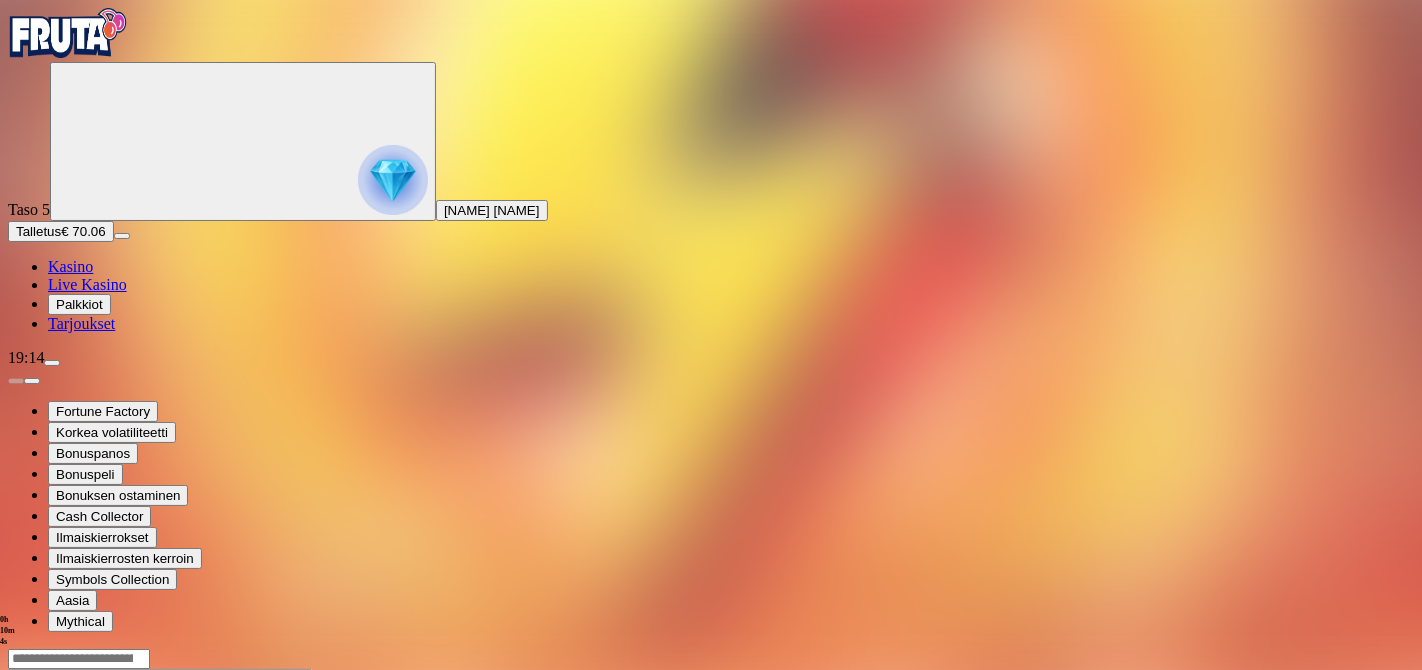 click at bounding box center (48, 841) 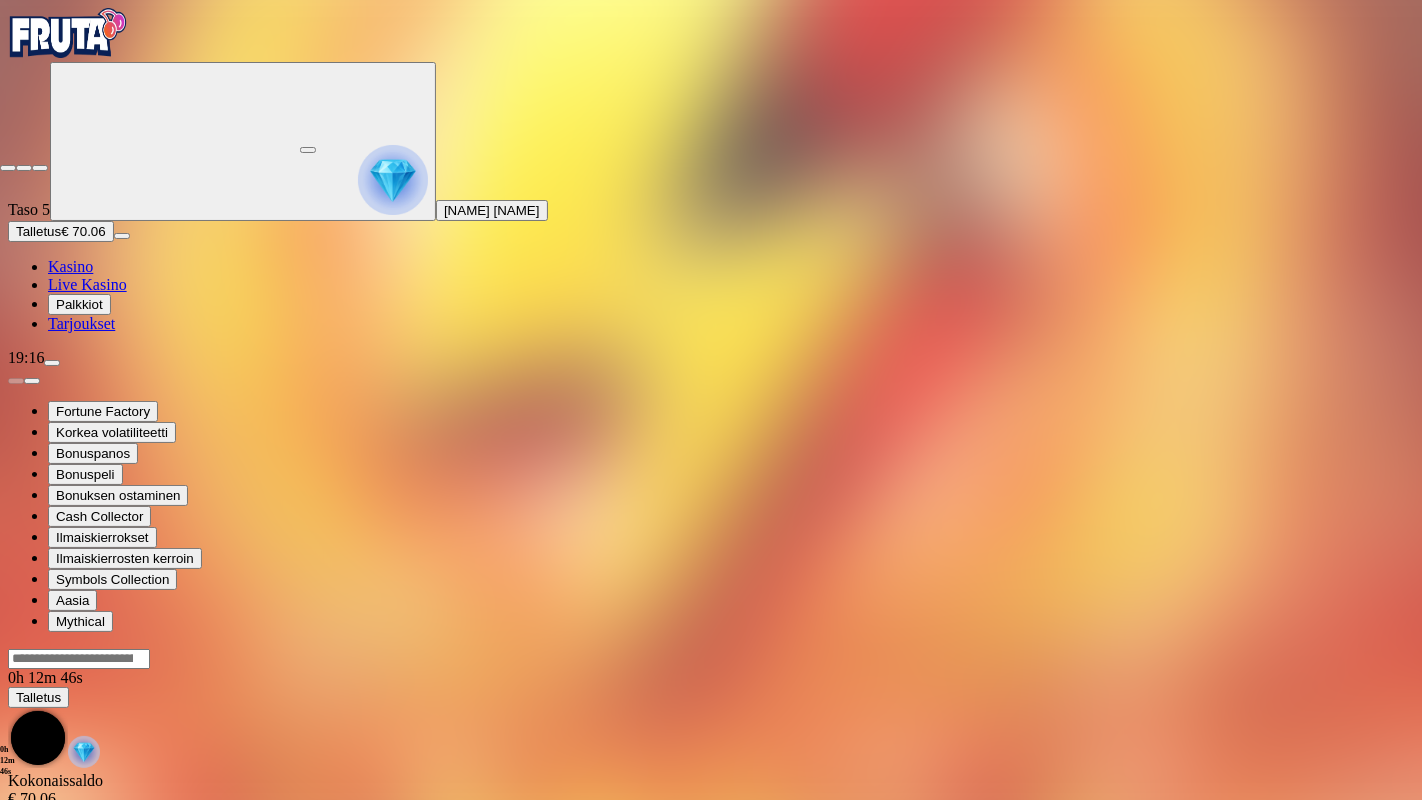 click at bounding box center (8, 168) 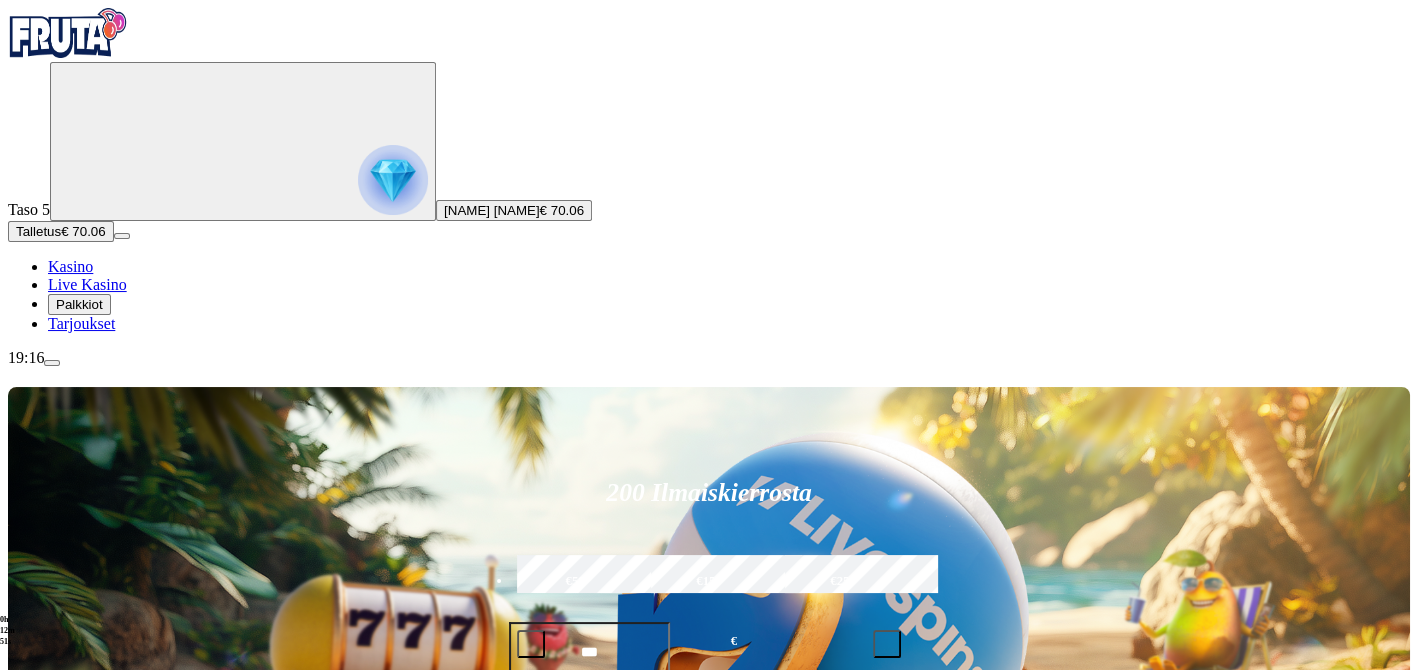 click on "Pelaa nyt" at bounding box center [78, 1640] 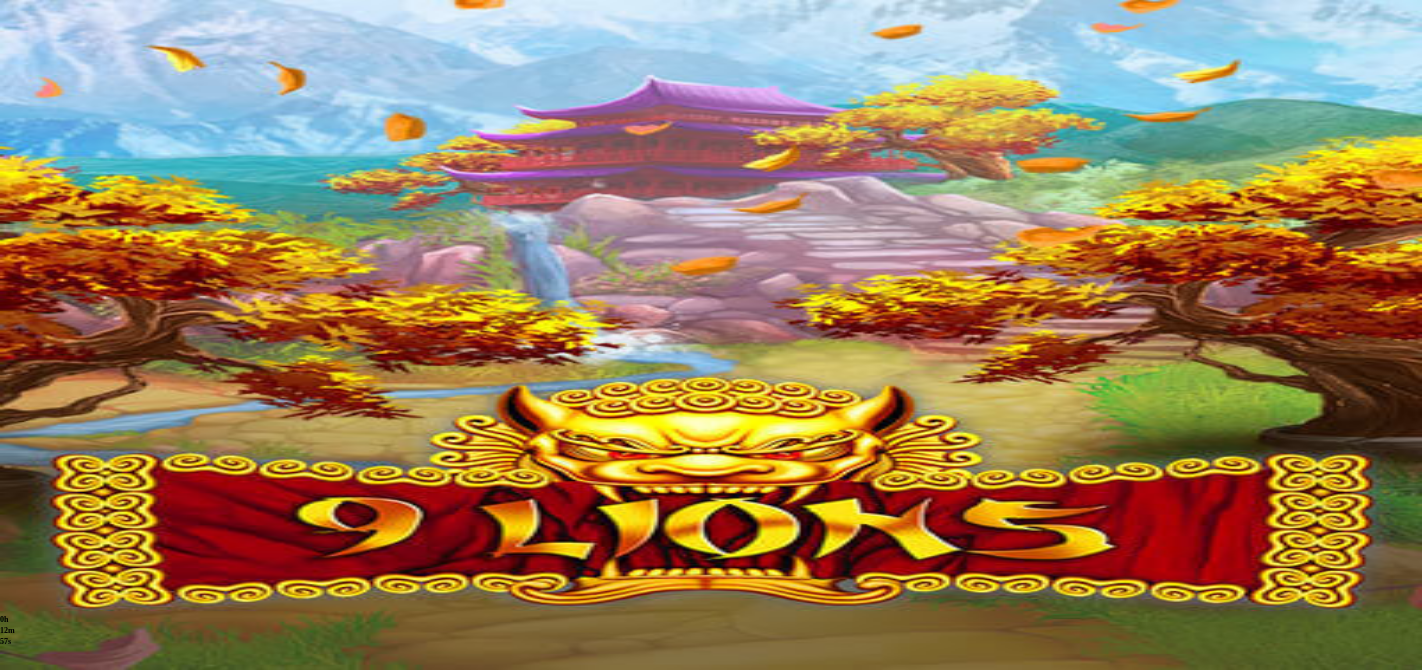 scroll, scrollTop: 0, scrollLeft: 0, axis: both 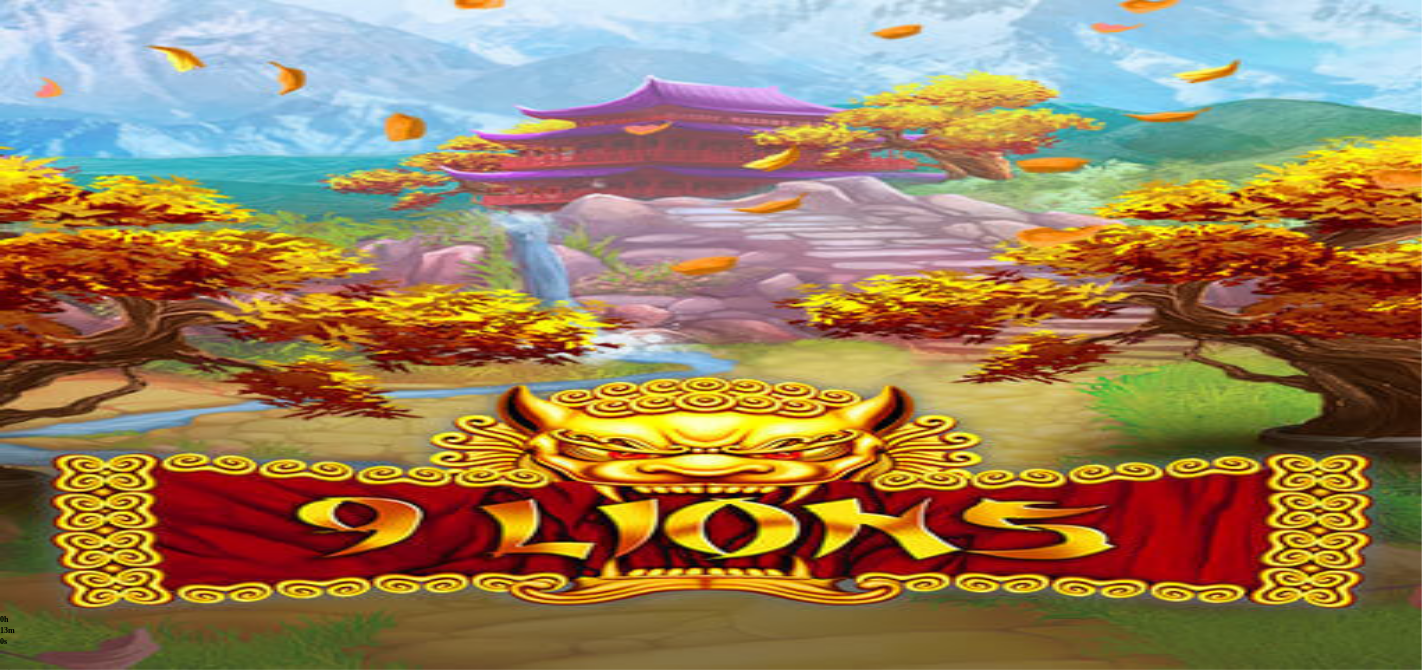 click at bounding box center [48, 799] 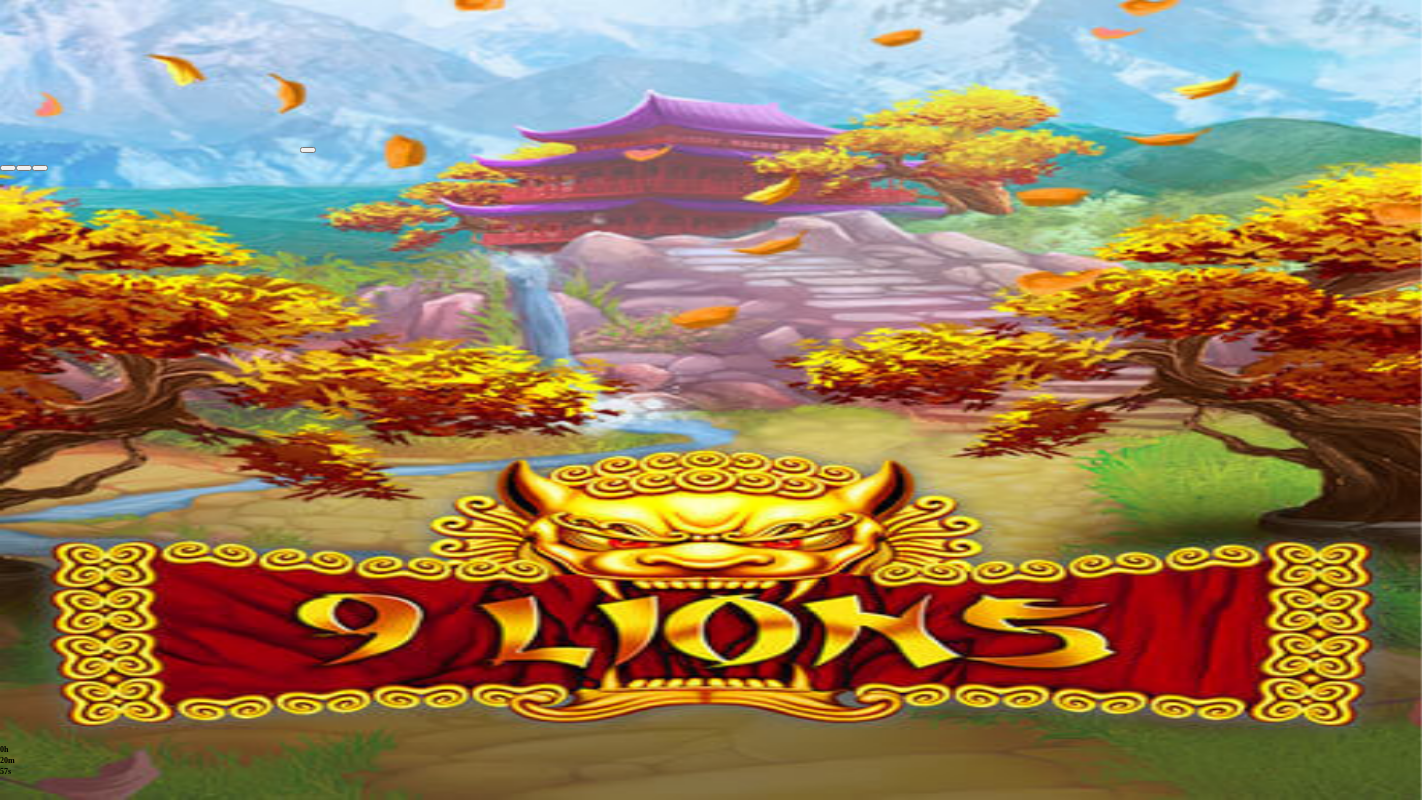 click at bounding box center [8, 168] 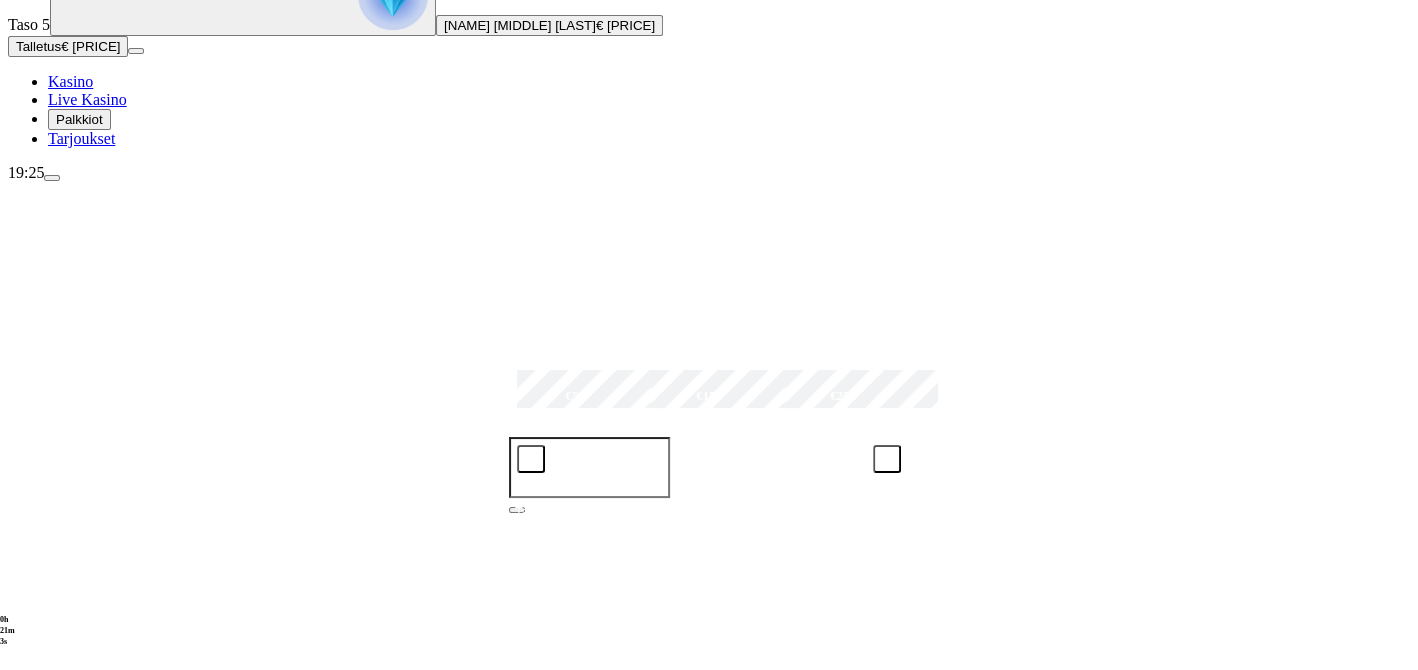 scroll, scrollTop: 222, scrollLeft: 0, axis: vertical 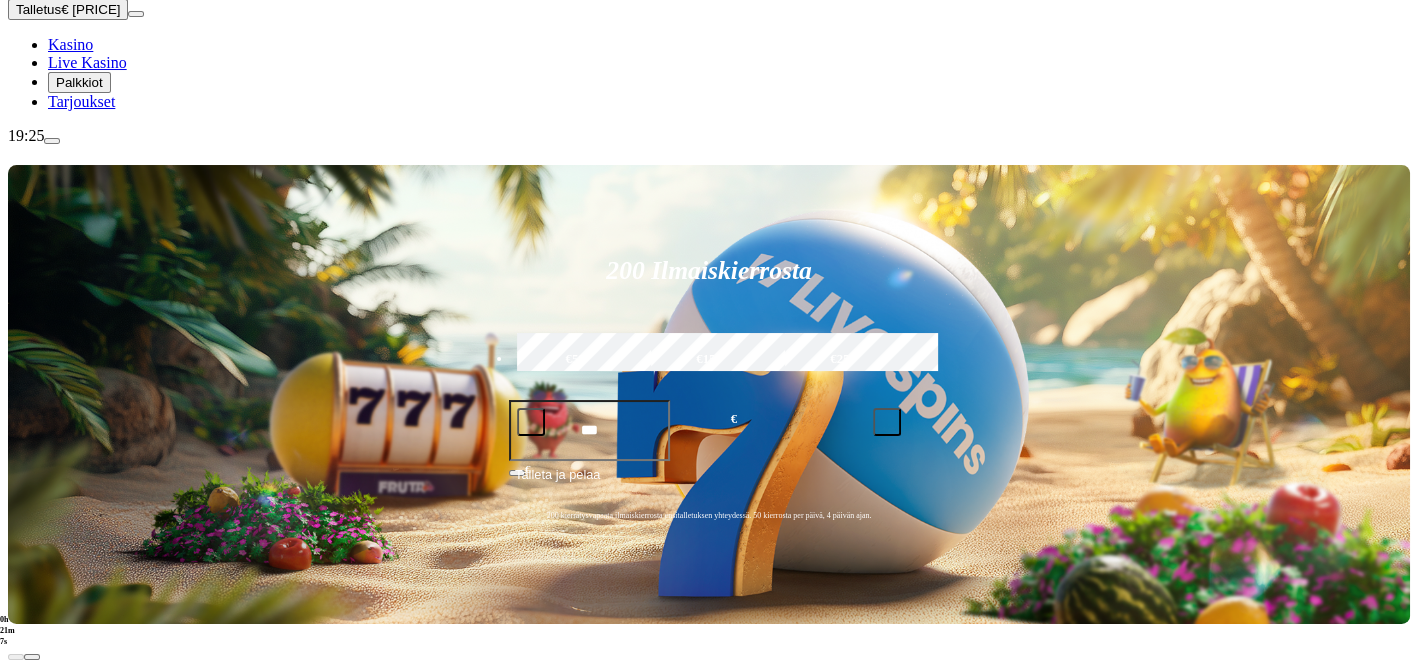 click on "Pelaa nyt" at bounding box center [77, 1036] 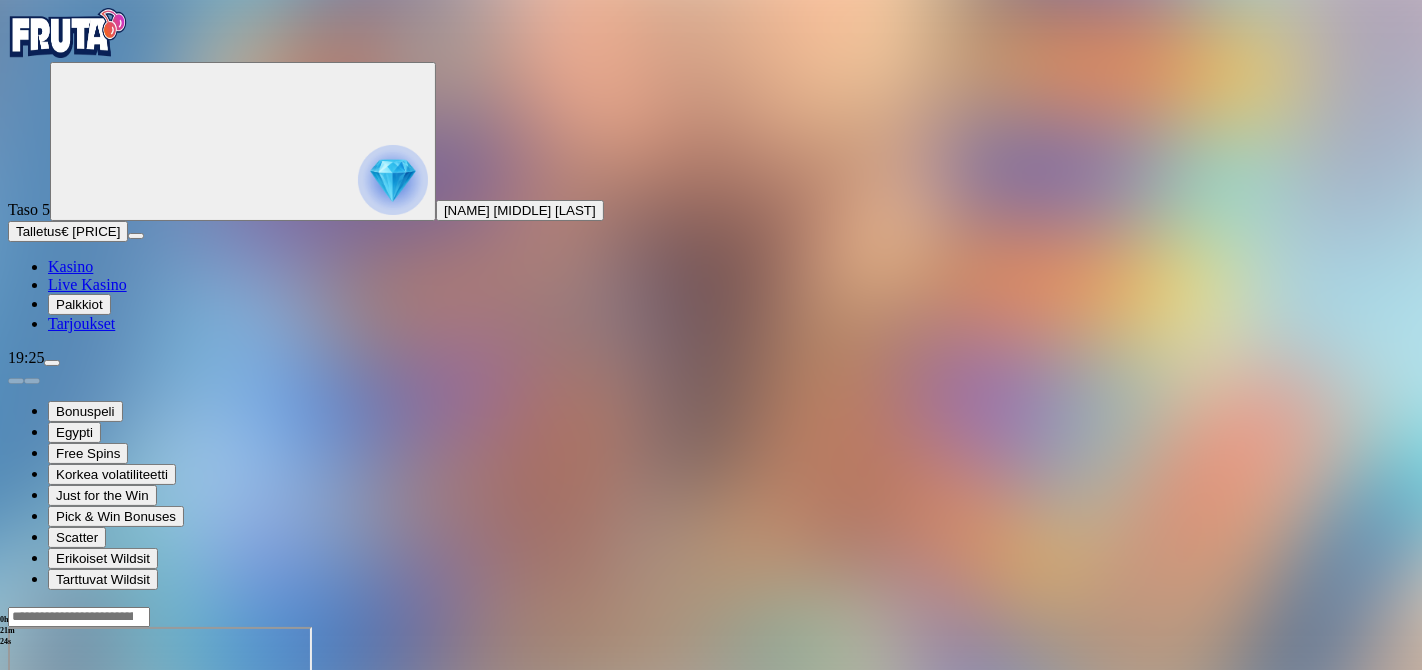 click at bounding box center (48, 799) 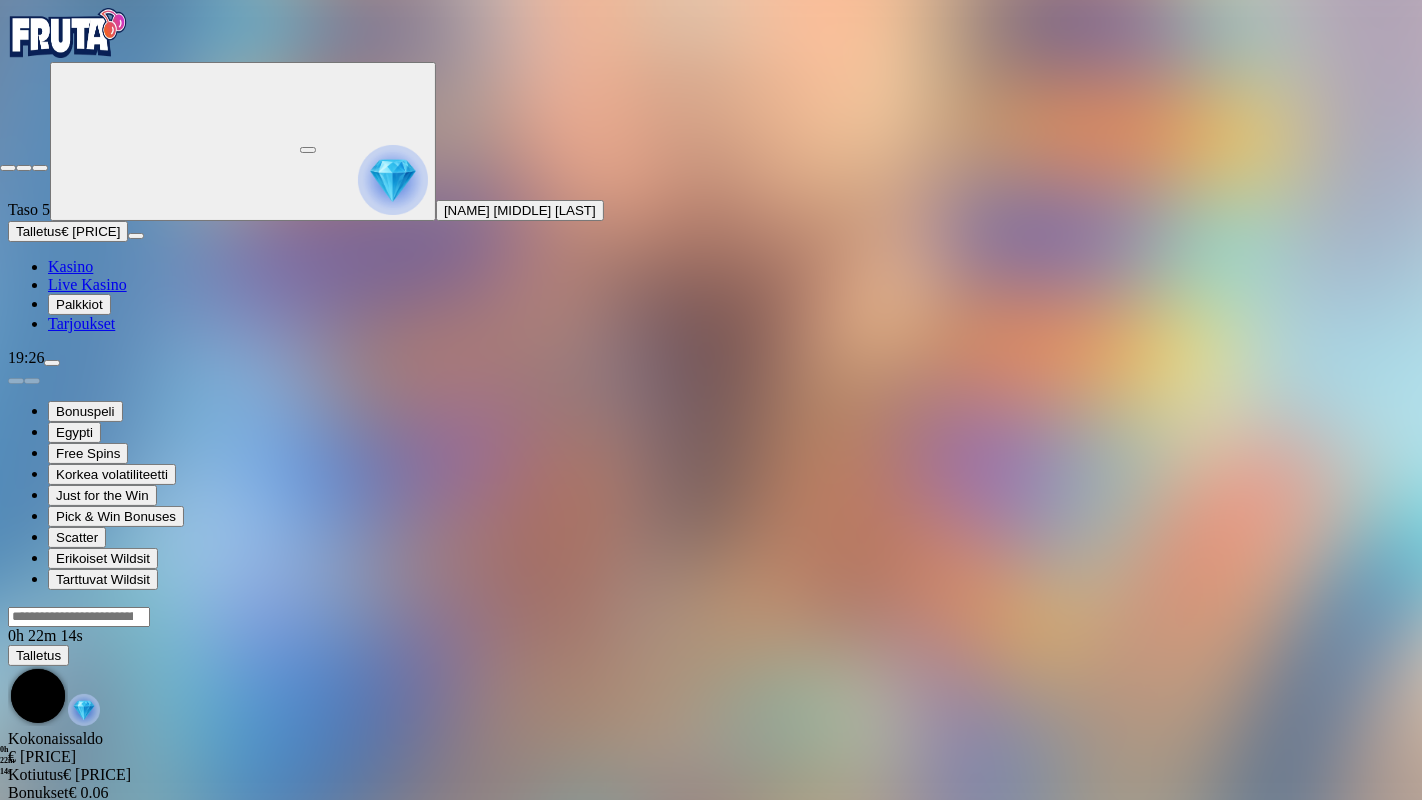 click at bounding box center [8, 168] 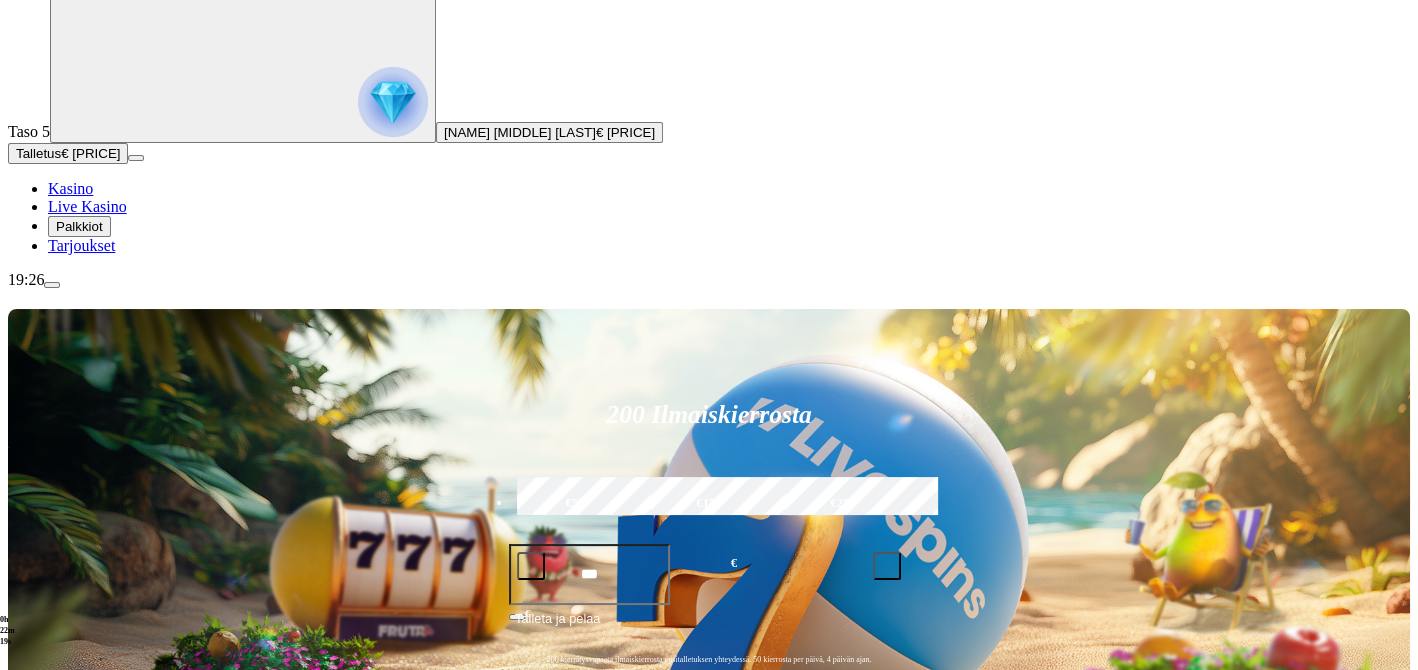 scroll, scrollTop: 222, scrollLeft: 0, axis: vertical 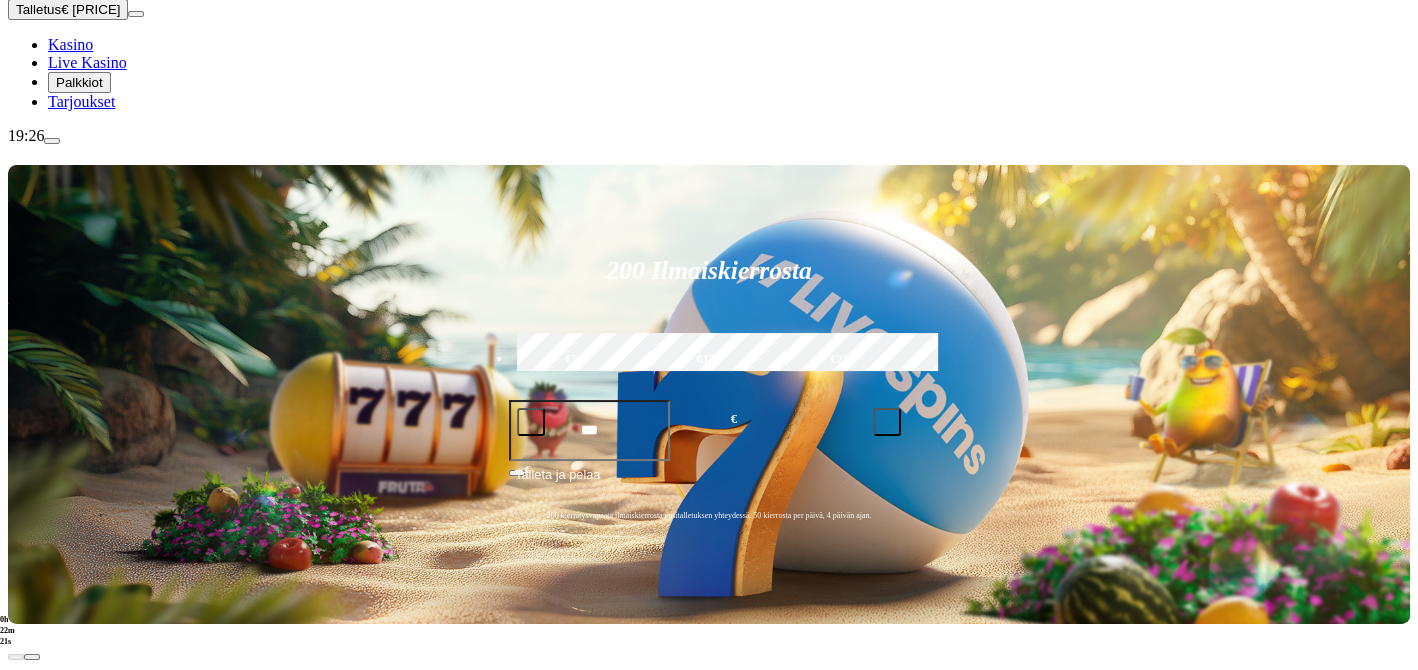 click at bounding box center (32, 894) 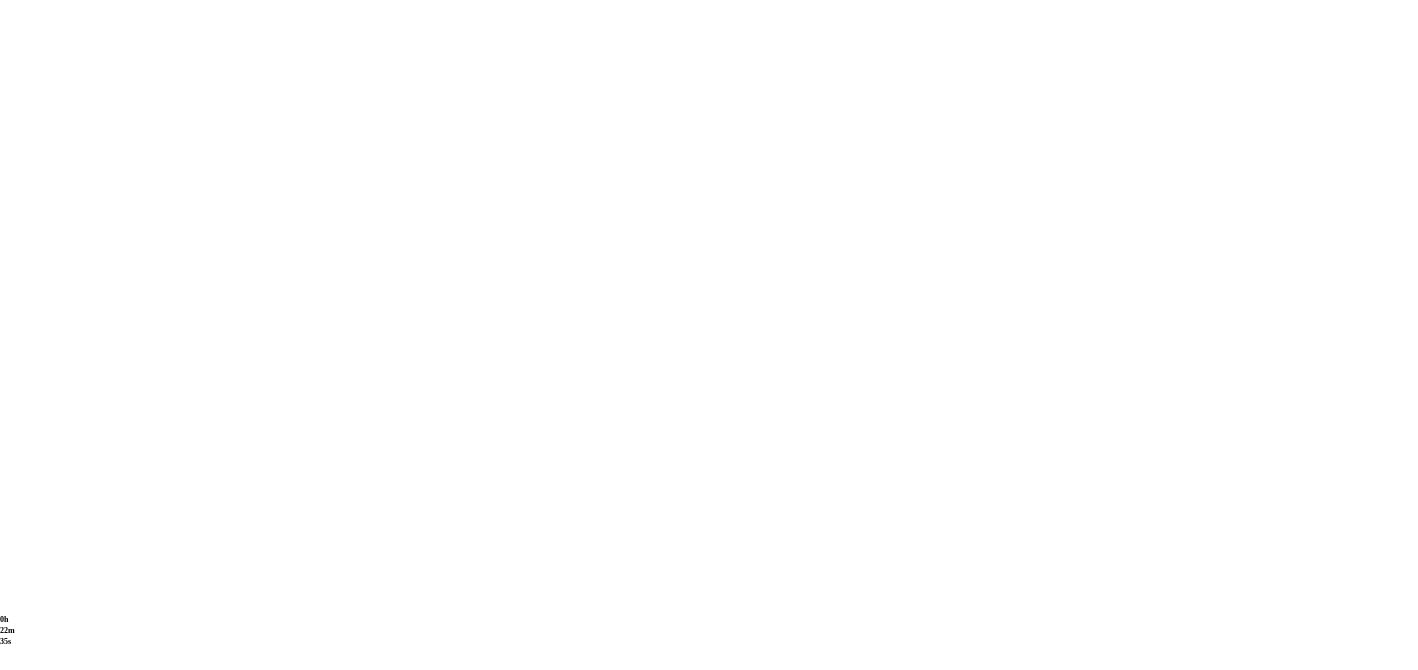 scroll, scrollTop: 1777, scrollLeft: 0, axis: vertical 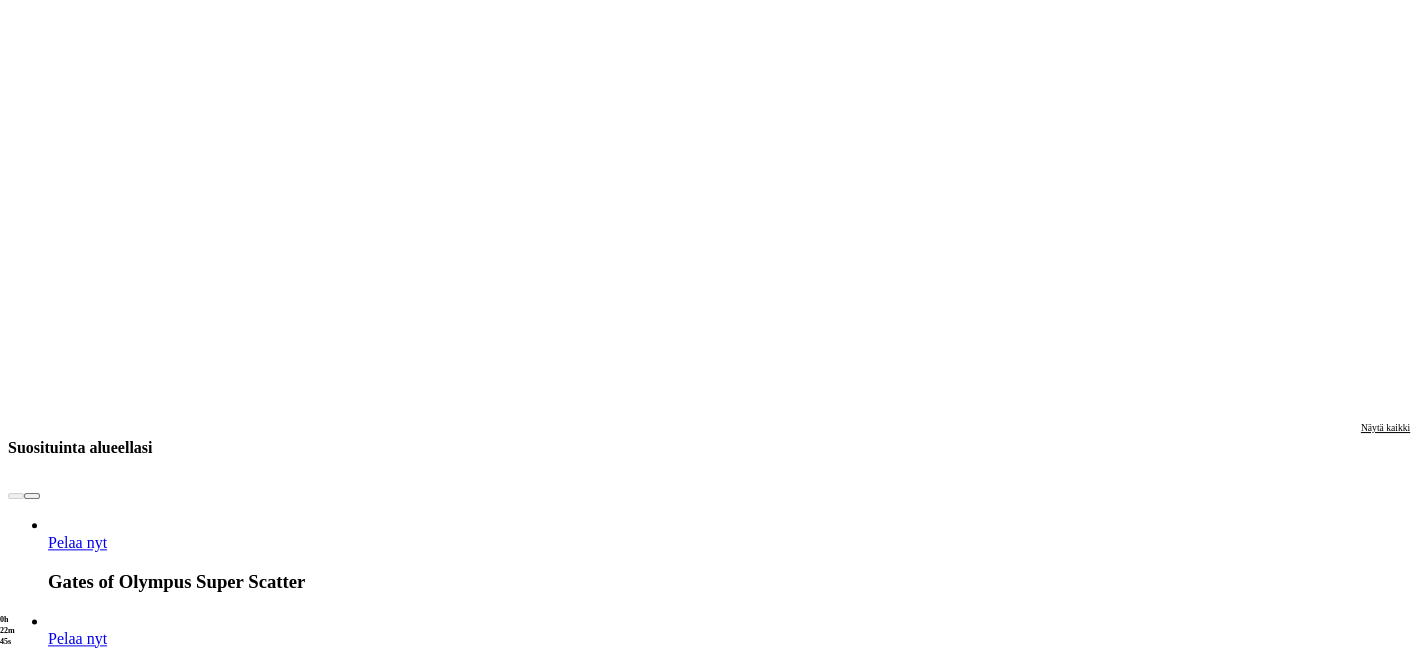 click on "Pelaa nyt" at bounding box center (77, 16624) 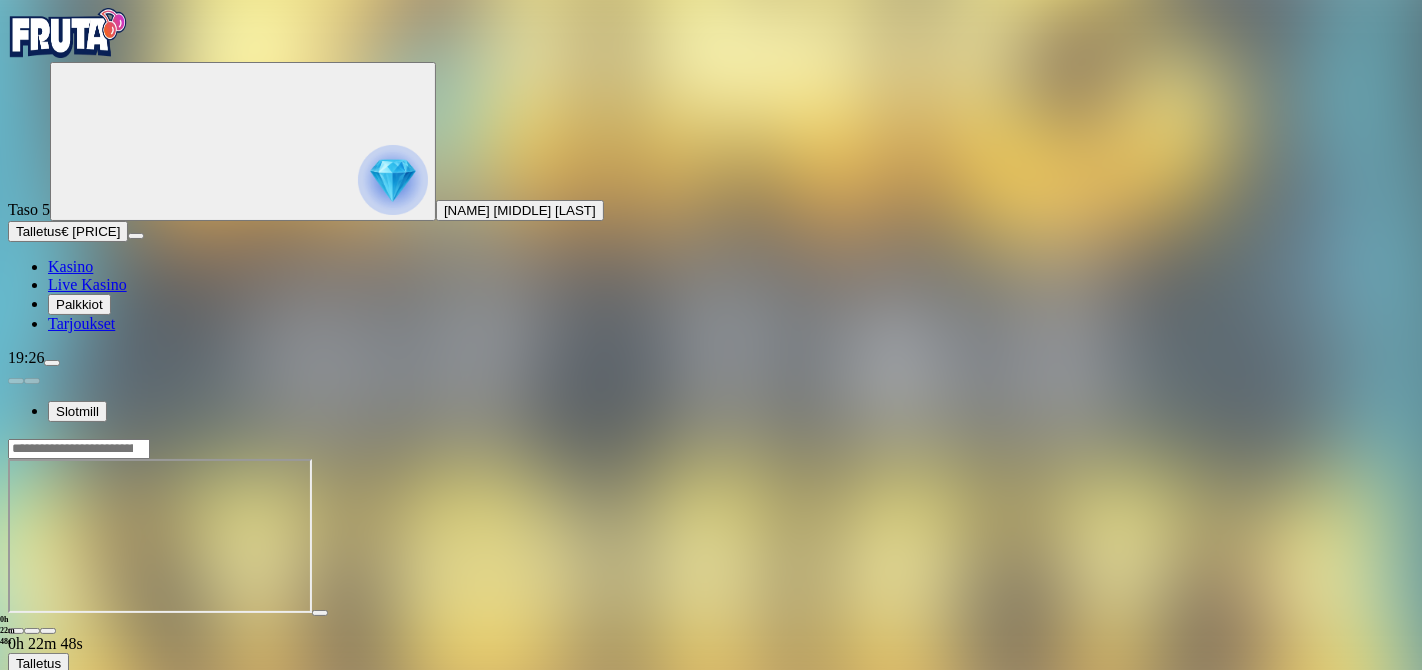 click at bounding box center [48, 631] 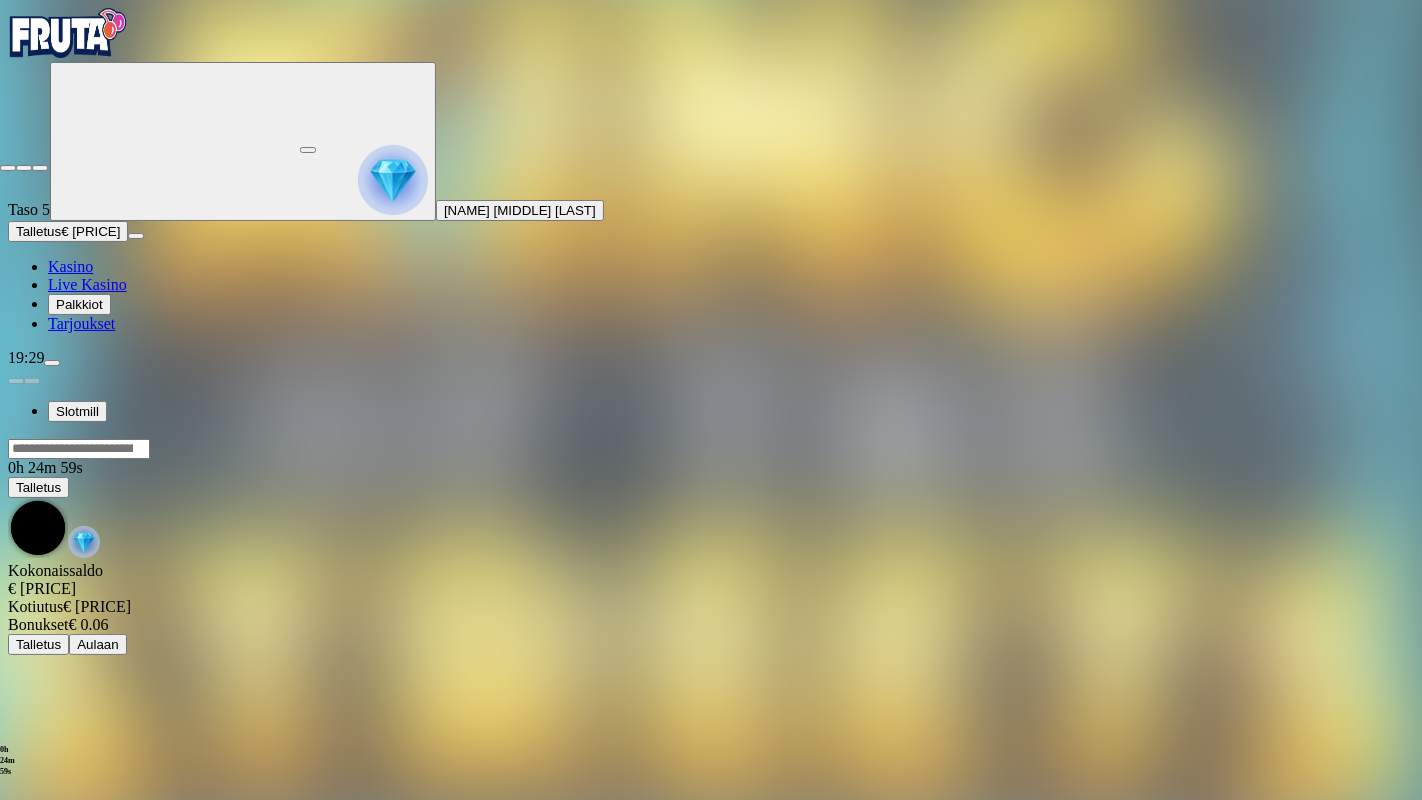 click at bounding box center (8, 168) 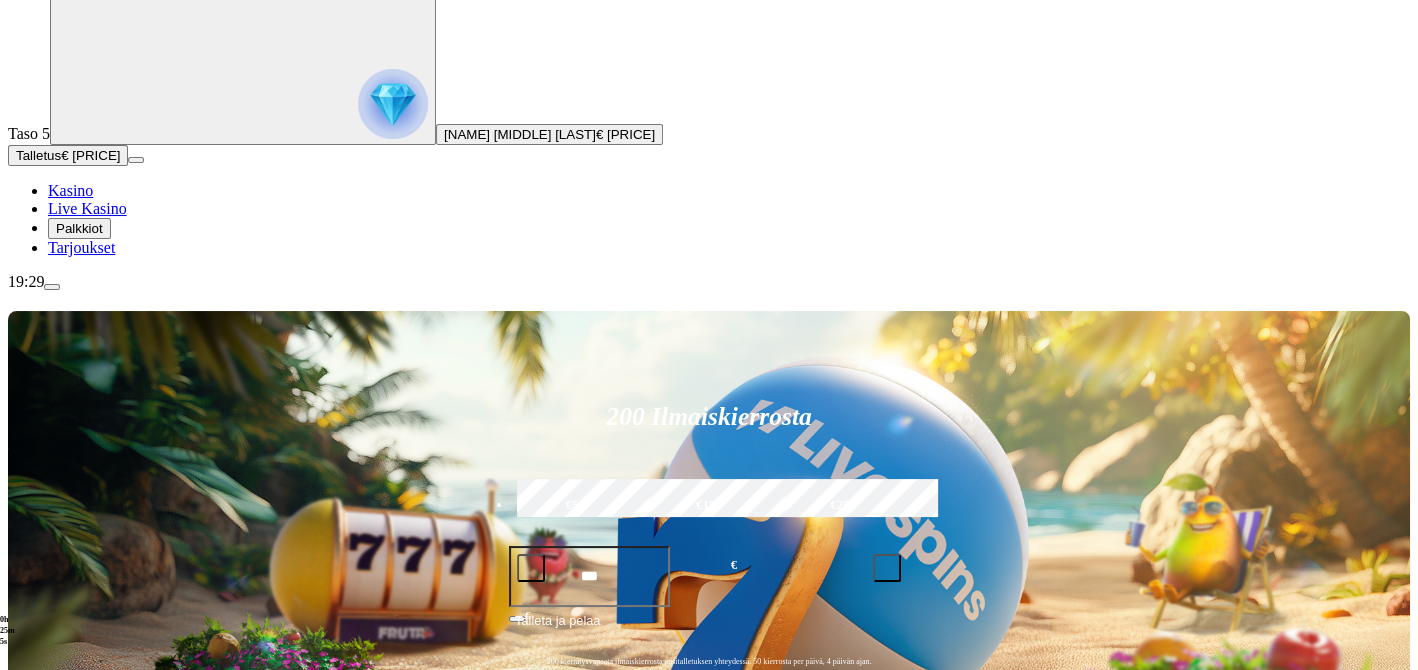 scroll, scrollTop: 111, scrollLeft: 0, axis: vertical 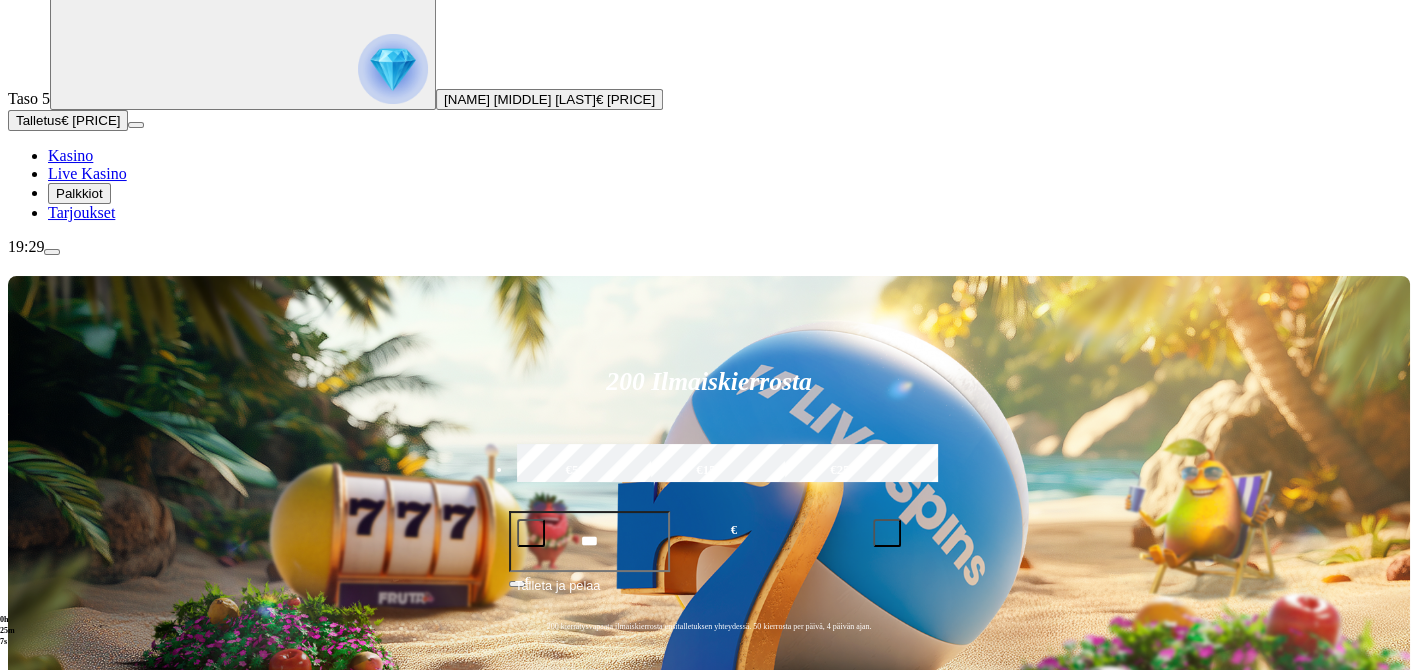 click on "Pelaa nyt" at bounding box center (77, 1051) 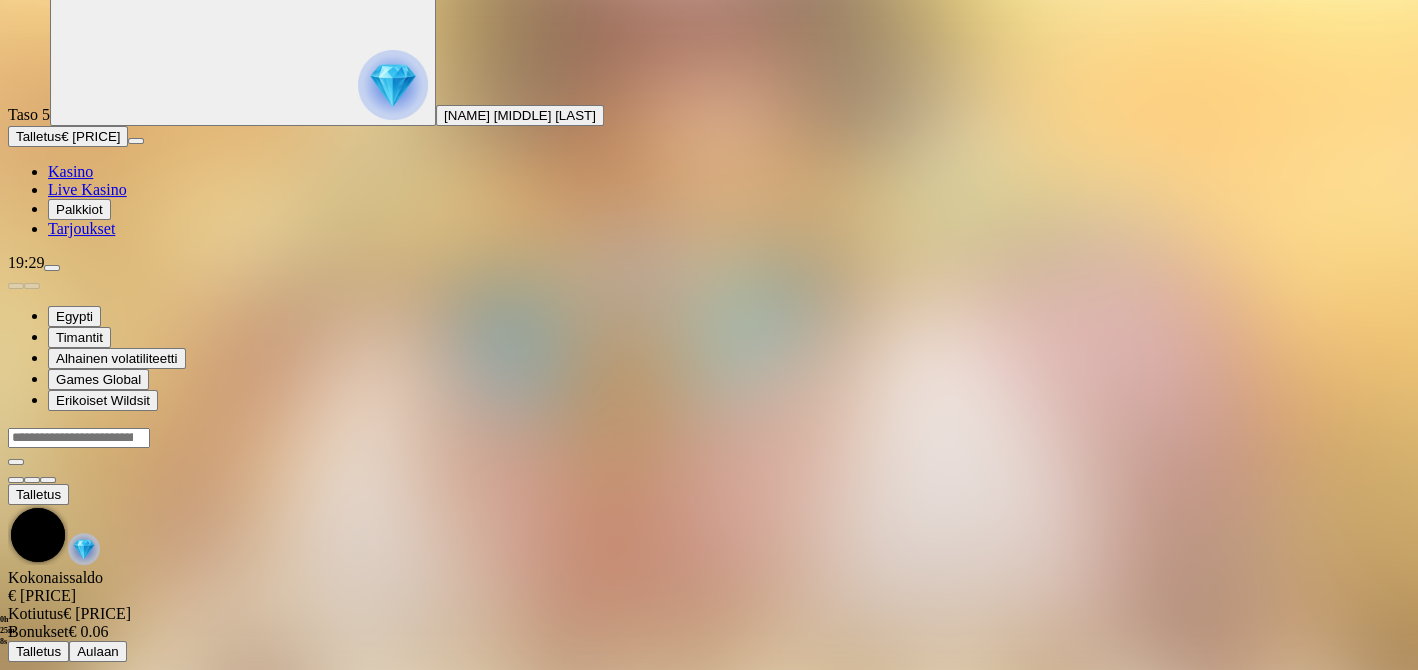 scroll, scrollTop: 0, scrollLeft: 0, axis: both 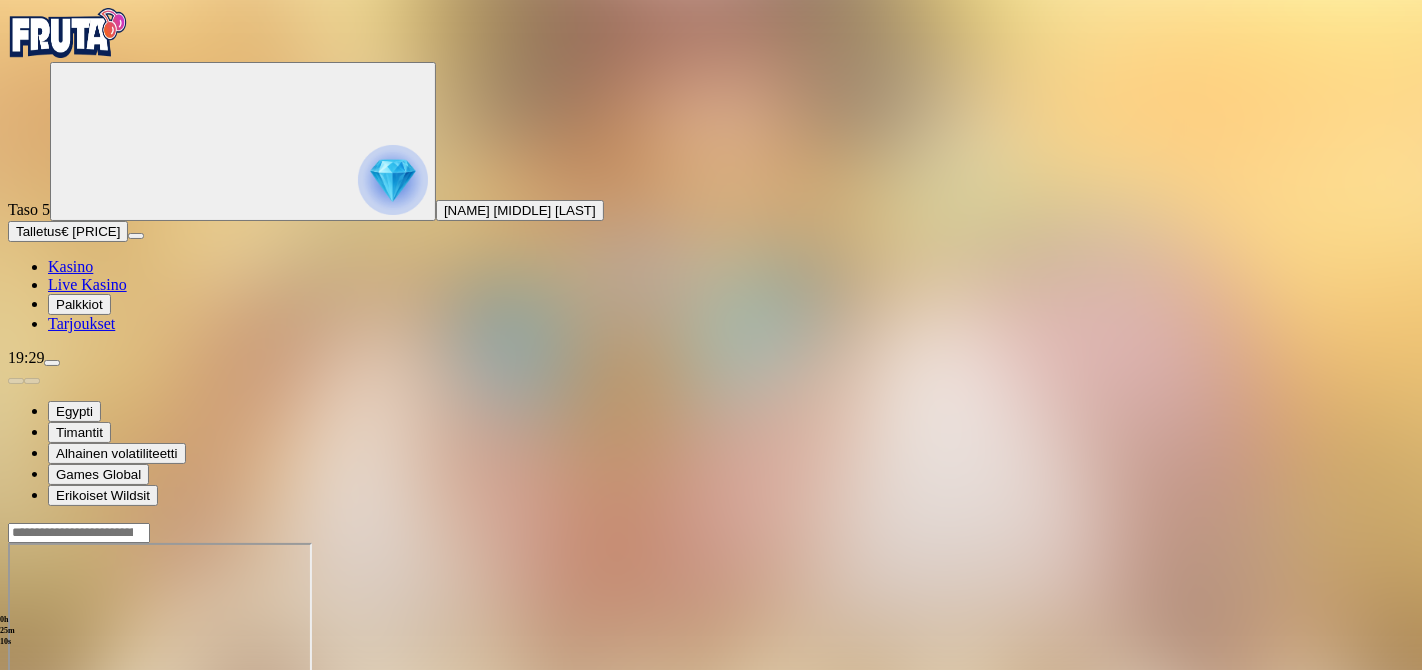 click at bounding box center [48, 715] 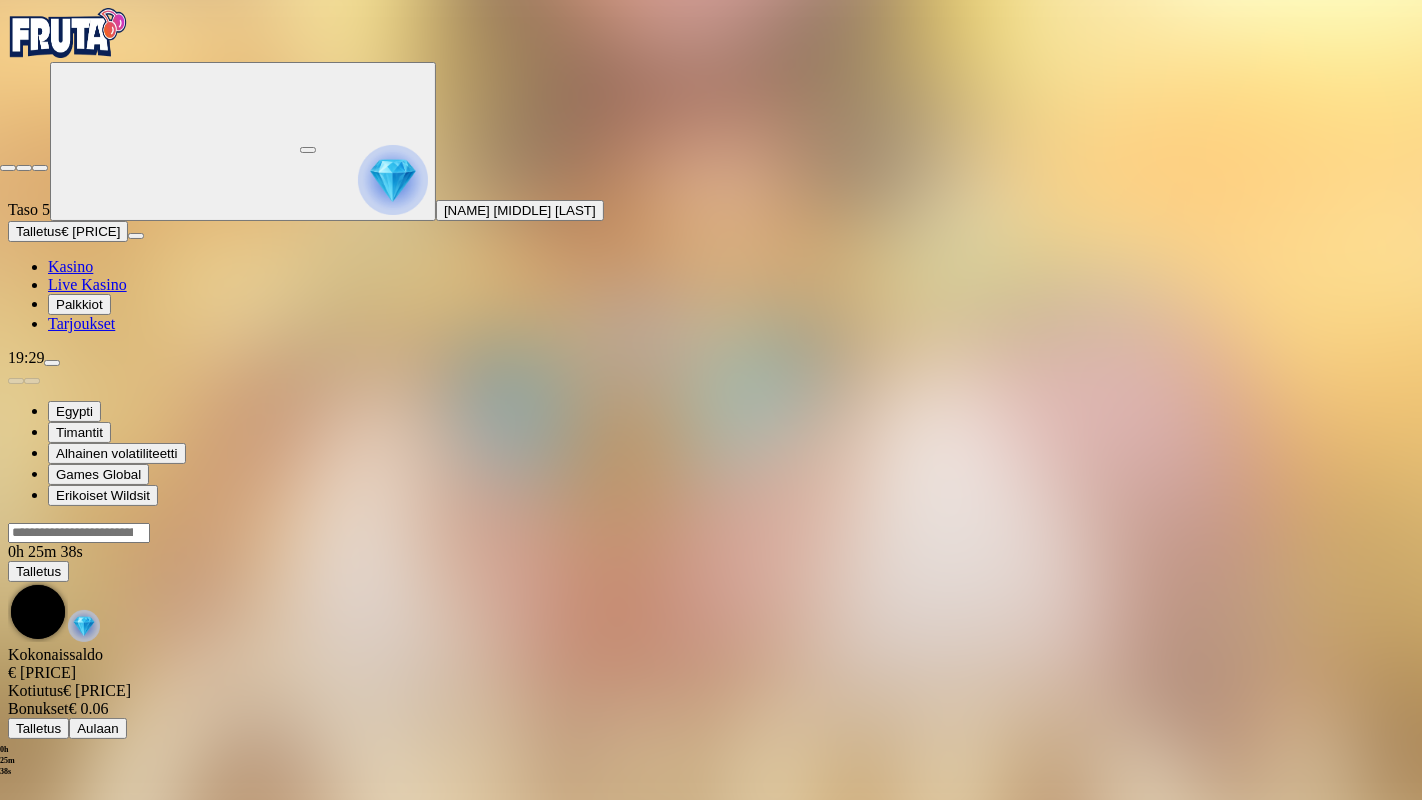 click at bounding box center [8, 168] 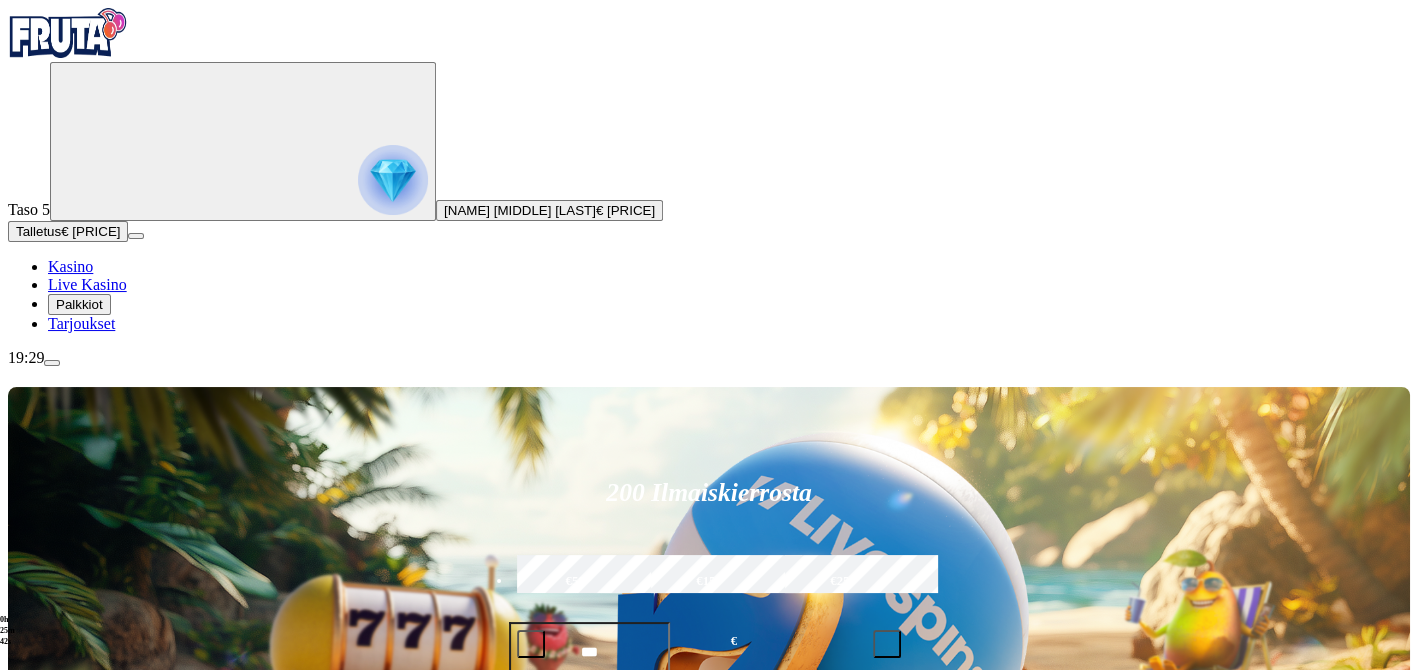 scroll, scrollTop: 111, scrollLeft: 0, axis: vertical 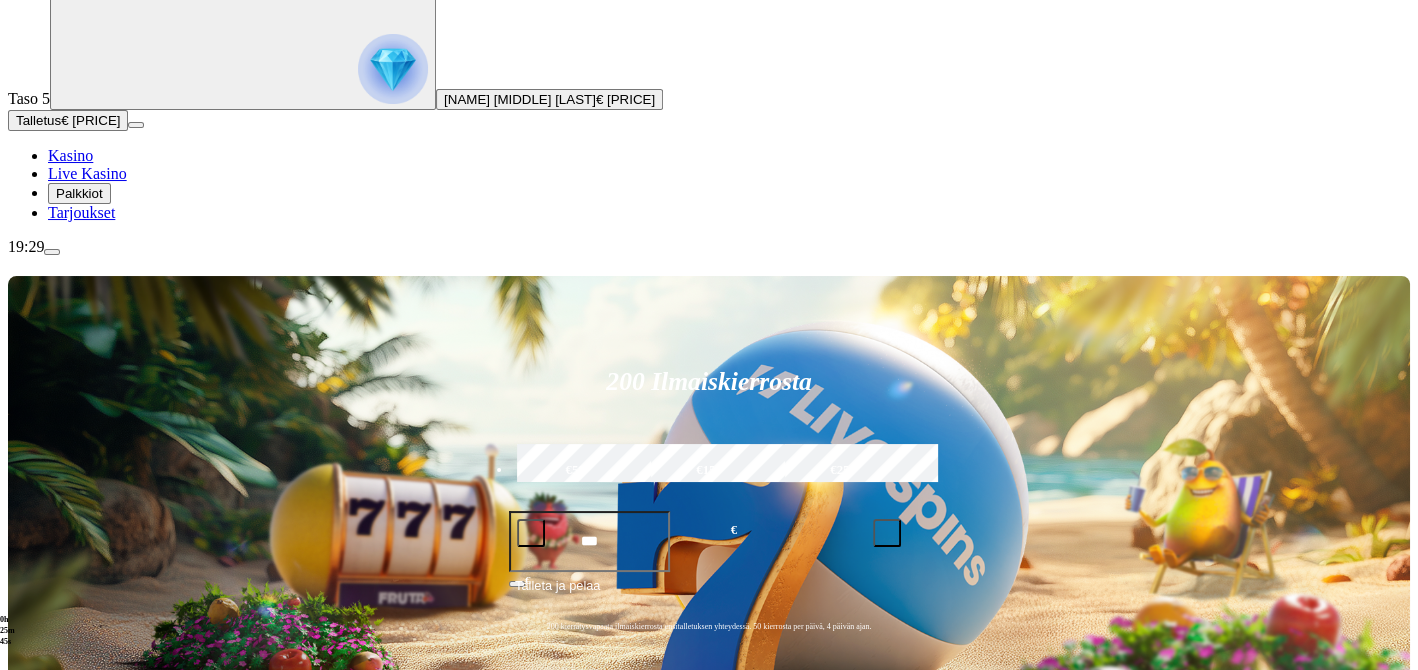 click at bounding box center (32, 1005) 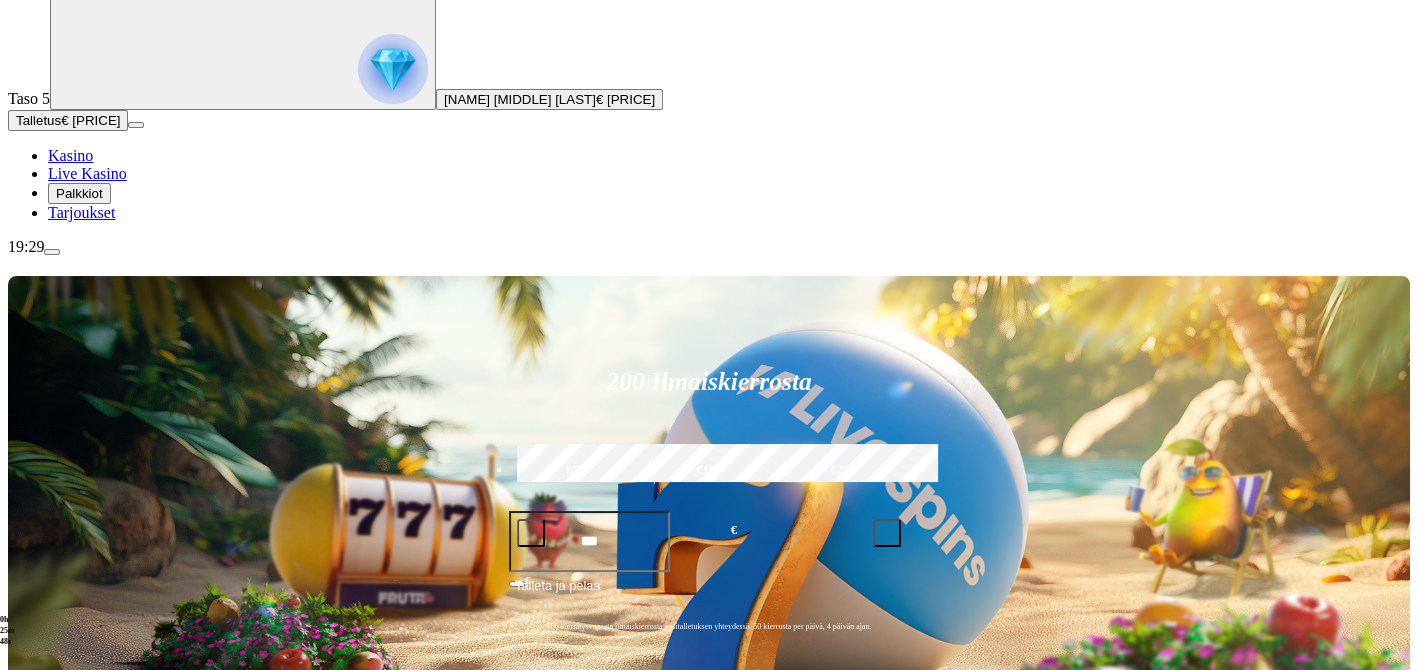 click on "Pelaa nyt" at bounding box center (-805, 1624) 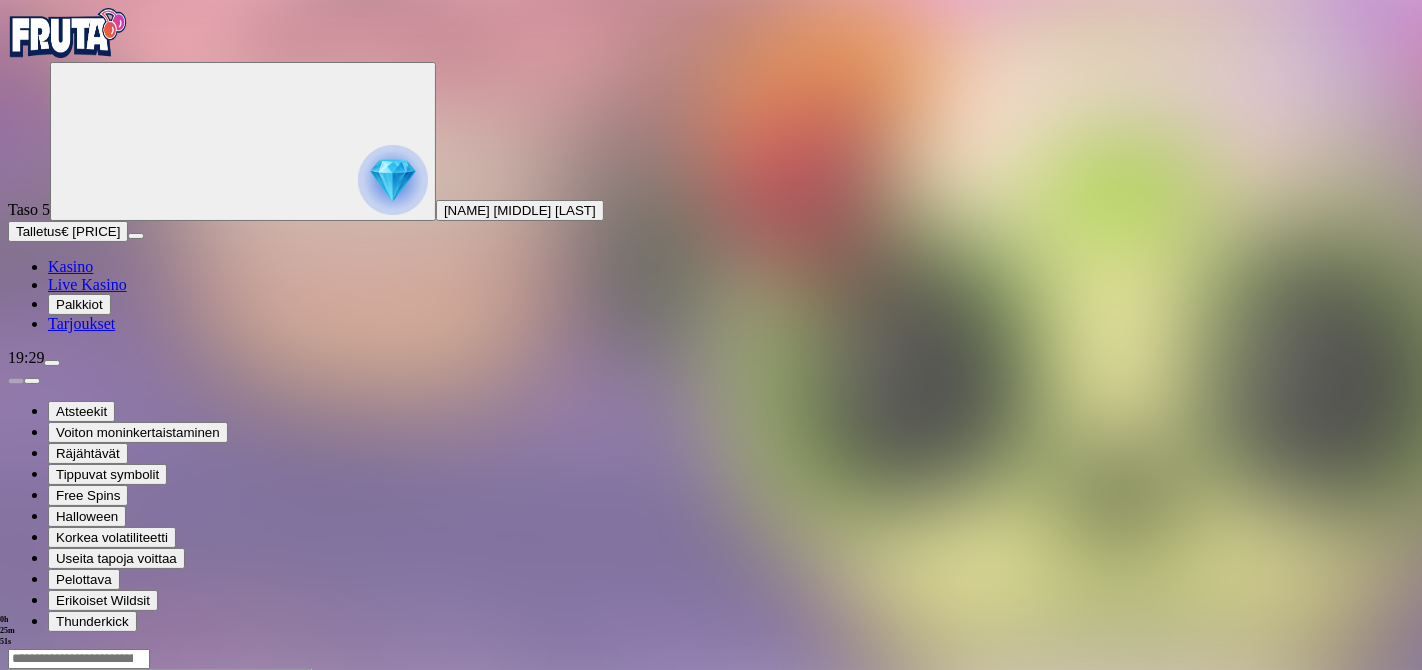 click at bounding box center [48, 841] 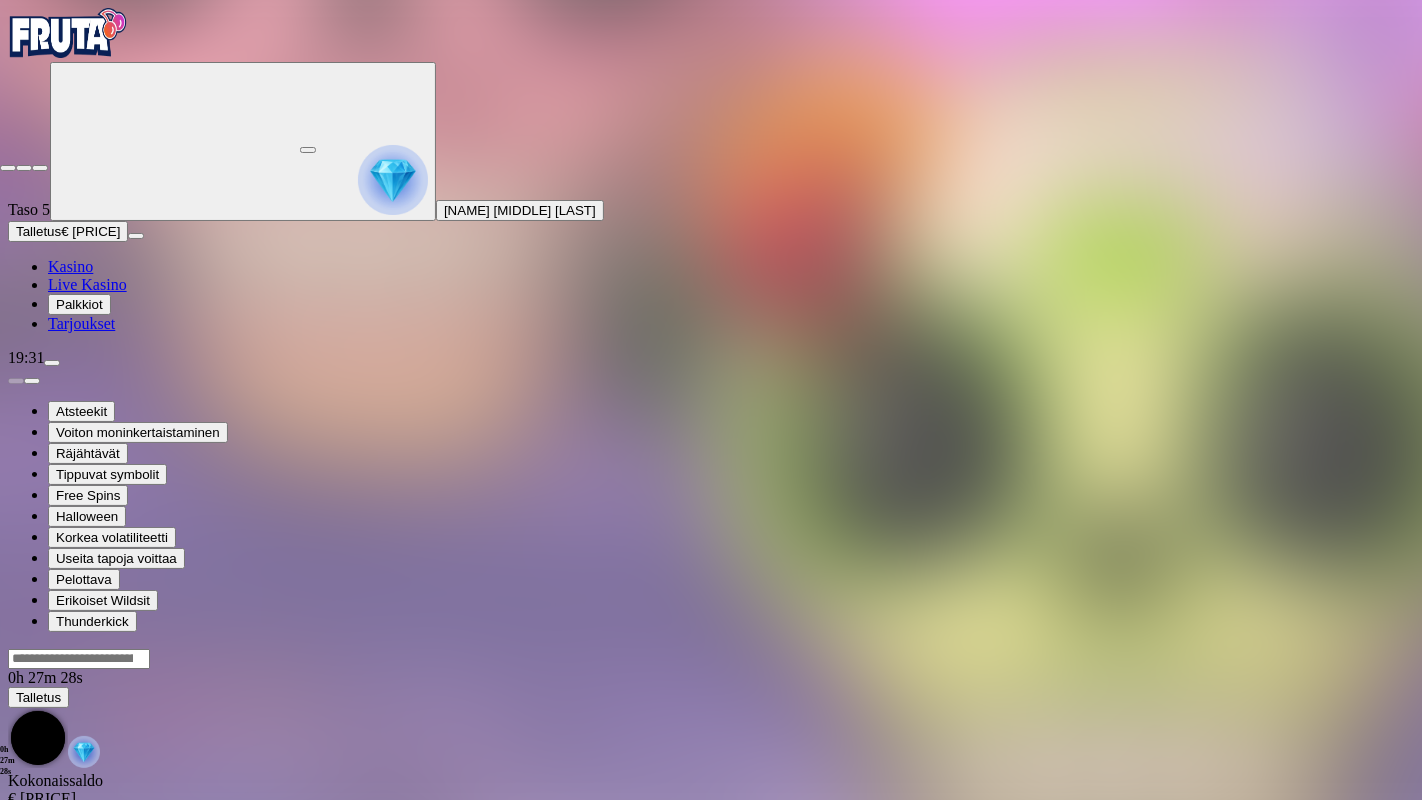 click at bounding box center (8, 168) 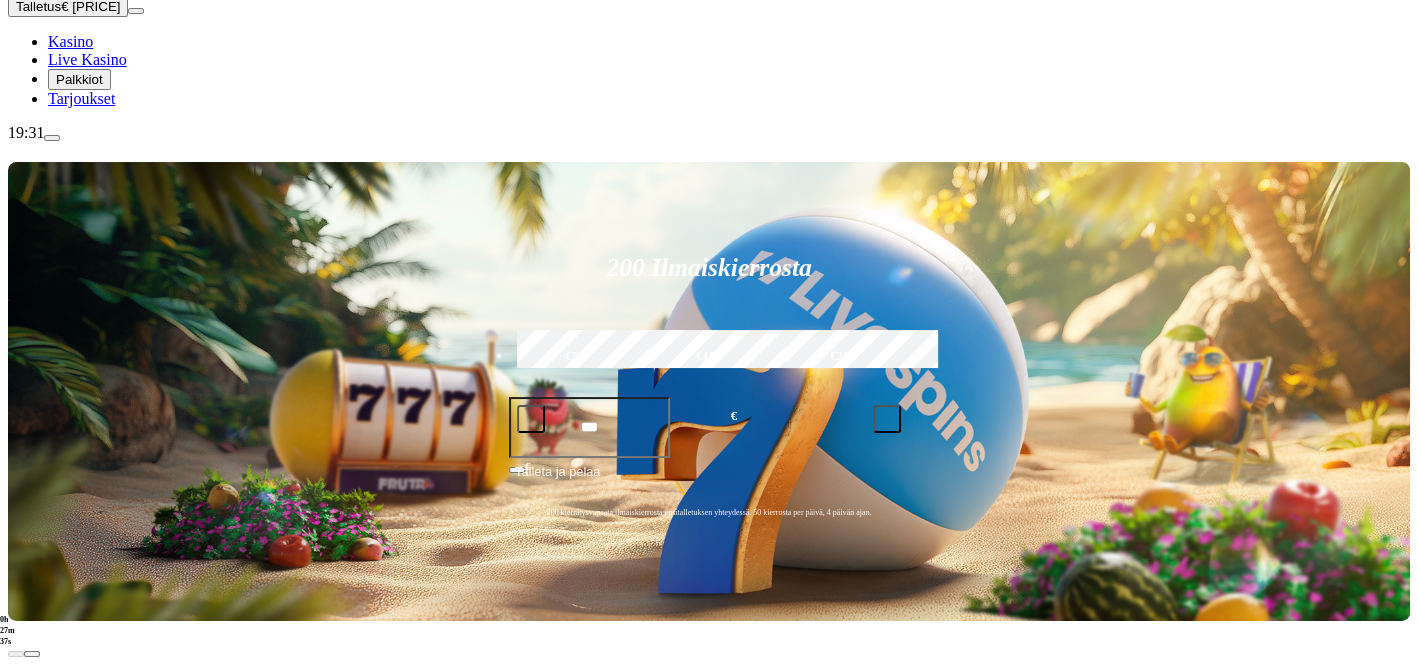 scroll, scrollTop: 222, scrollLeft: 0, axis: vertical 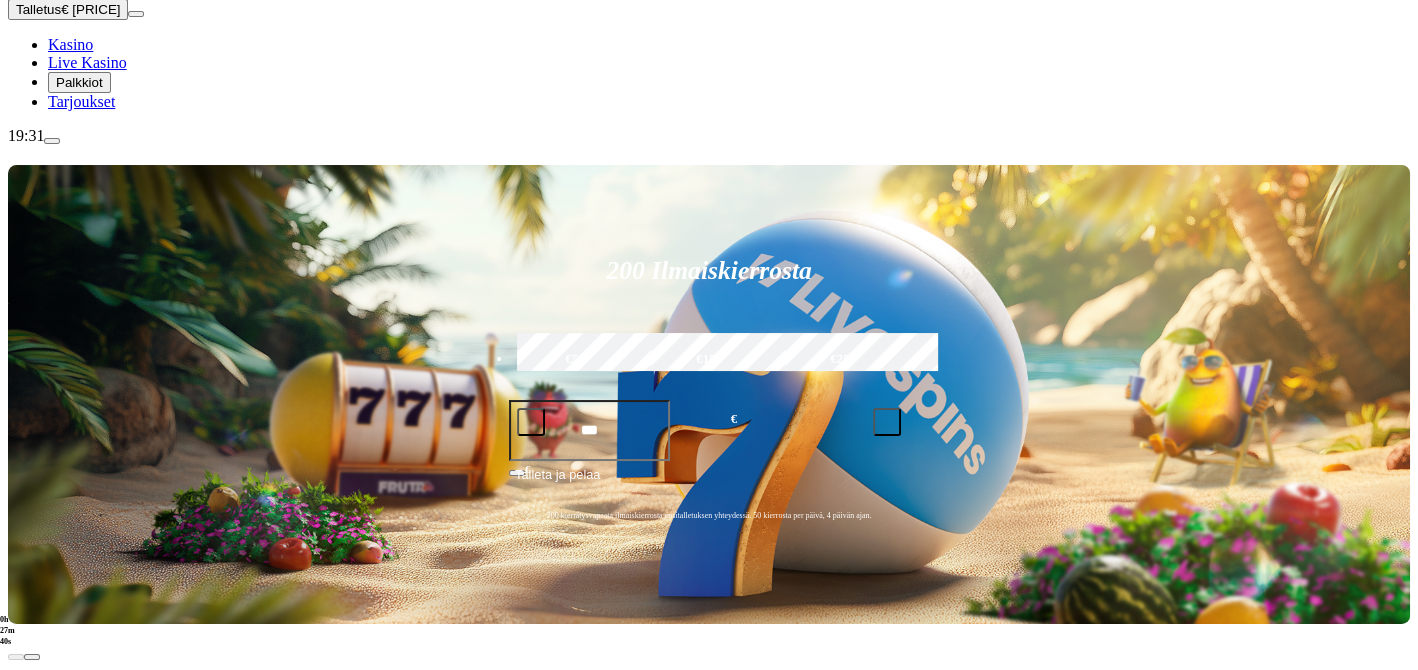 click at bounding box center (32, 894) 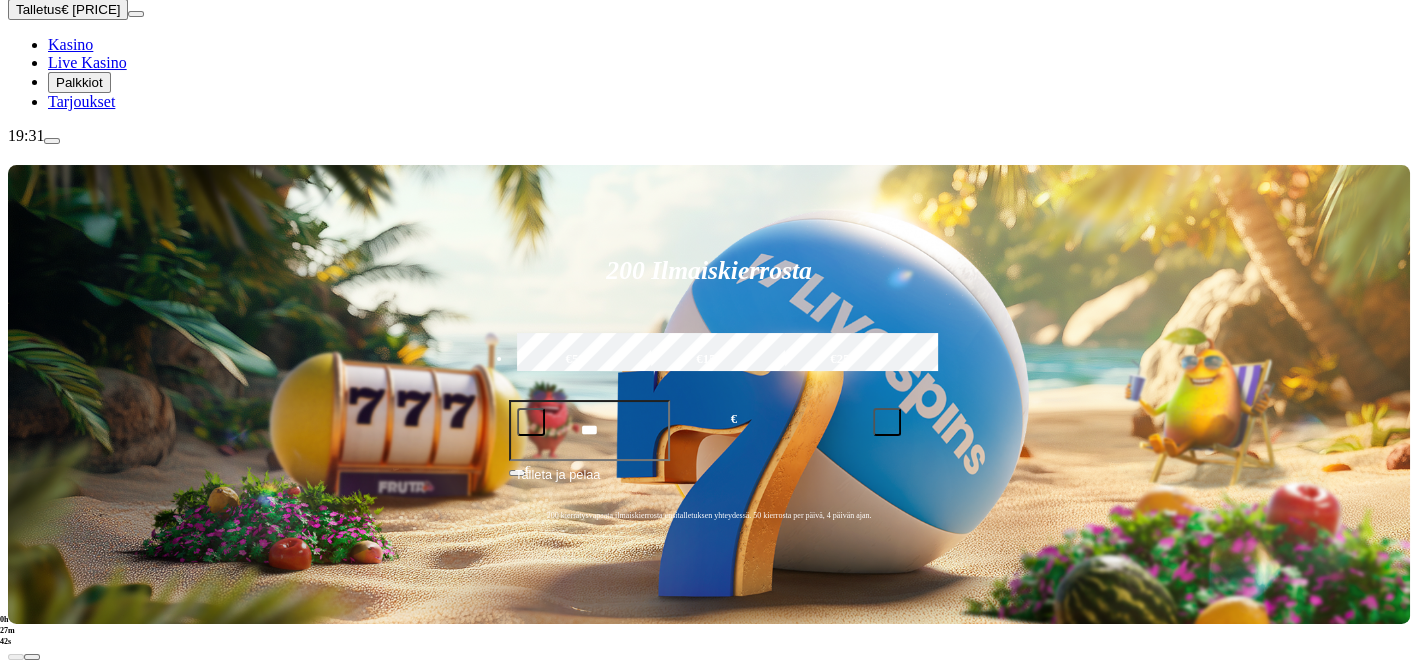click at bounding box center (32, 894) 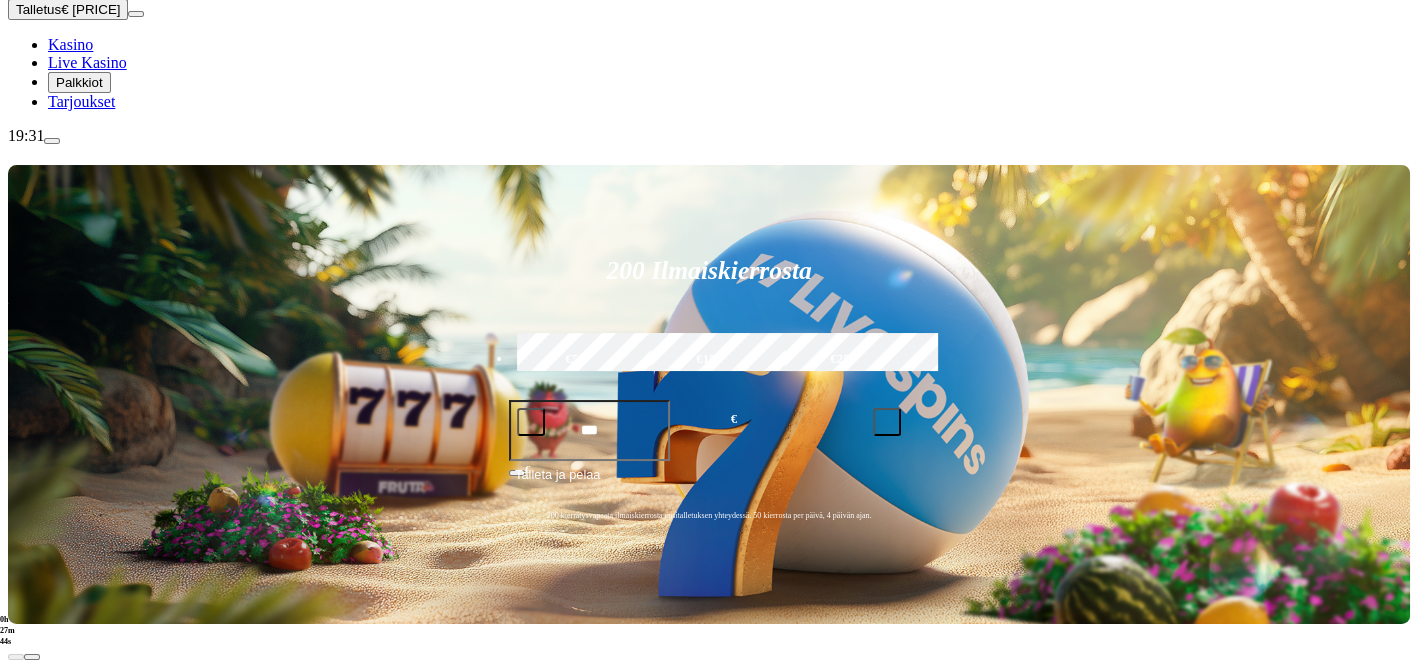 click at bounding box center (32, 894) 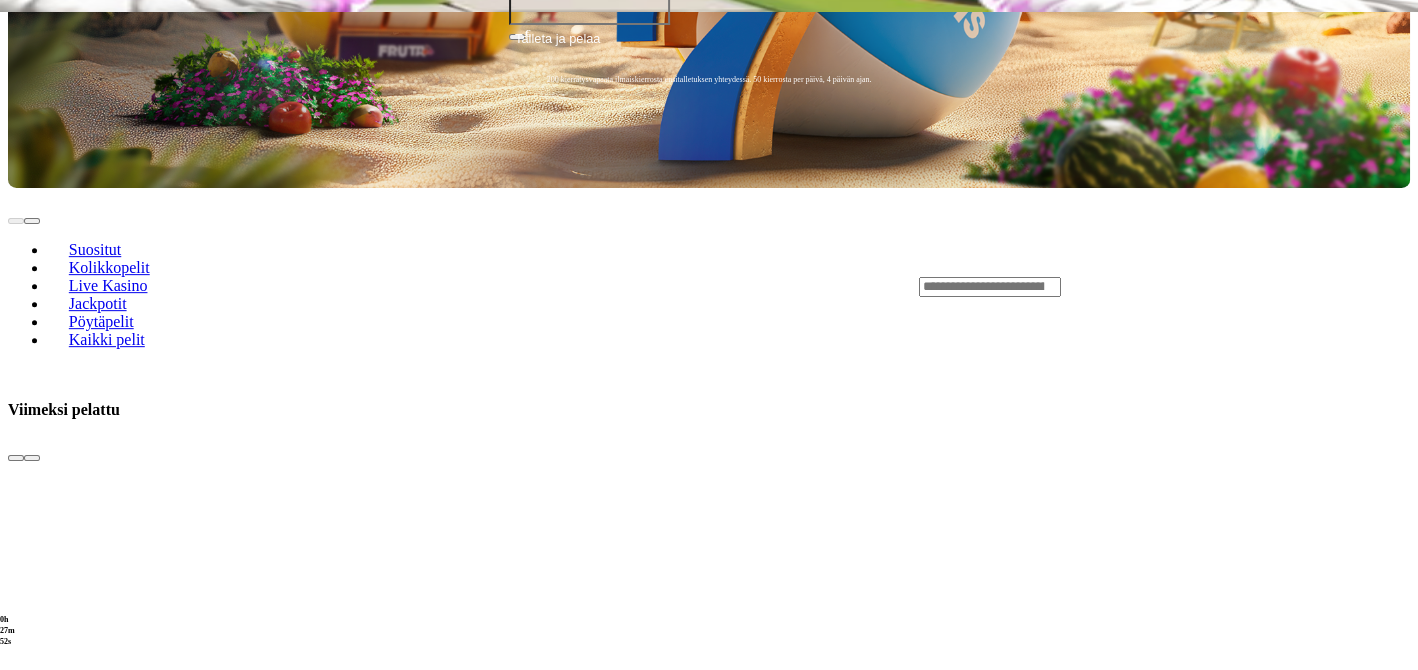 scroll, scrollTop: 666, scrollLeft: 0, axis: vertical 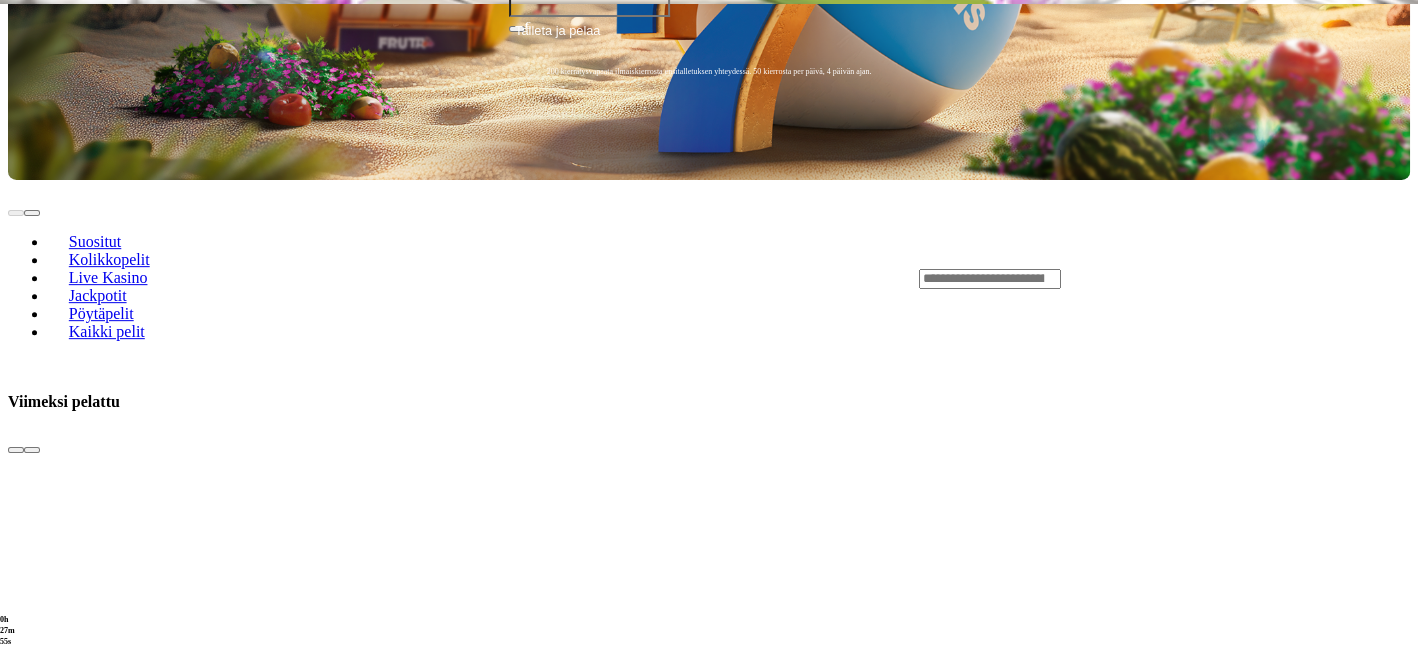 click on "Pelaa nyt" at bounding box center [77, 2905] 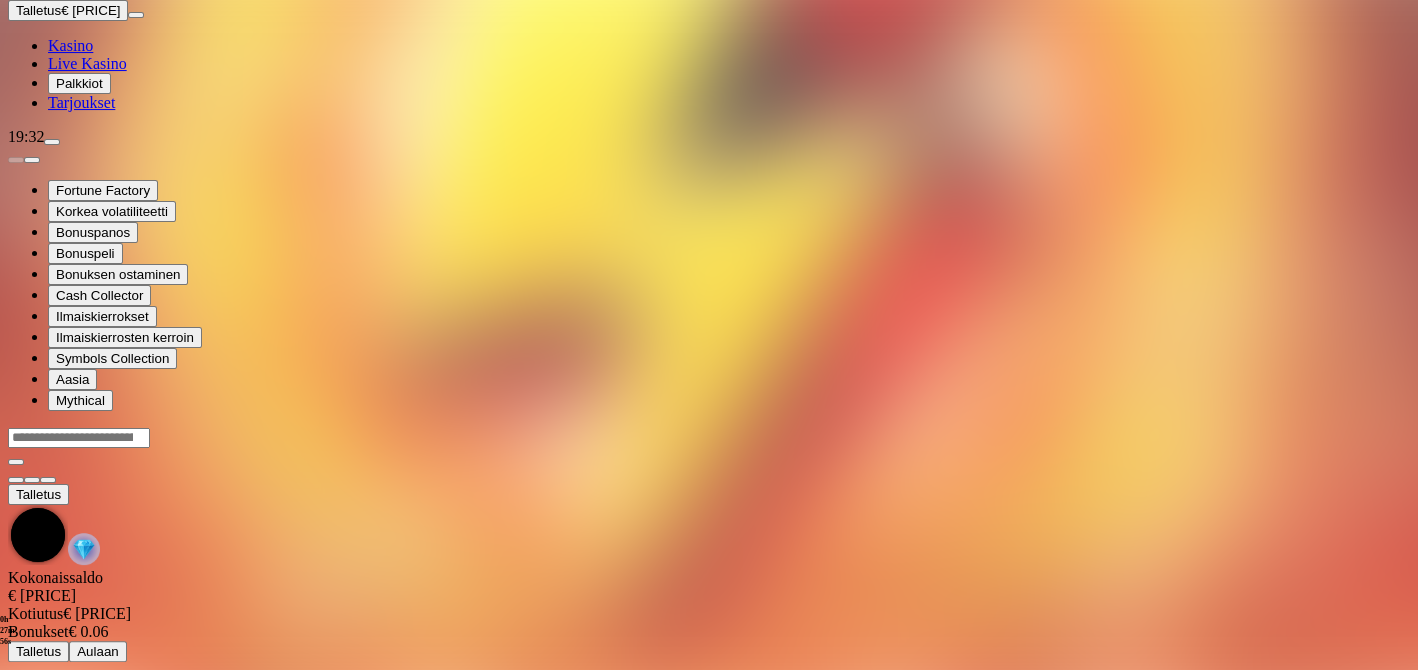 scroll, scrollTop: 0, scrollLeft: 0, axis: both 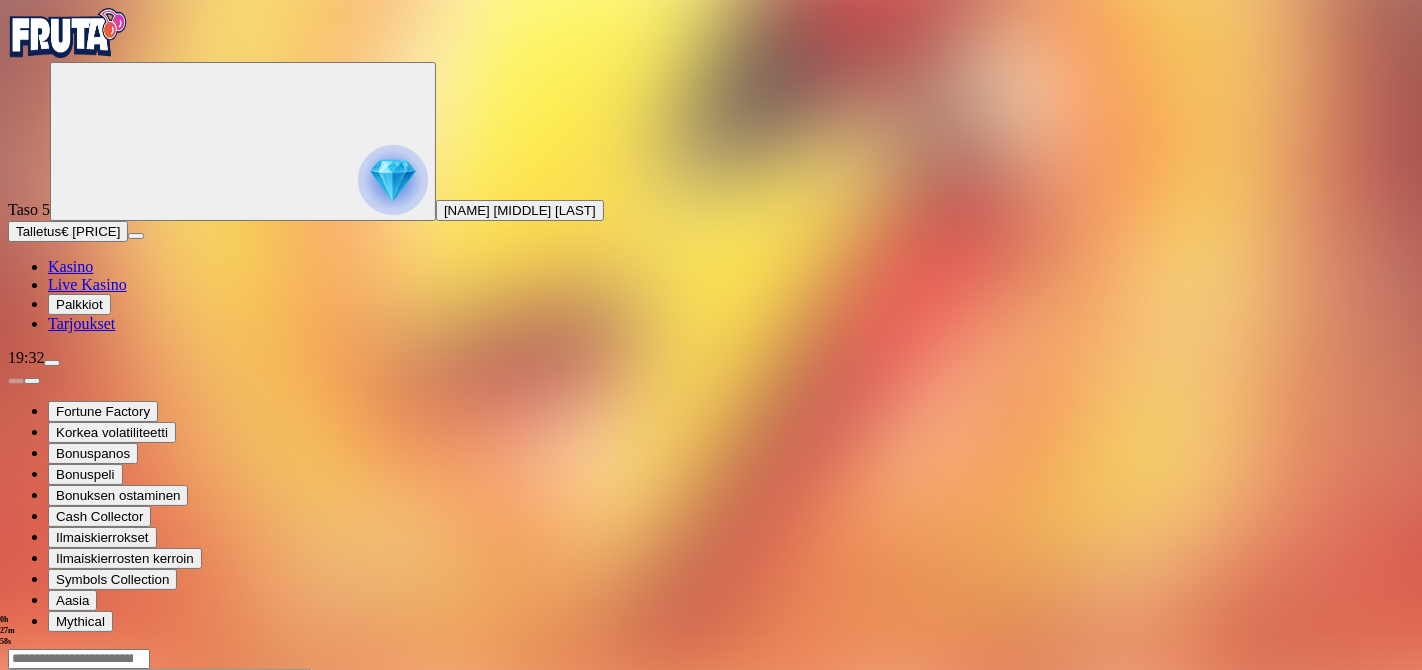 click at bounding box center (48, 841) 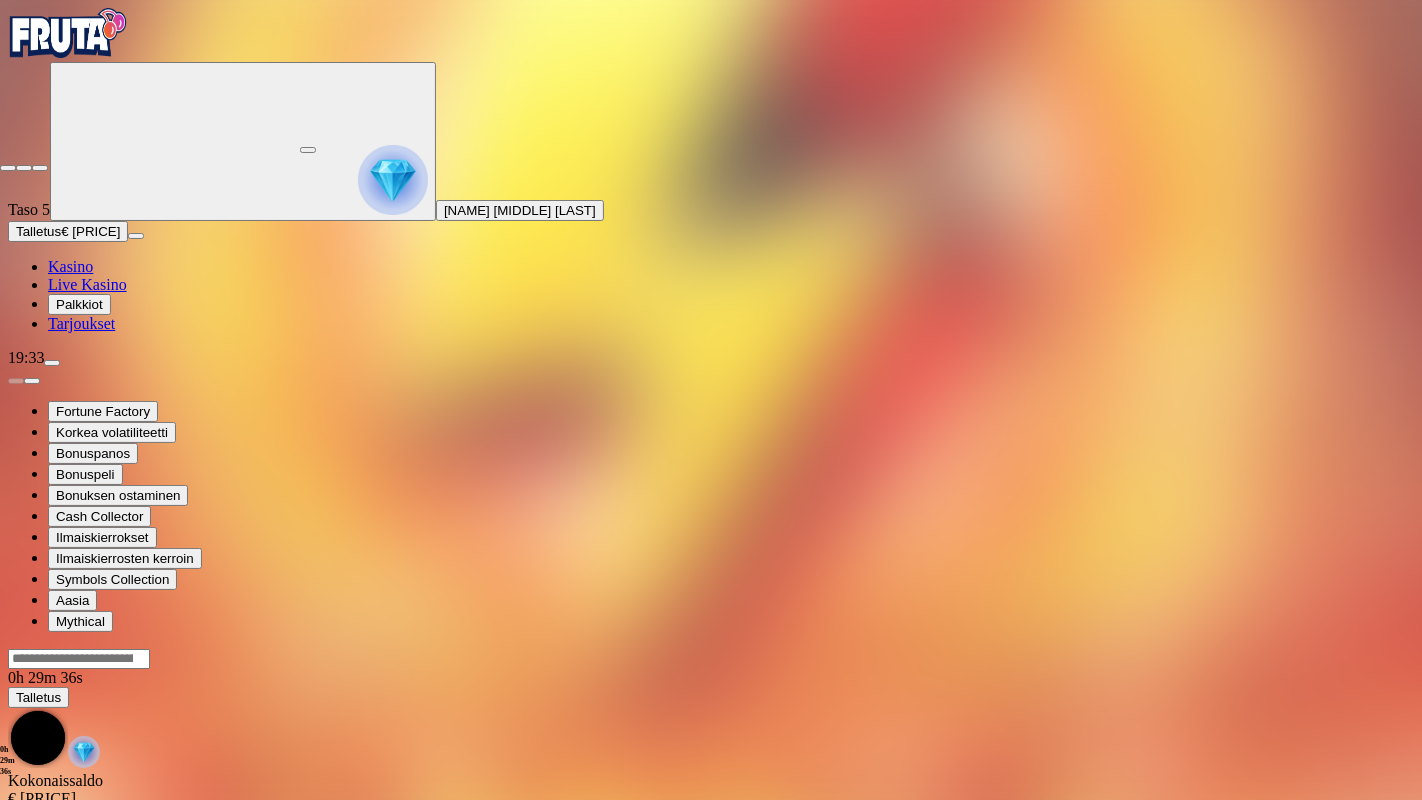 click at bounding box center (8, 168) 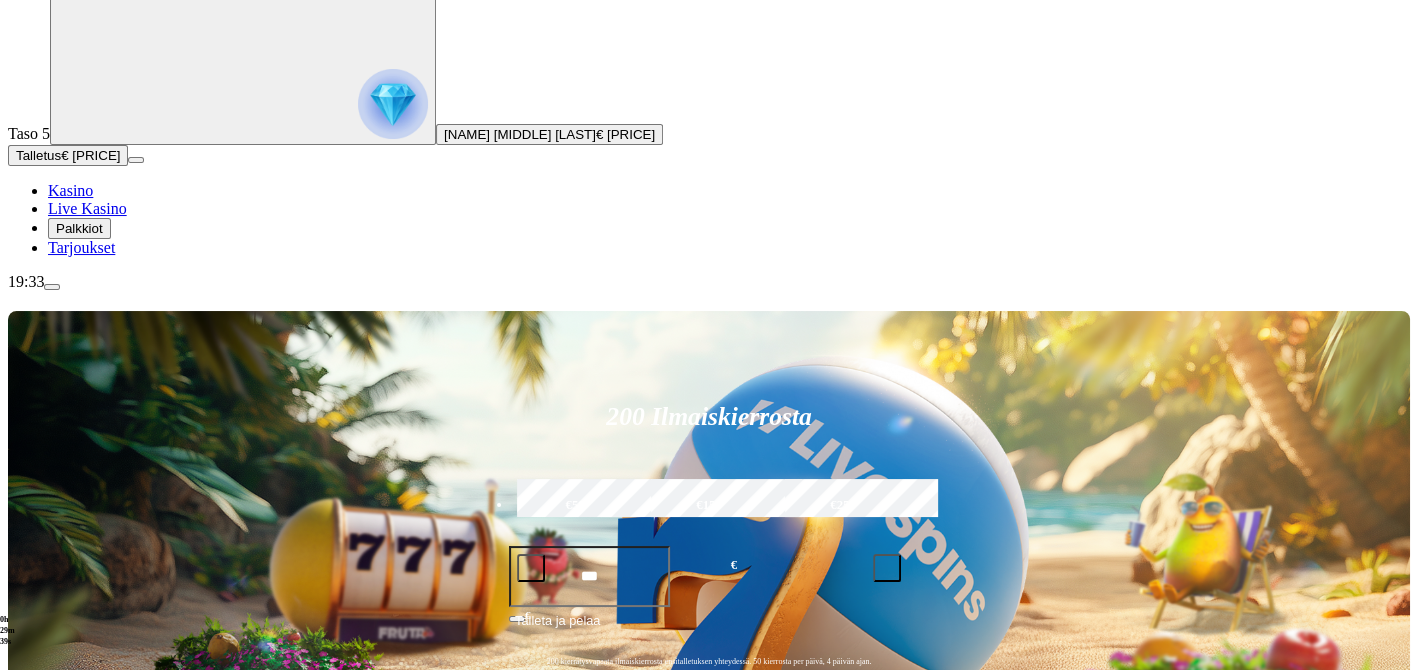 scroll, scrollTop: 111, scrollLeft: 0, axis: vertical 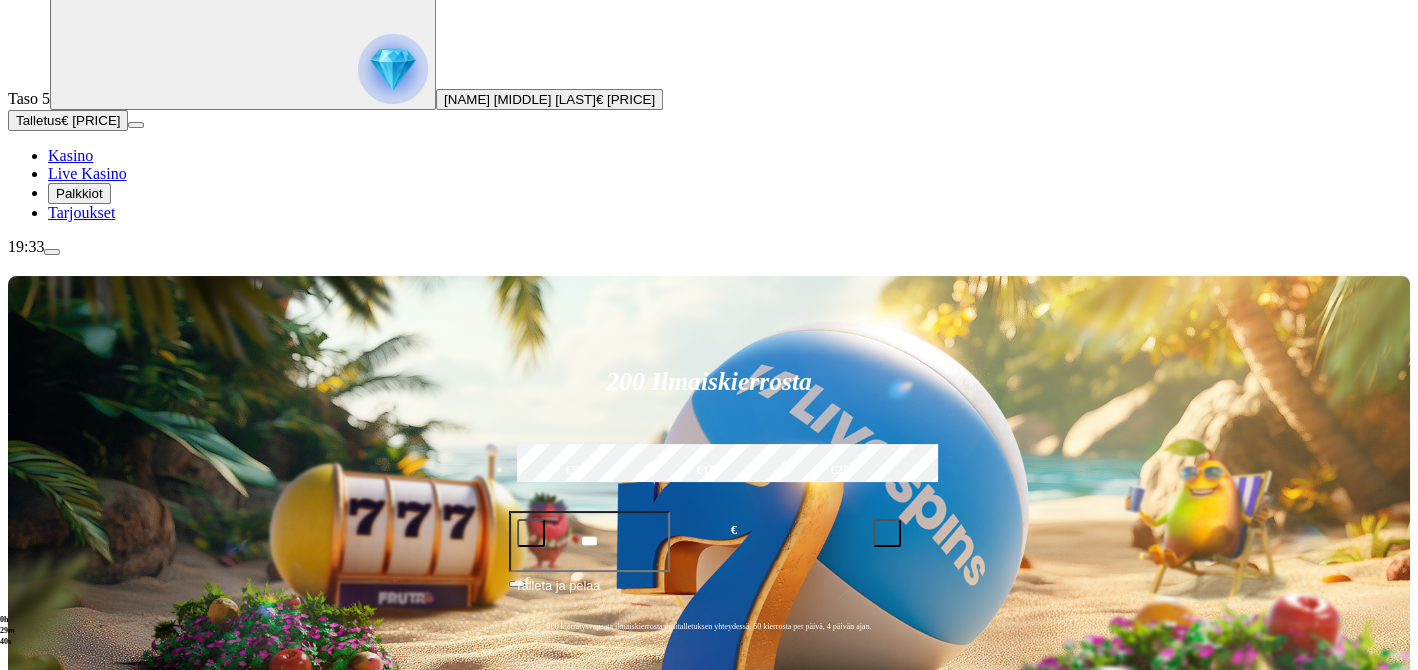 click on "Pelaa nyt" at bounding box center [77, 1433] 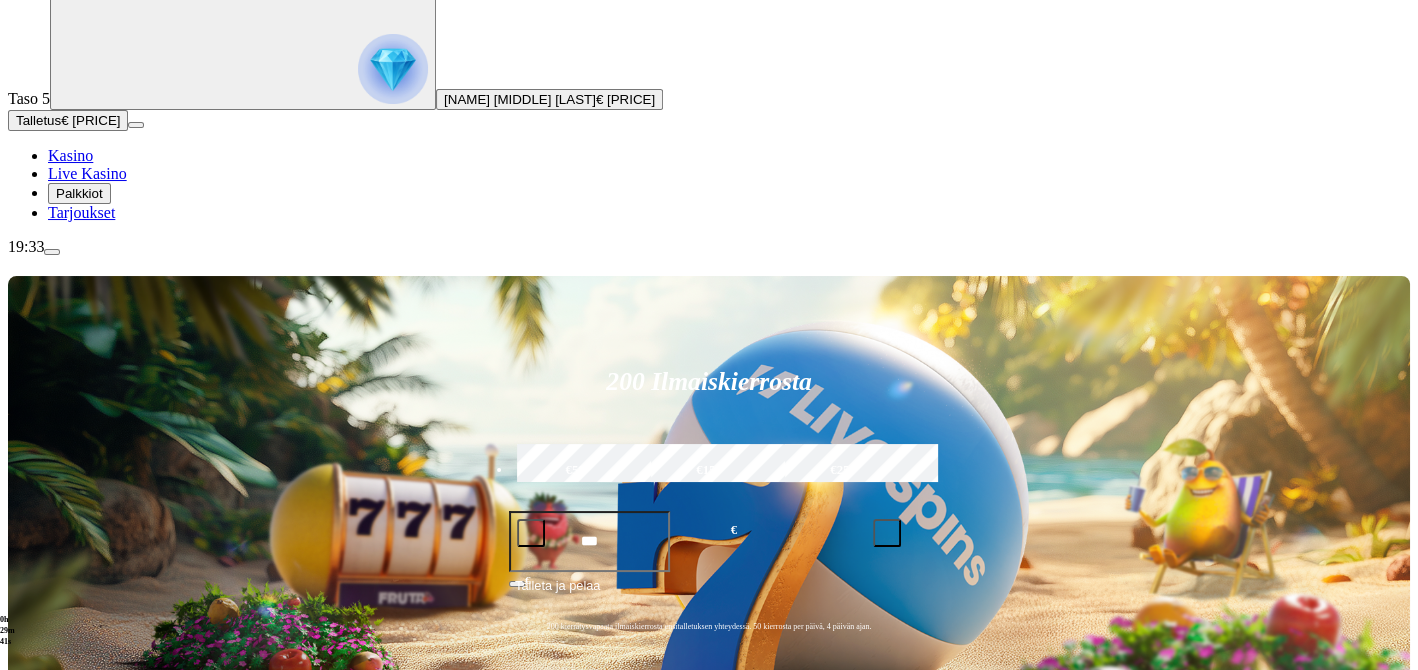 scroll, scrollTop: 0, scrollLeft: 0, axis: both 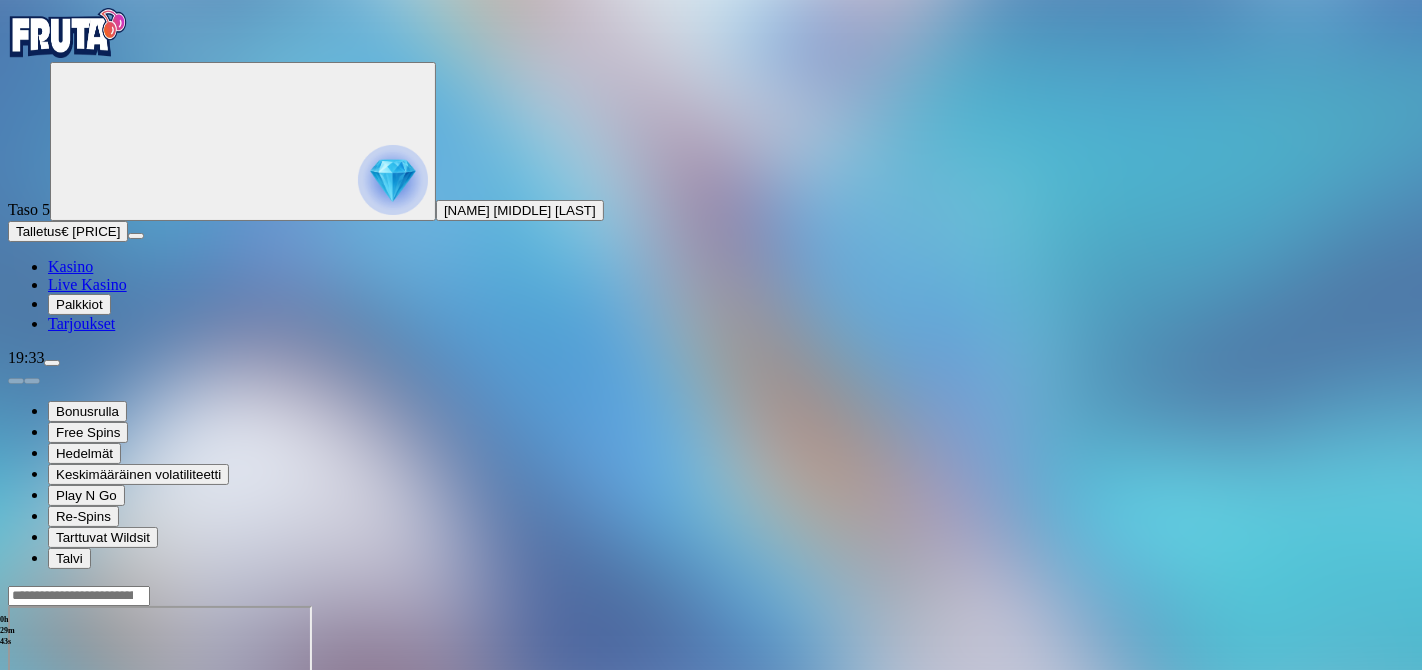 click at bounding box center [48, 778] 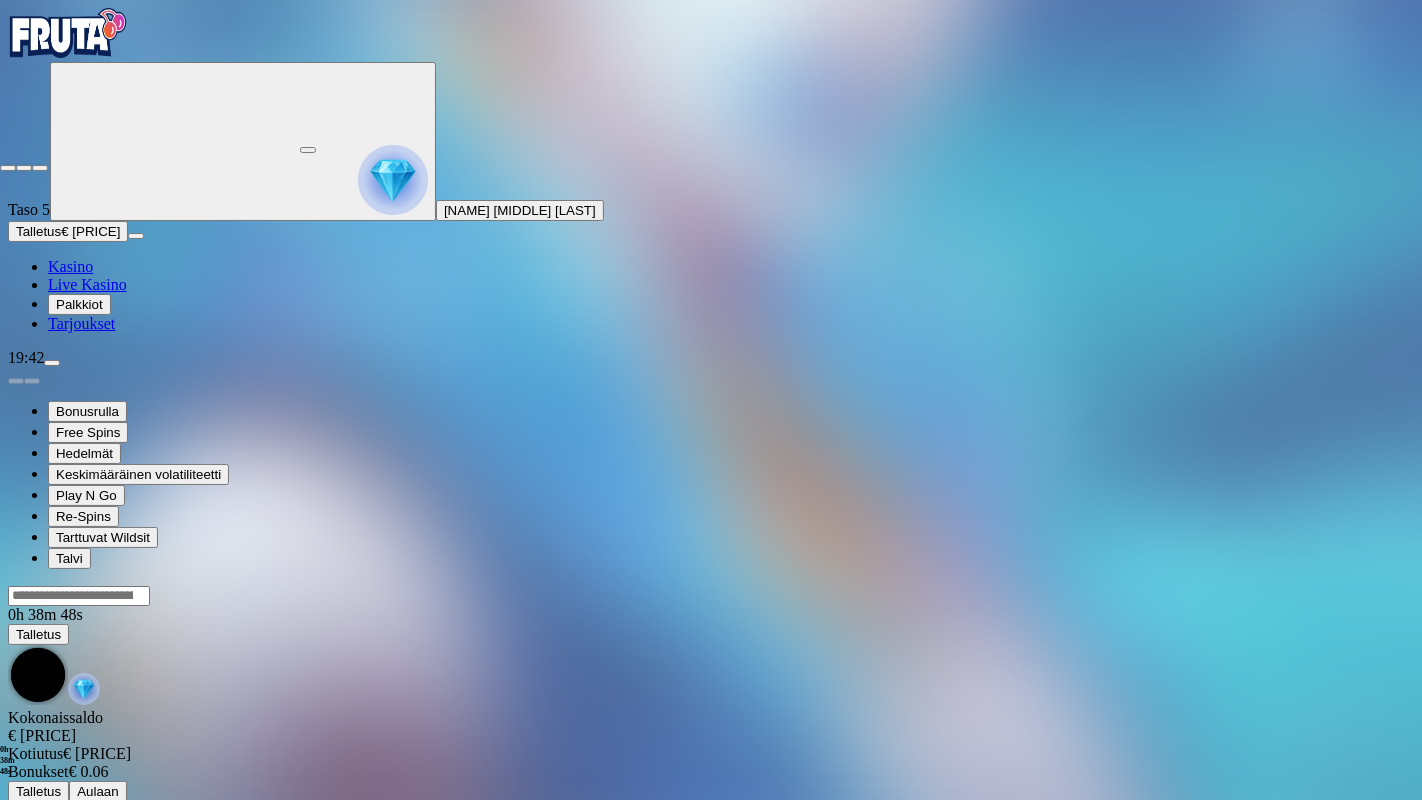 click at bounding box center (8, 168) 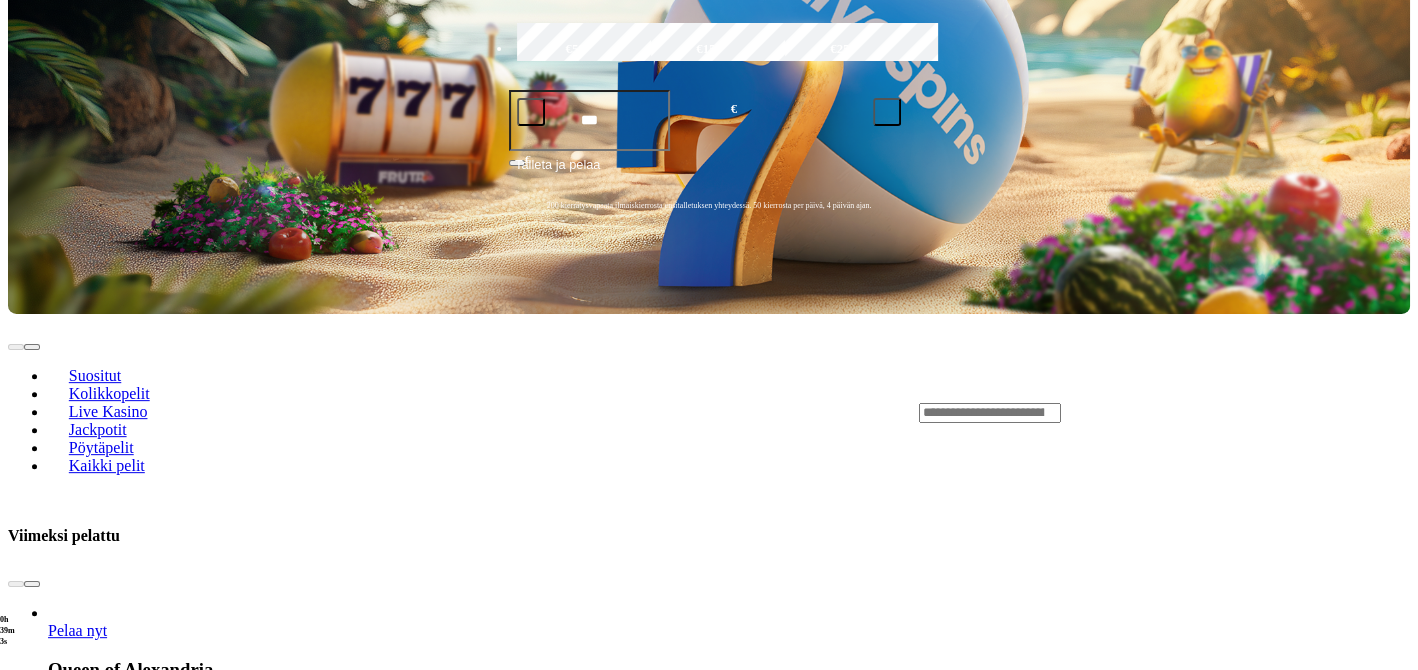 scroll, scrollTop: 555, scrollLeft: 0, axis: vertical 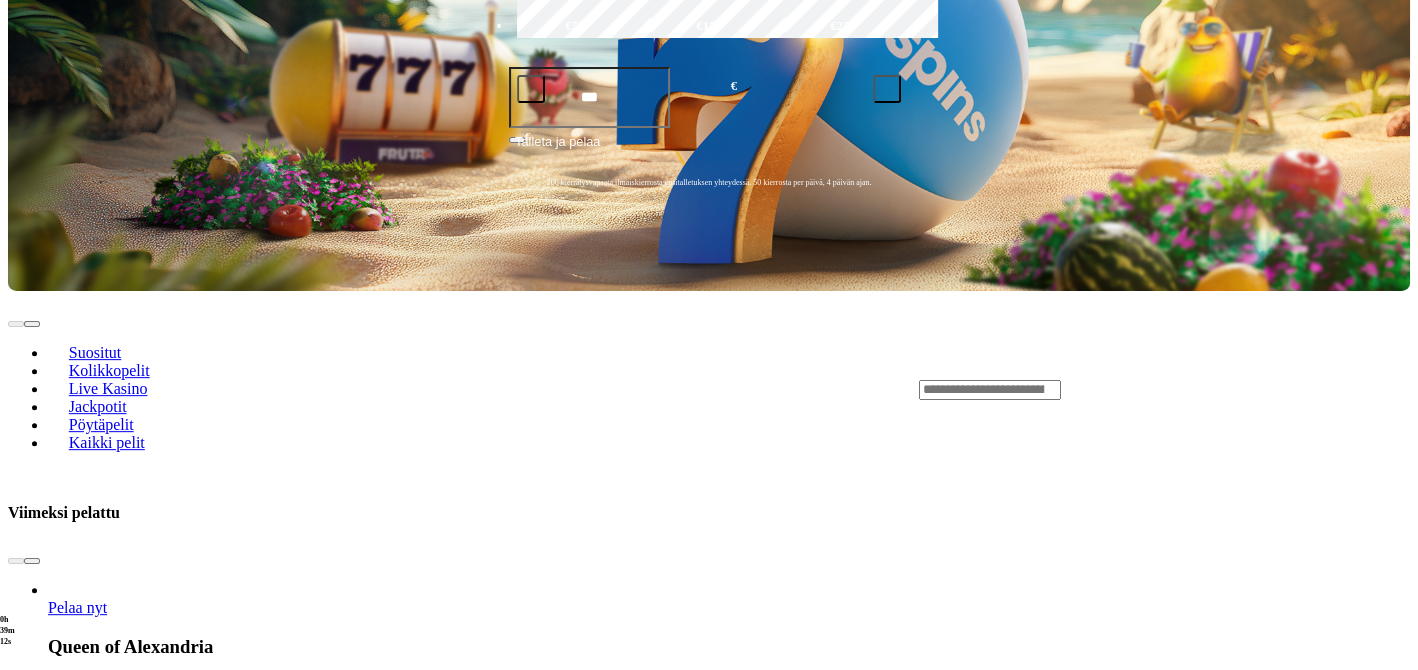 click at bounding box center [32, 2875] 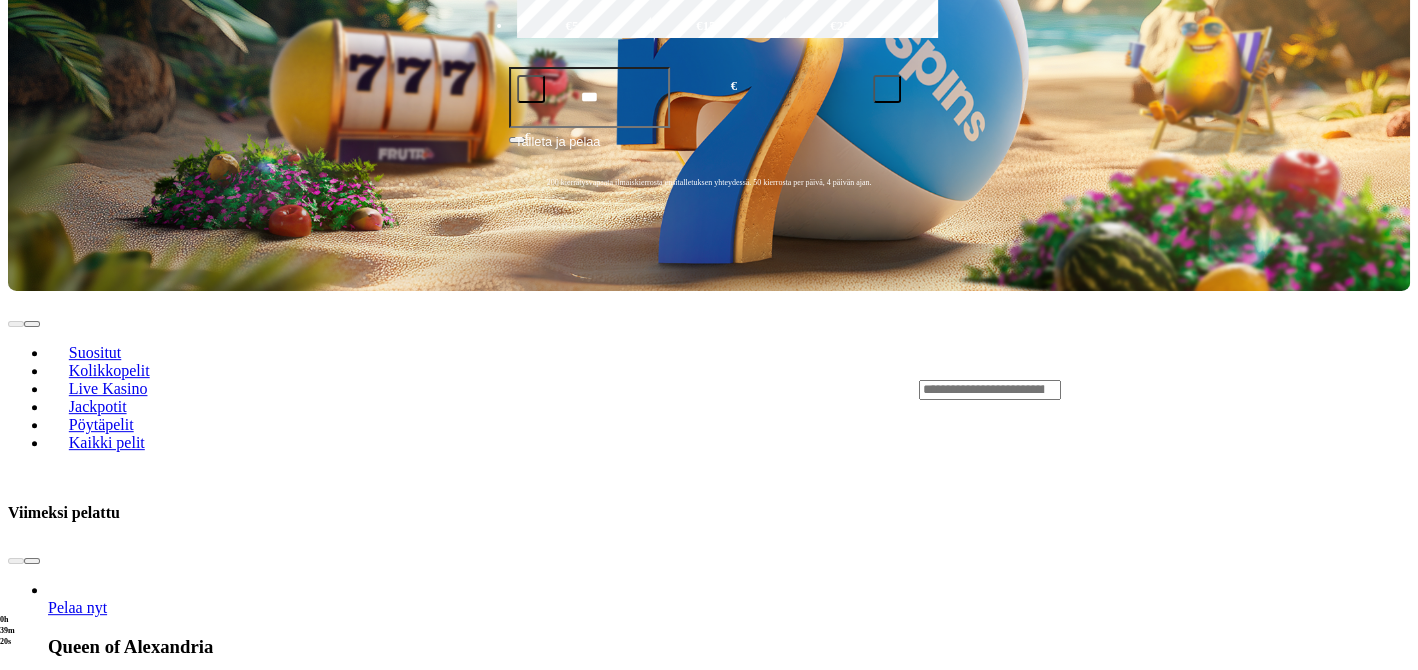 click at bounding box center [32, 2875] 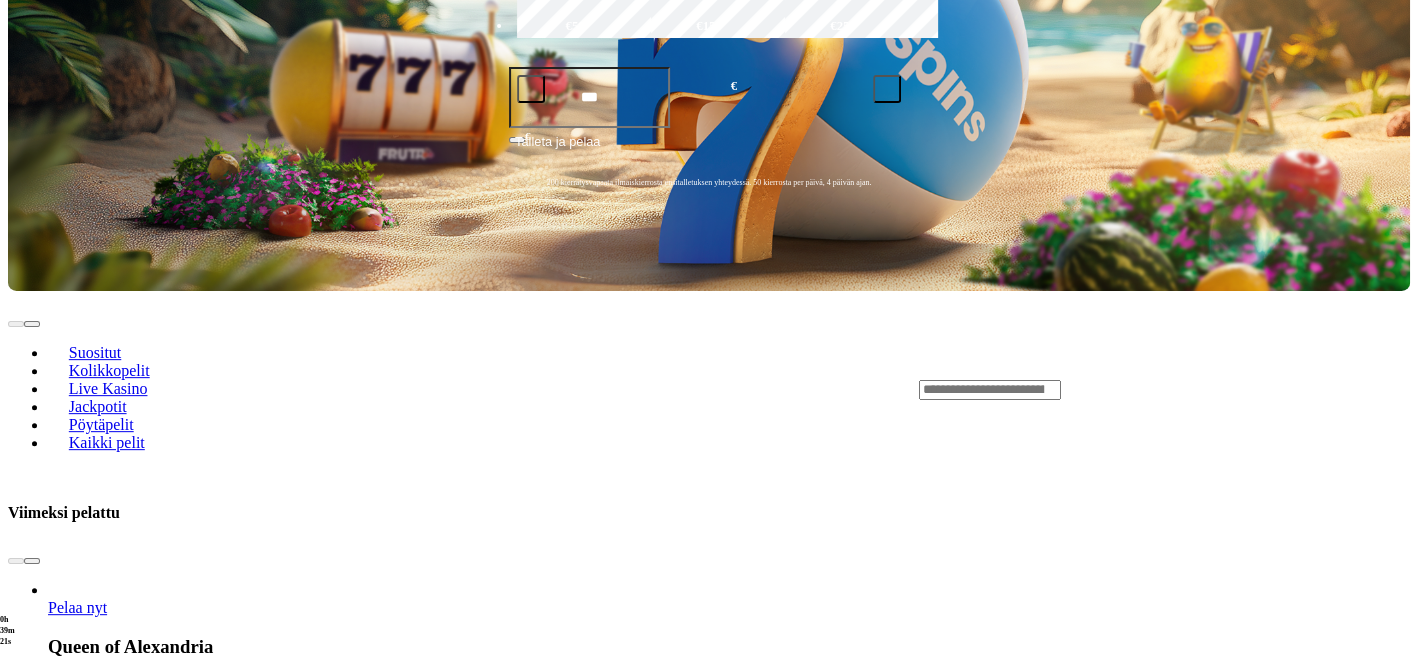 click at bounding box center [32, 2875] 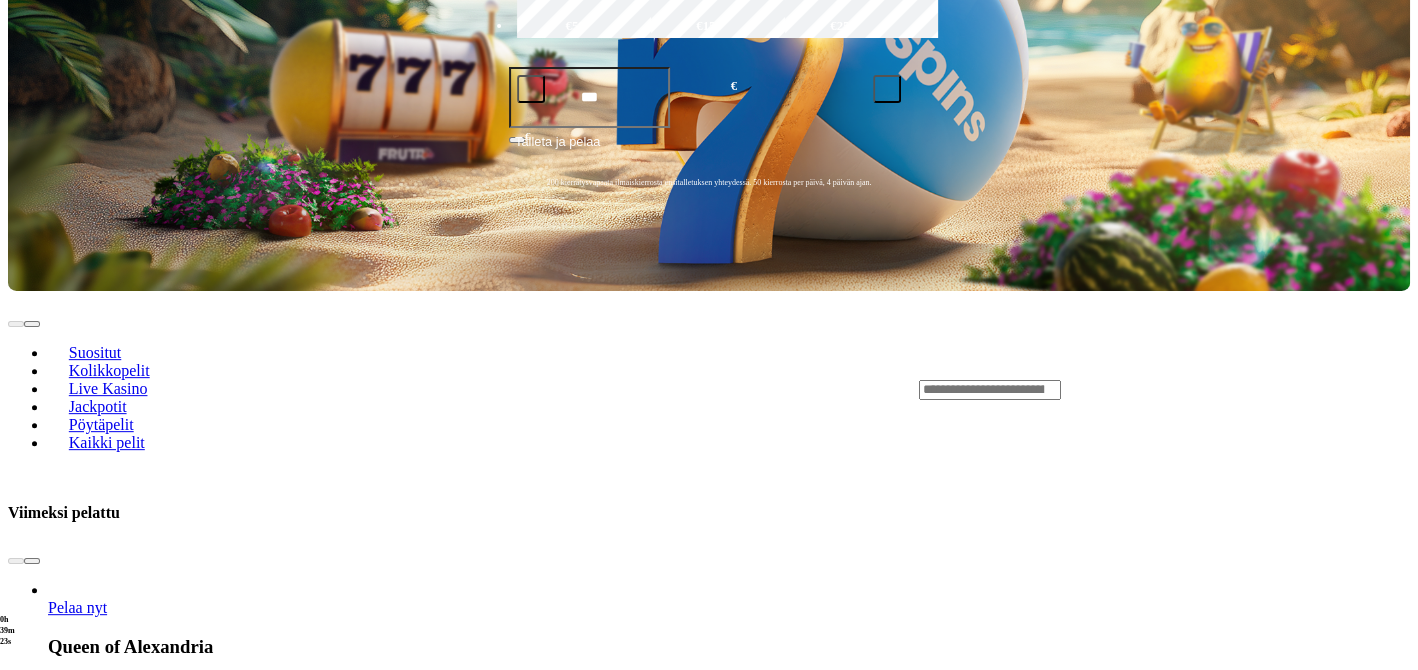 click at bounding box center (16, 2875) 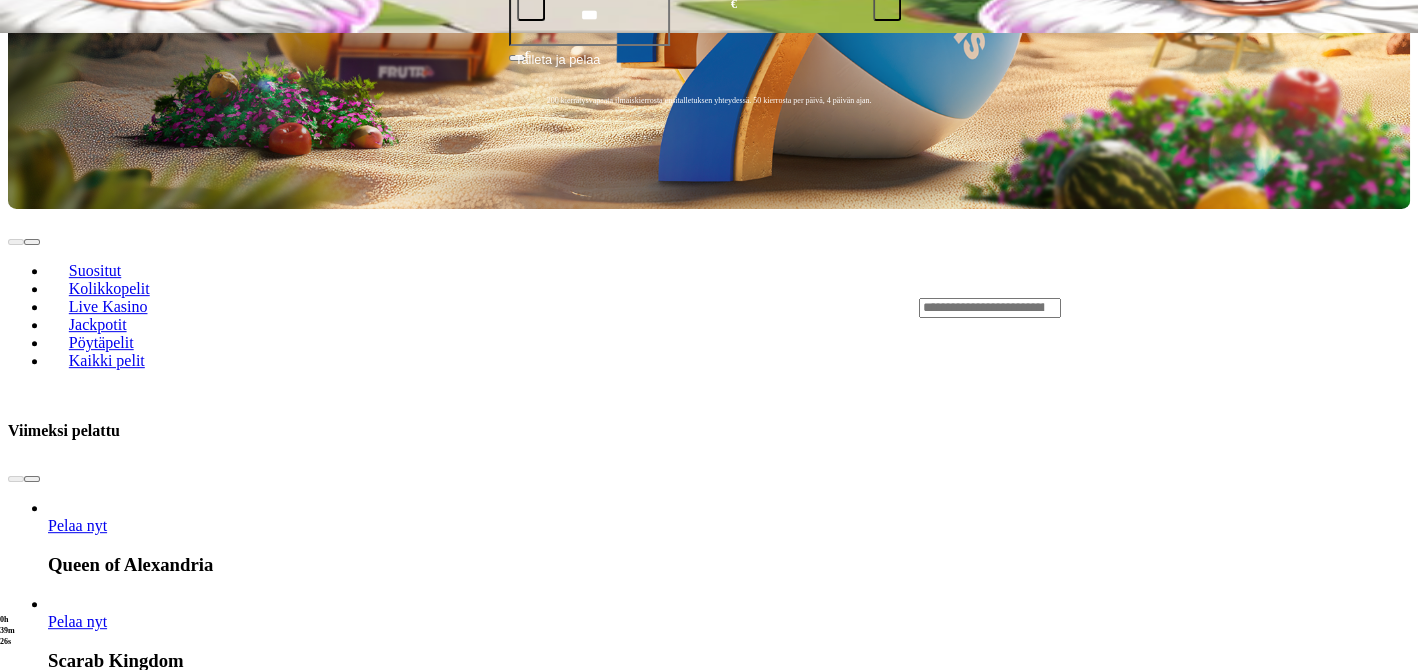scroll, scrollTop: 777, scrollLeft: 0, axis: vertical 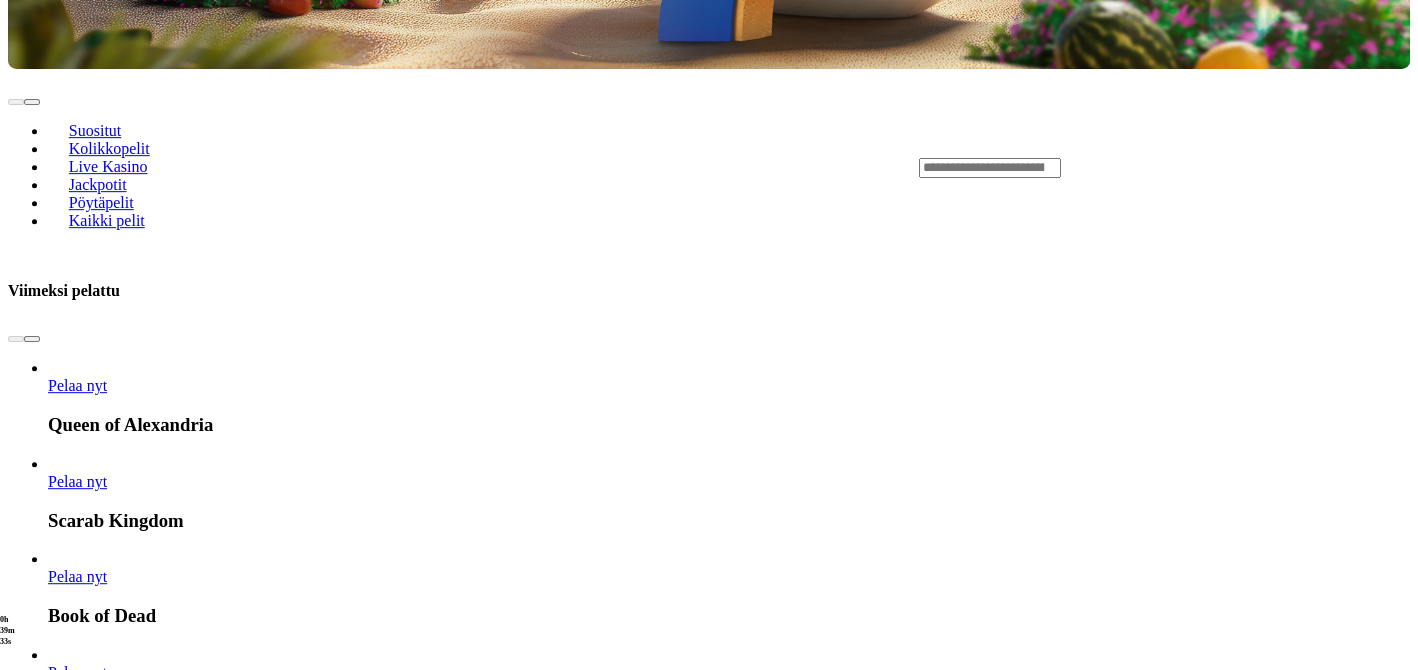 click on "Pelaa nyt" at bounding box center (77, 2794) 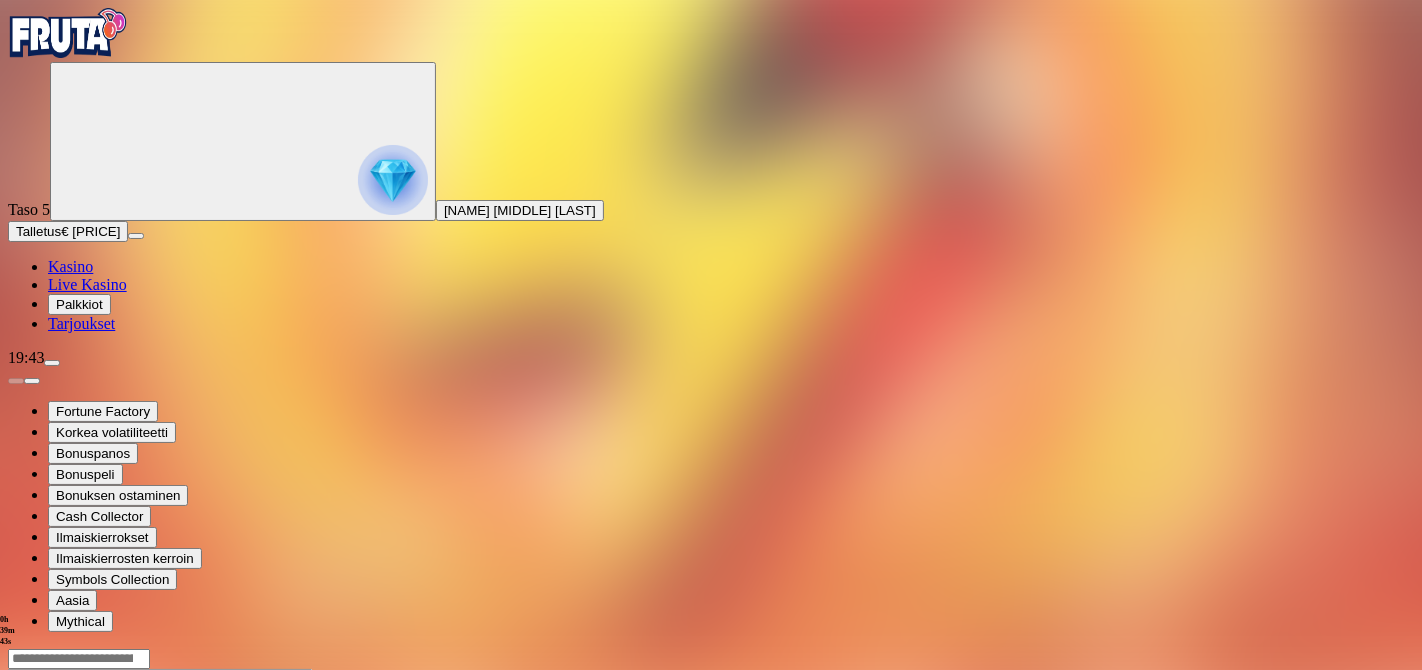 click at bounding box center (16, 841) 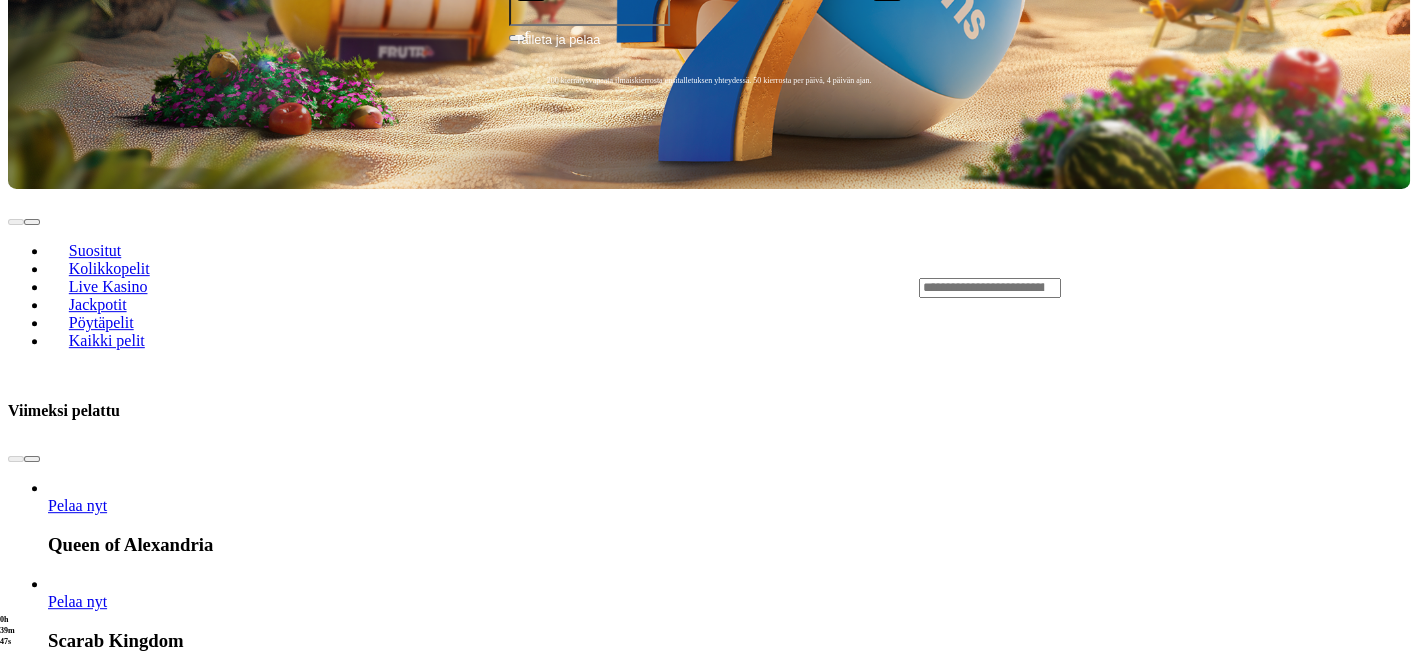 scroll, scrollTop: 666, scrollLeft: 0, axis: vertical 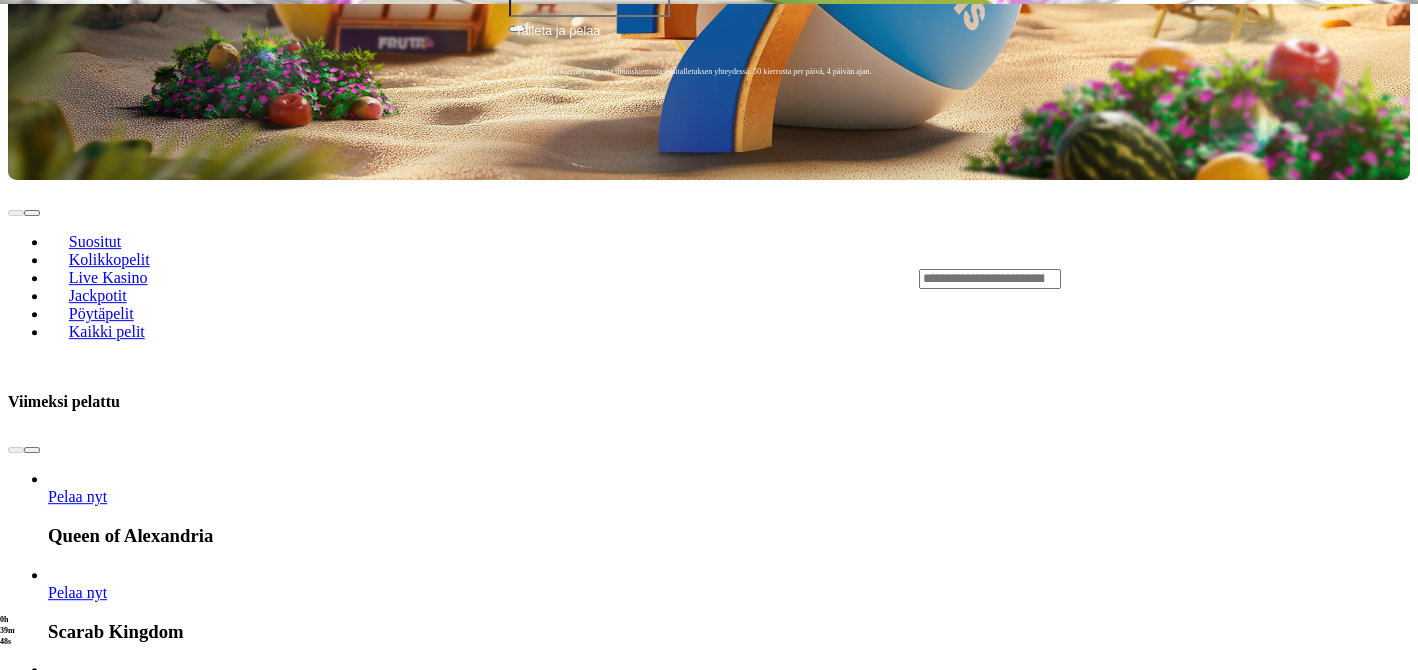 click on "Pelaa nyt" at bounding box center [77, 2905] 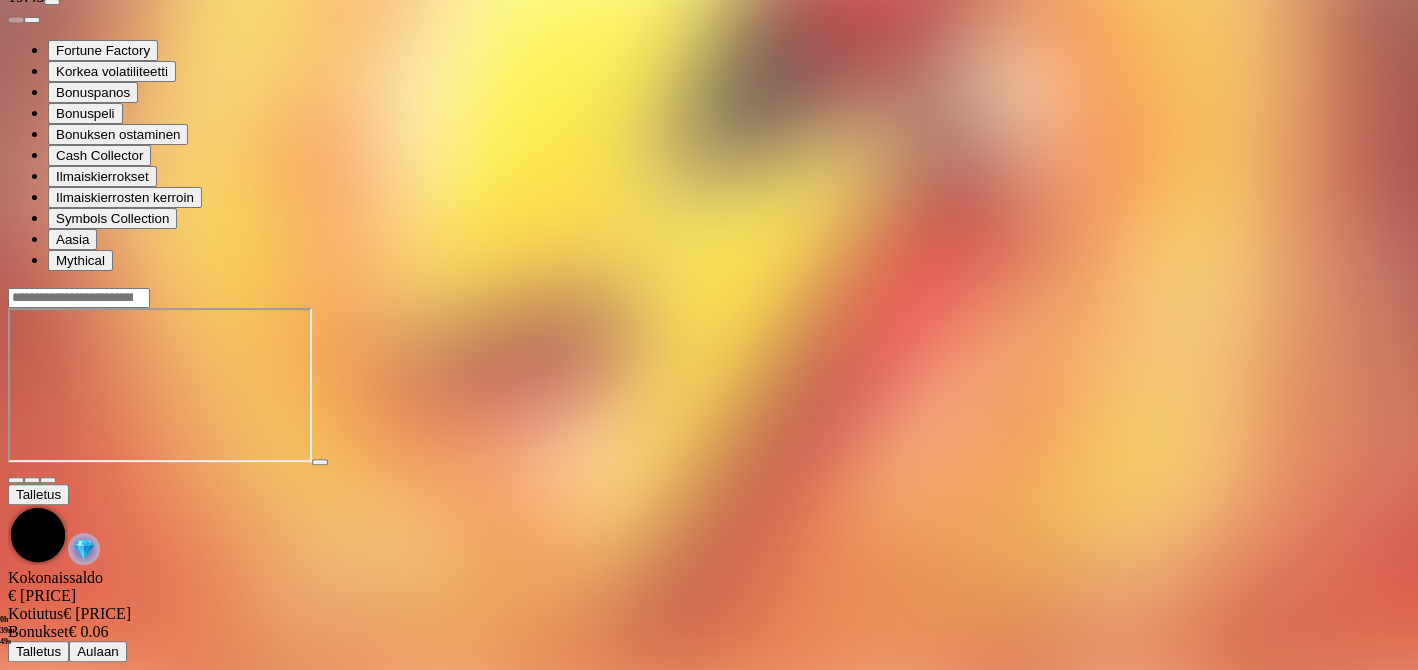 scroll, scrollTop: 0, scrollLeft: 0, axis: both 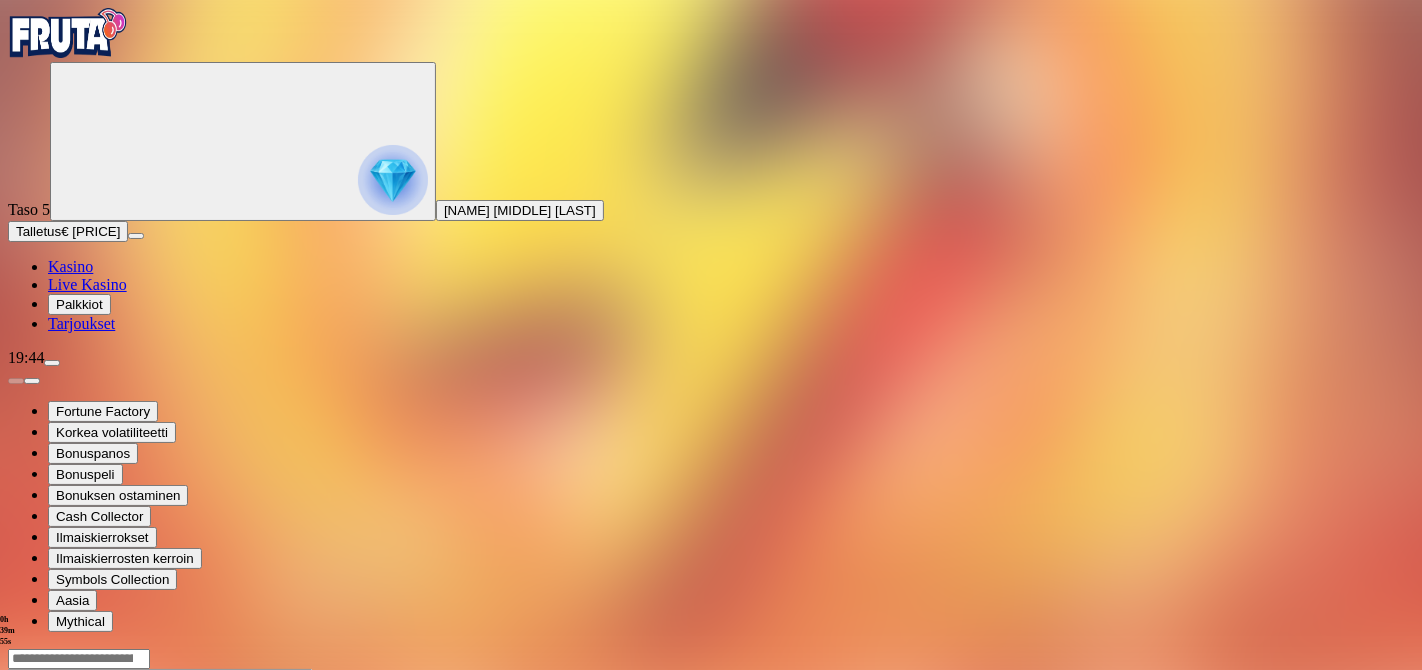 click at bounding box center (16, 841) 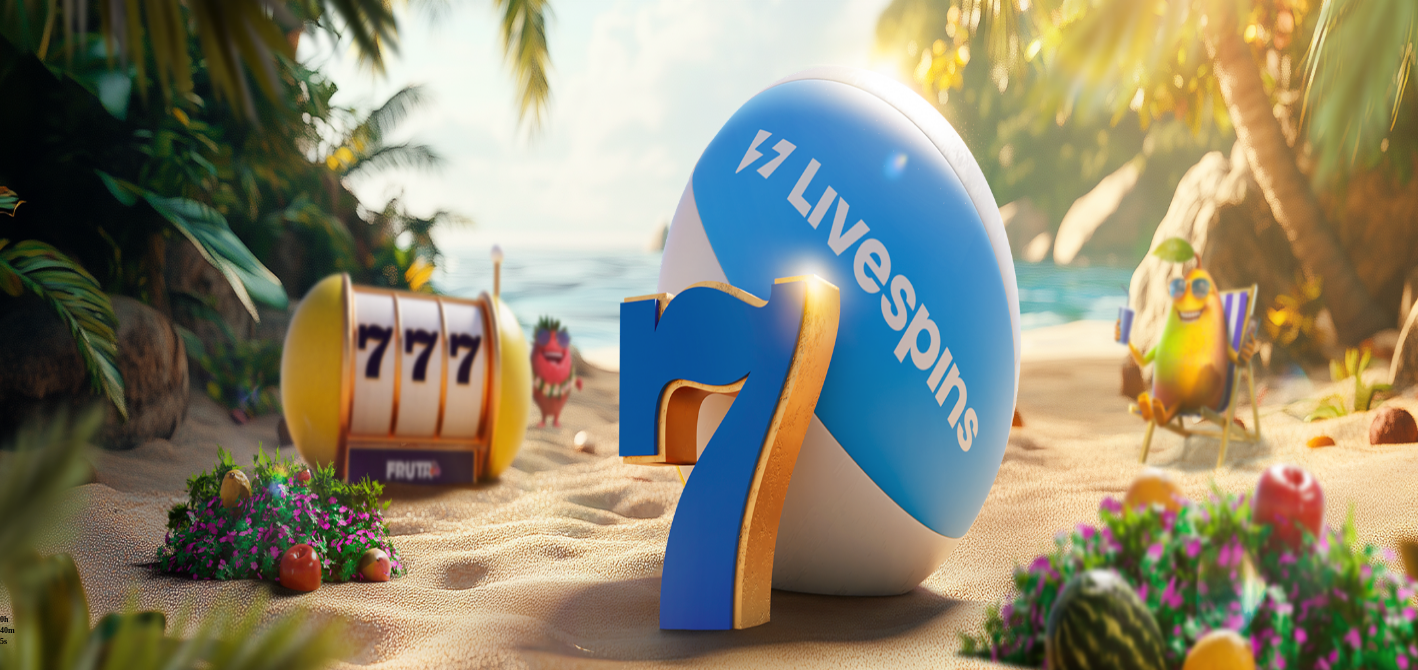 scroll, scrollTop: 0, scrollLeft: 0, axis: both 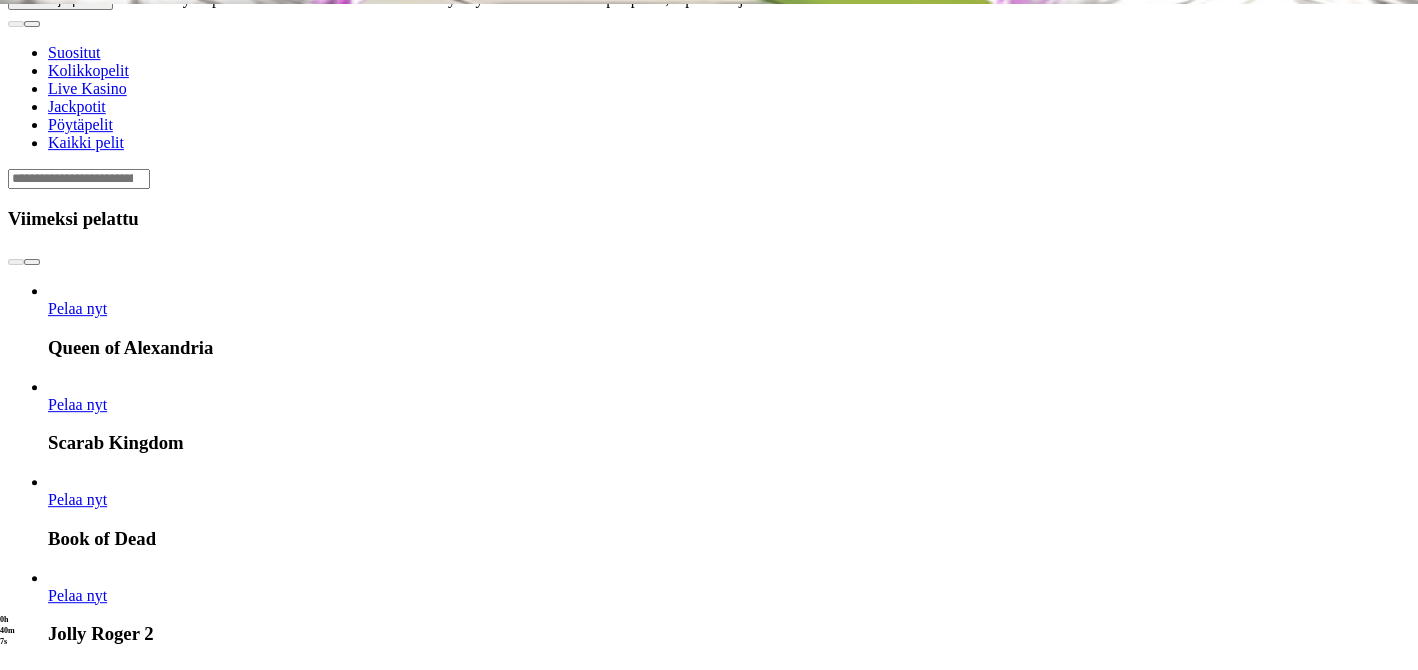 click on "Pelaa nyt" at bounding box center [77, 2689] 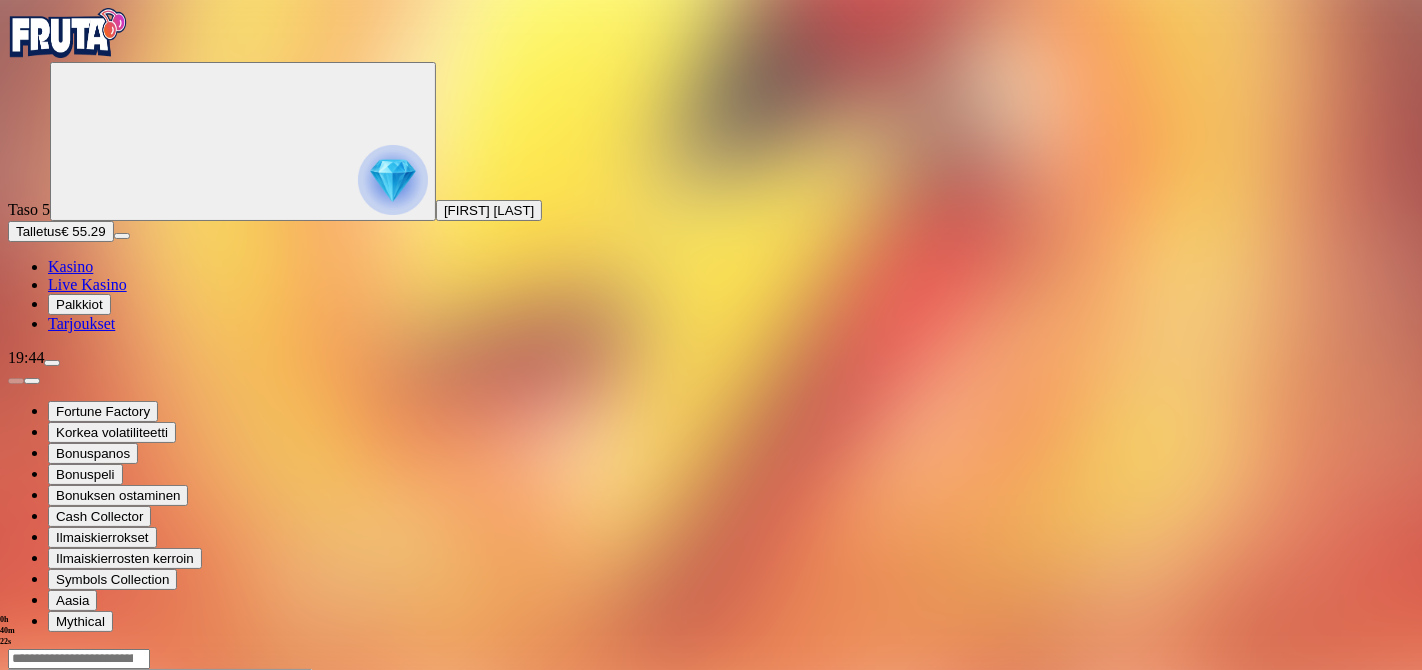 click at bounding box center (48, 841) 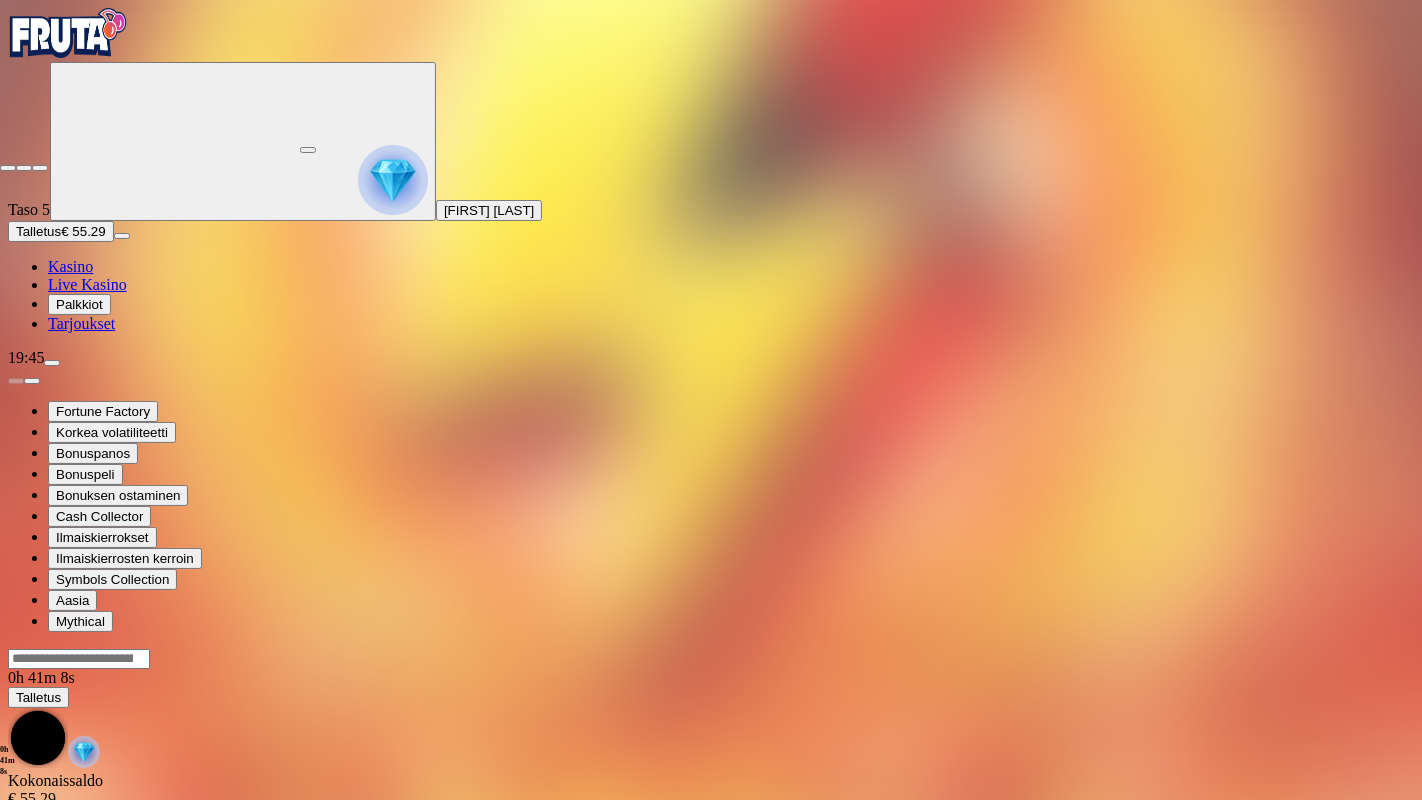 click at bounding box center (8, 168) 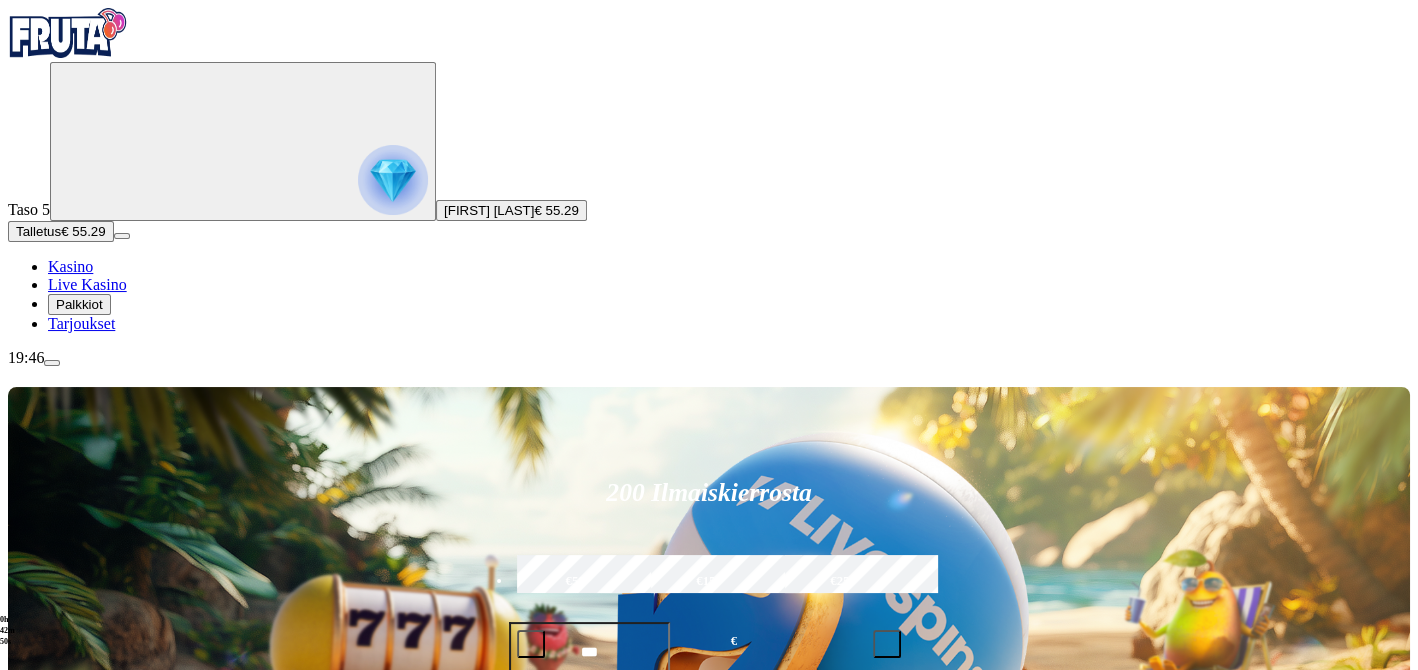click on "Pelaa nyt" at bounding box center [77, 1640] 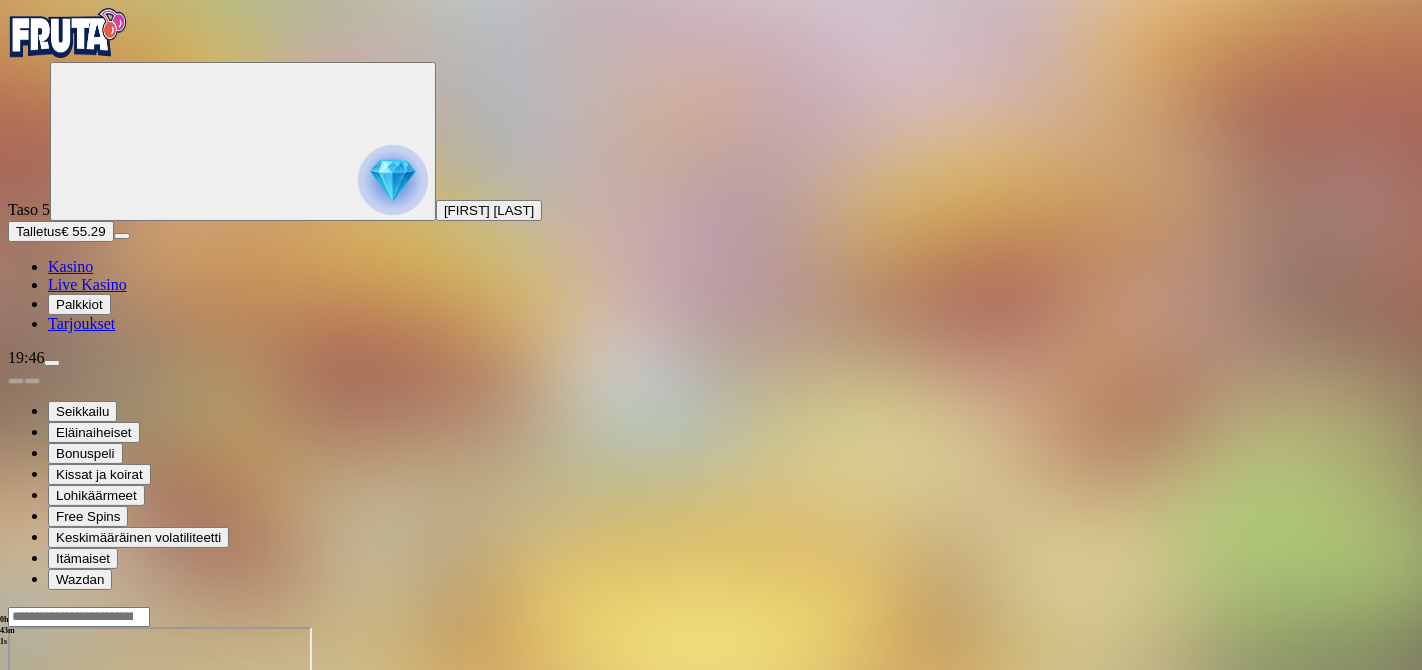 click at bounding box center (48, 799) 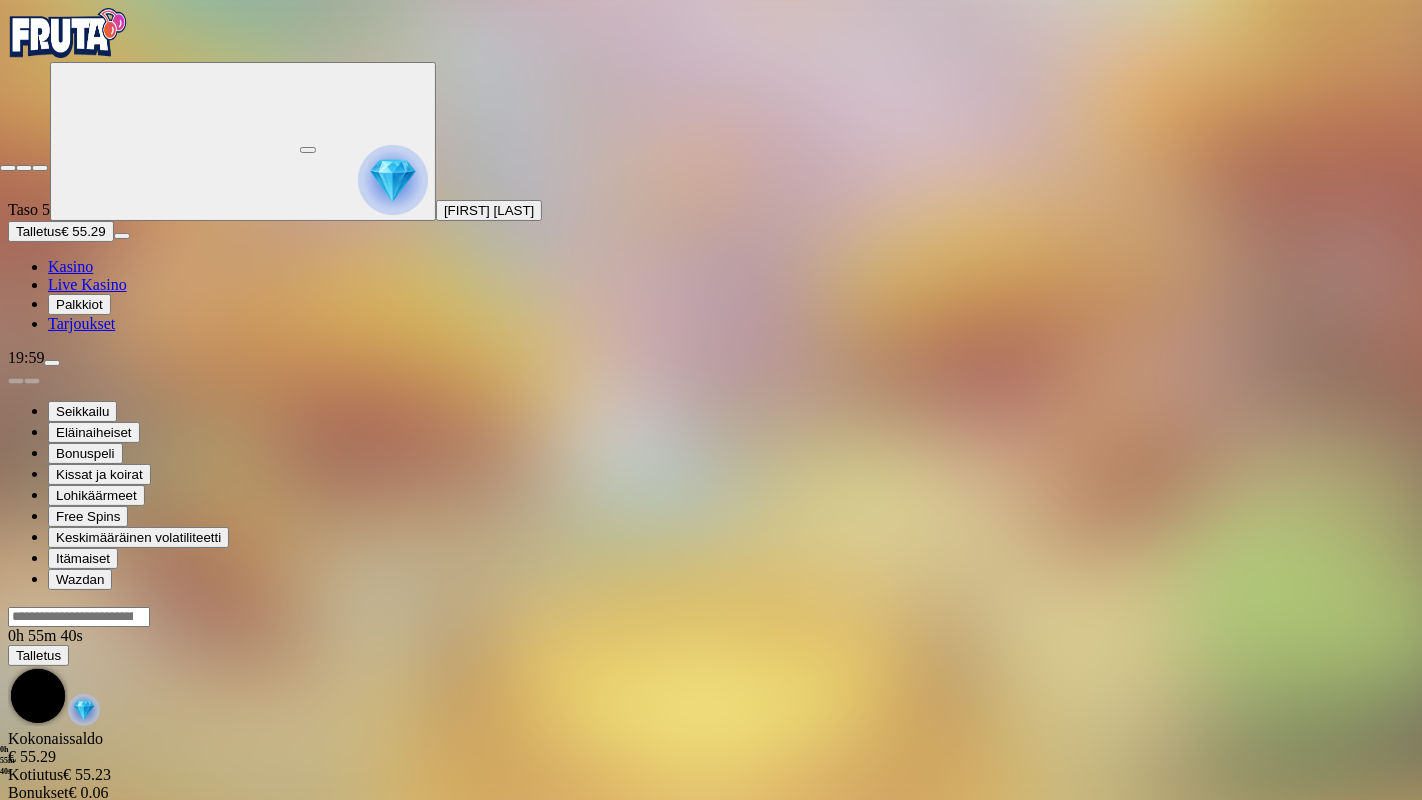 click at bounding box center (8, 168) 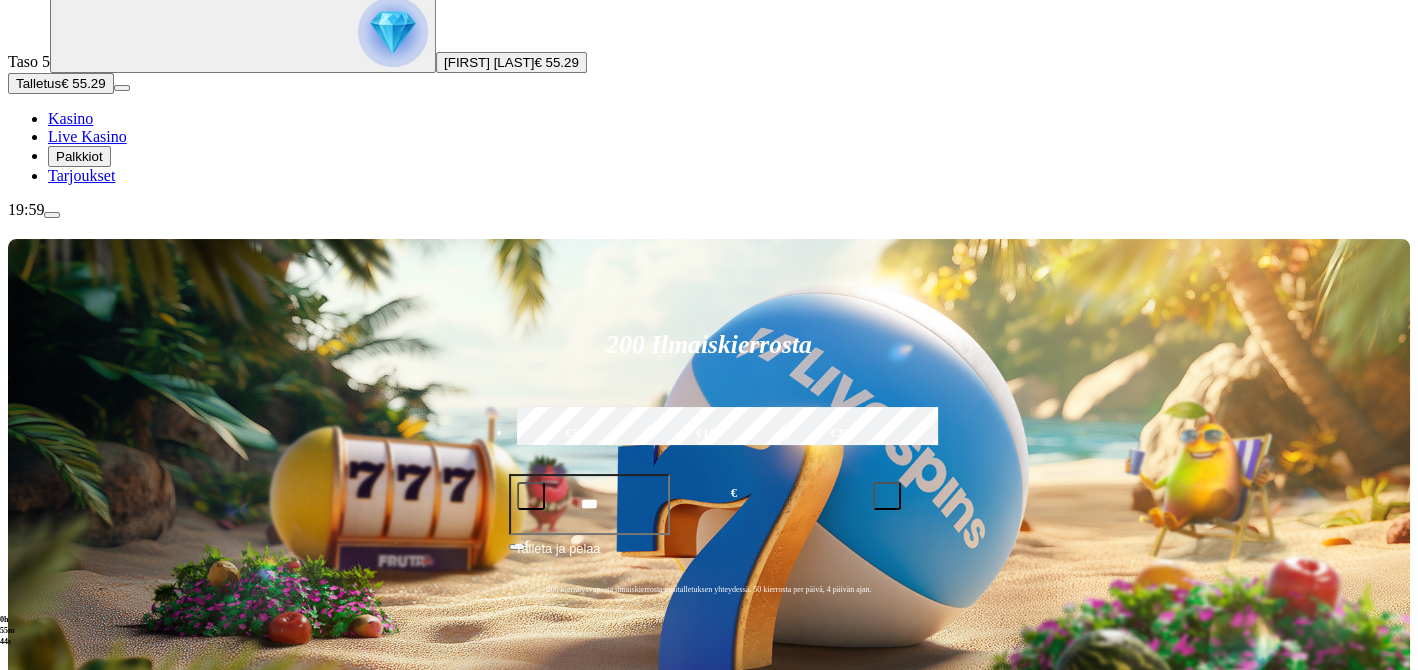 scroll, scrollTop: 222, scrollLeft: 0, axis: vertical 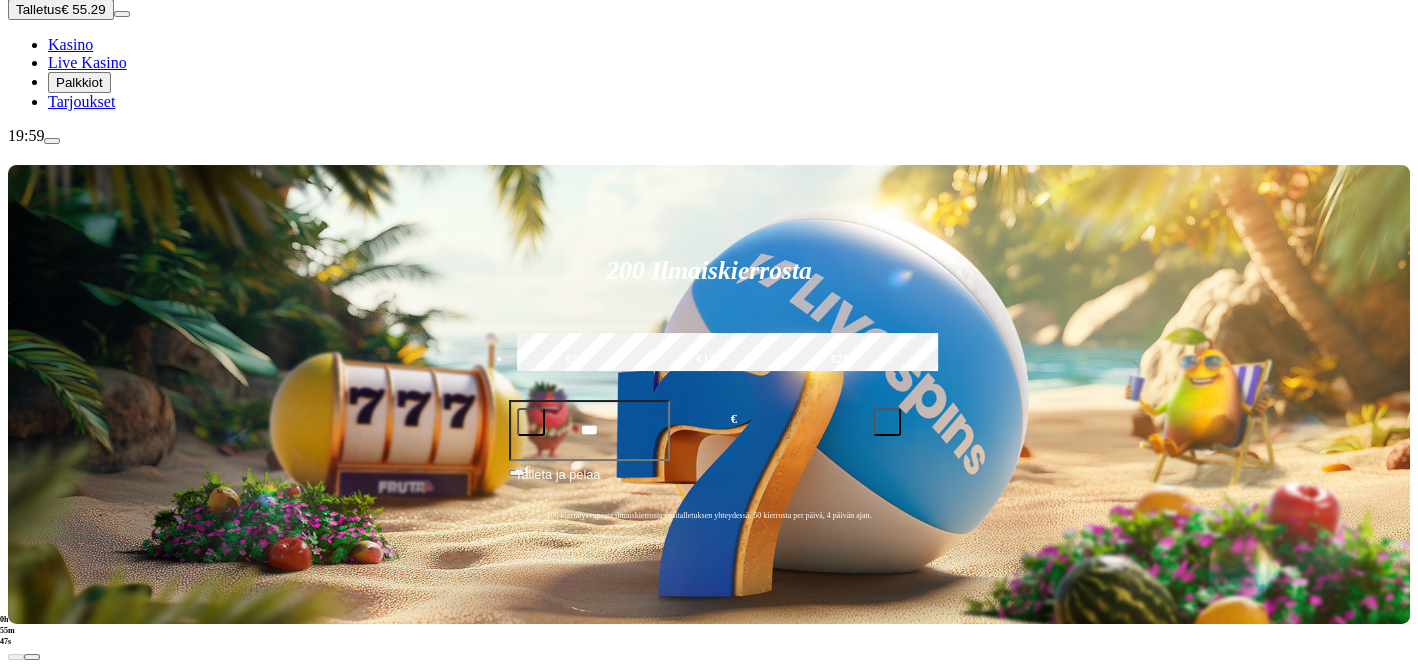click at bounding box center [32, 894] 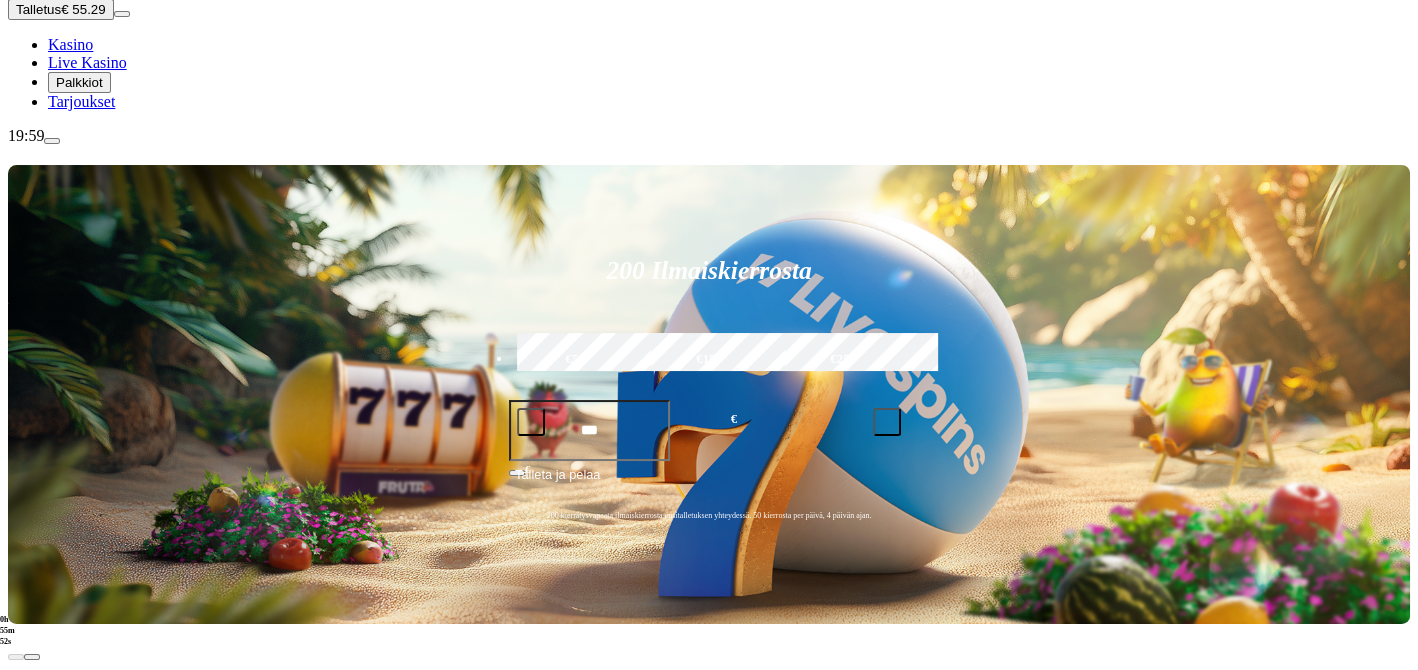 click on "Pelaa nyt" at bounding box center [-805, 1608] 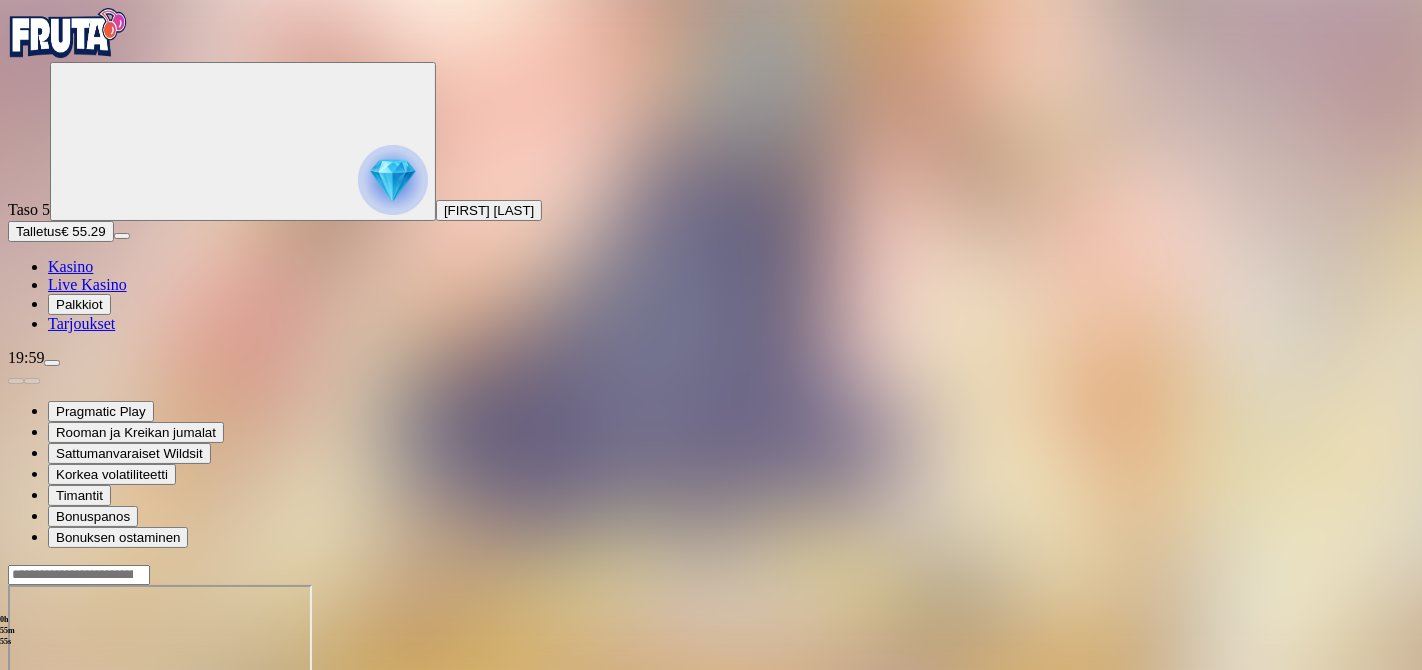 drag, startPoint x: 1295, startPoint y: 183, endPoint x: 1297, endPoint y: 280, distance: 97.020615 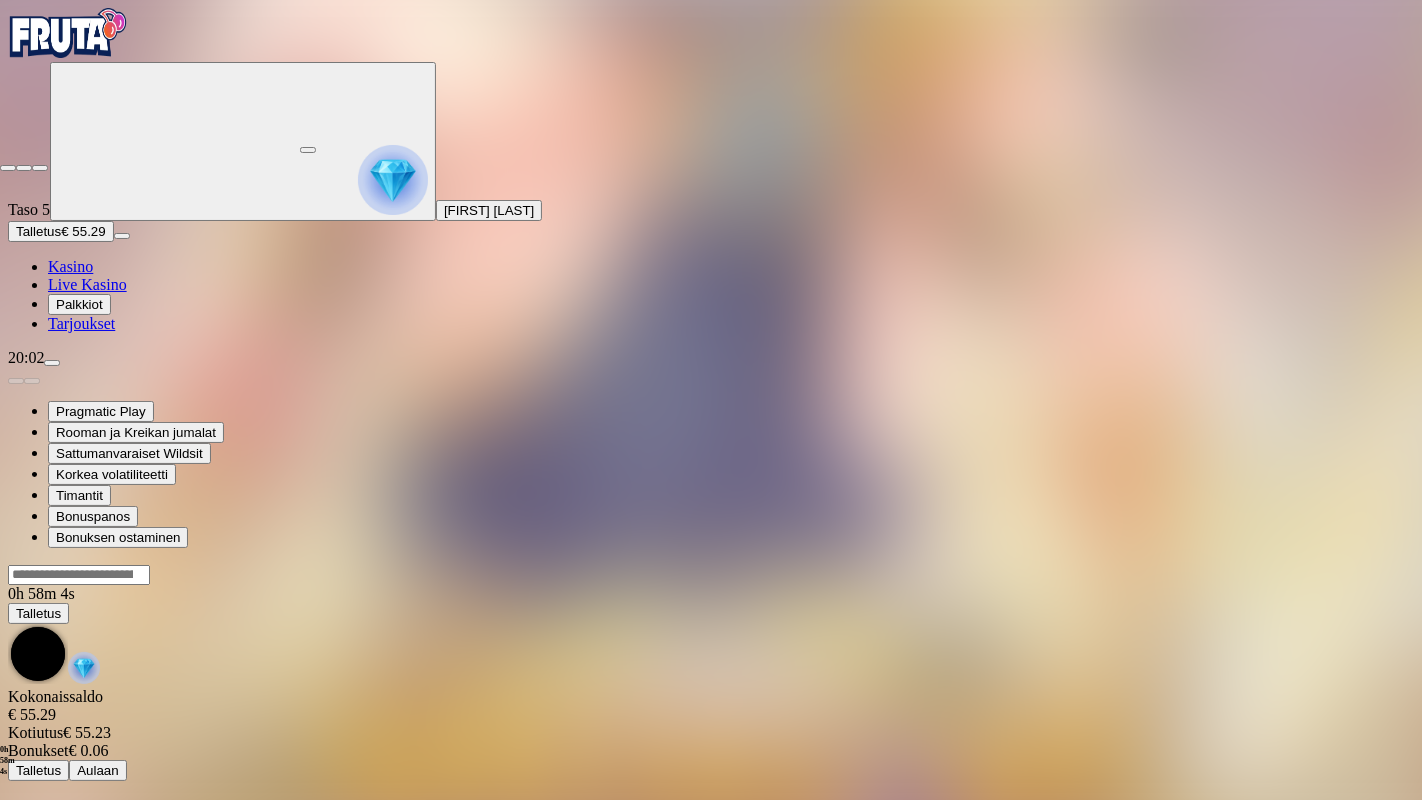 click at bounding box center [8, 168] 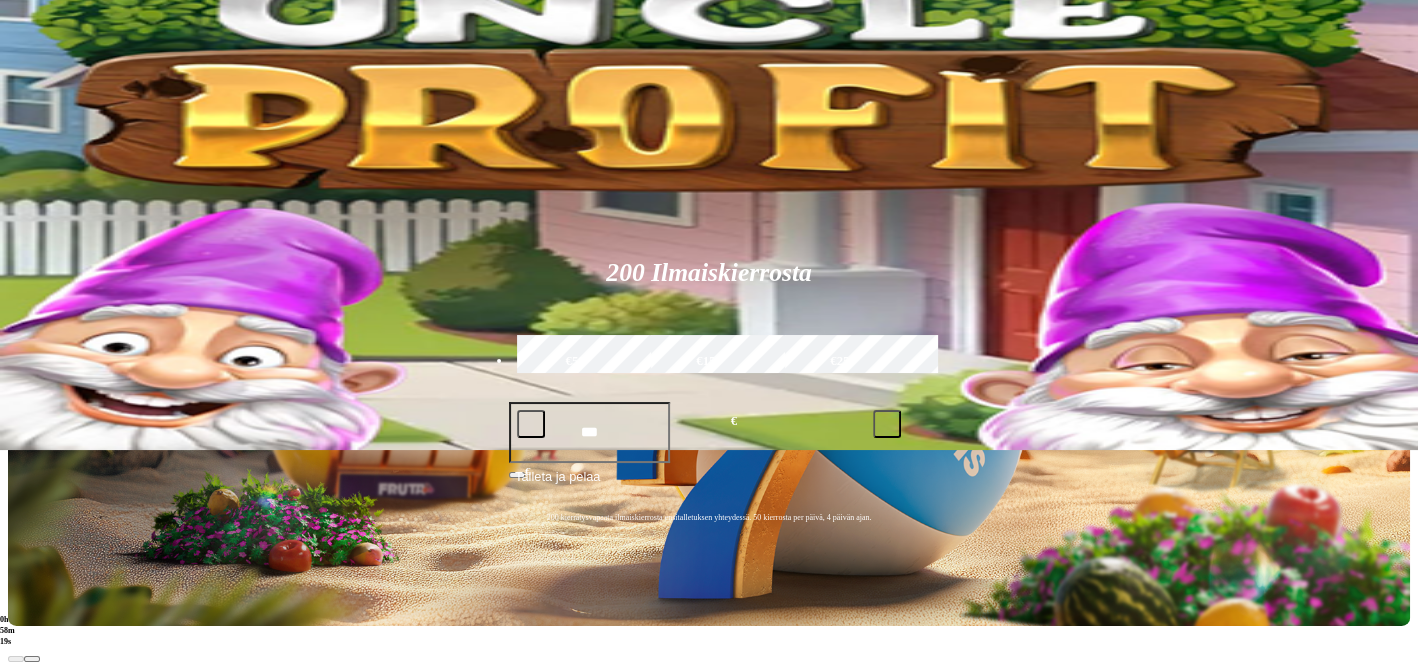 scroll, scrollTop: 222, scrollLeft: 0, axis: vertical 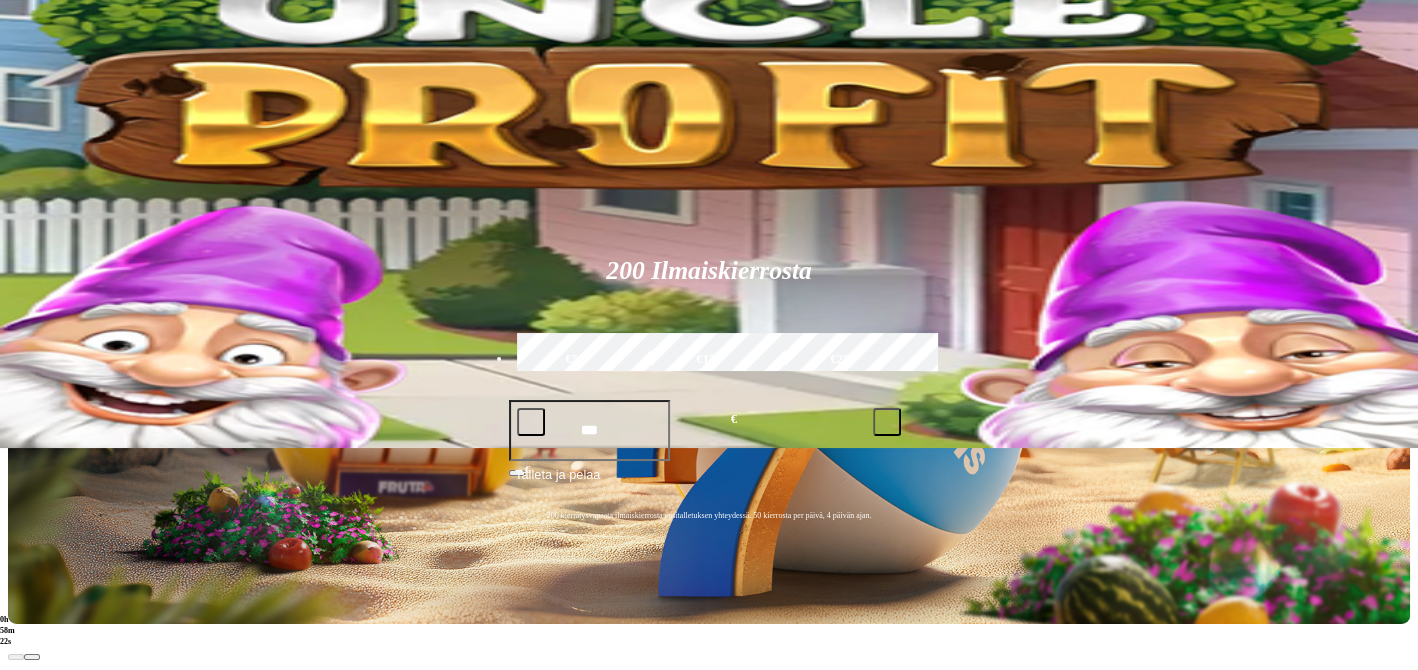 click at bounding box center (32, 894) 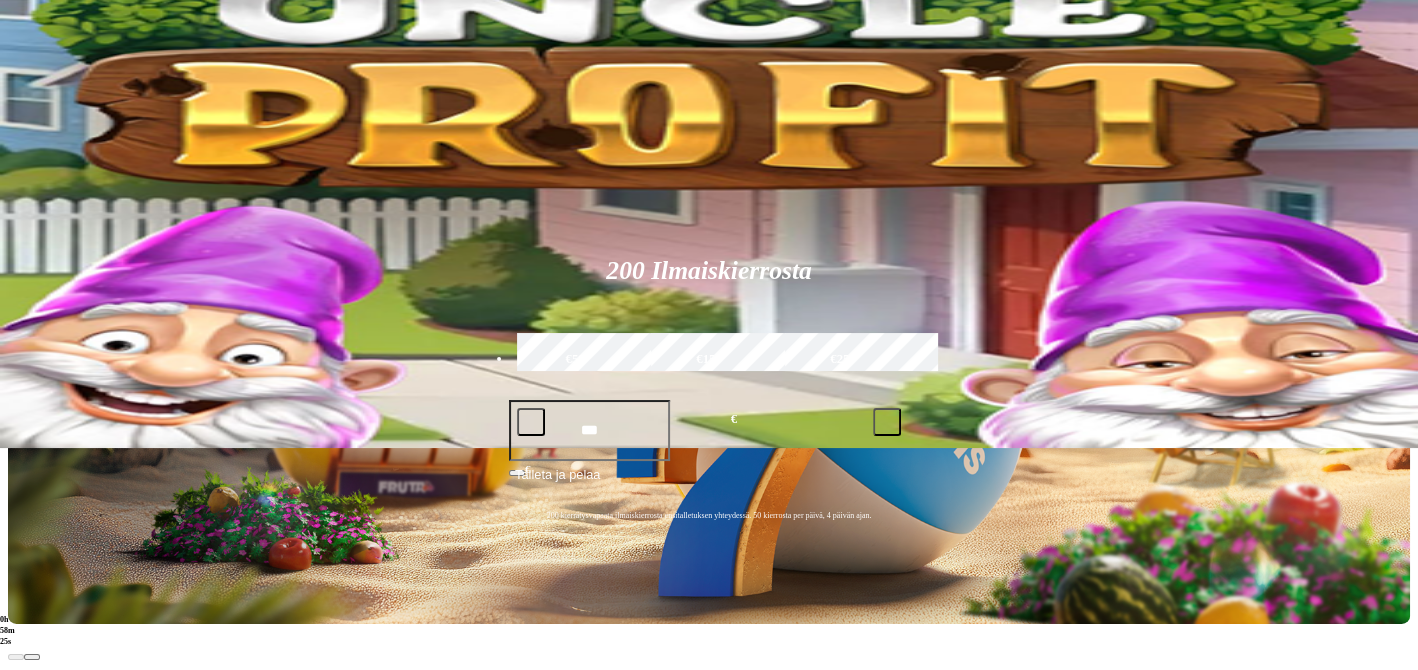 click on "Pelaa nyt" at bounding box center (-805, 1704) 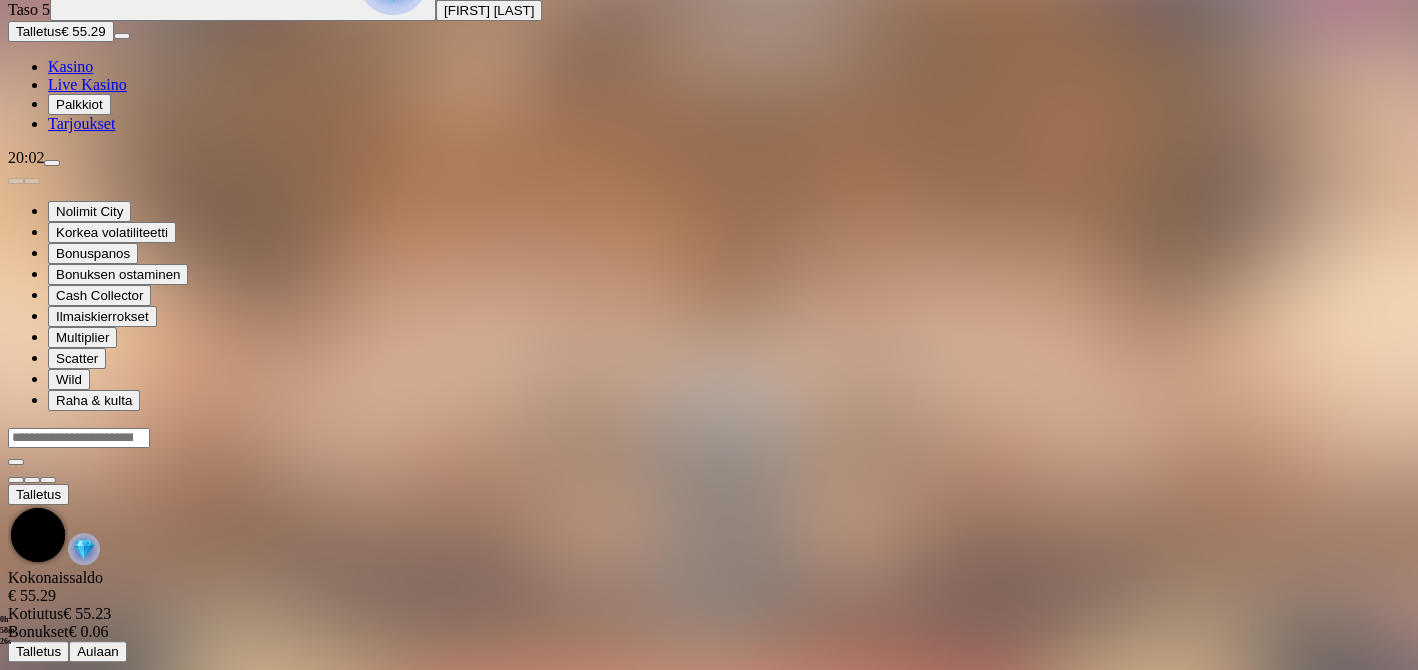 scroll, scrollTop: 0, scrollLeft: 0, axis: both 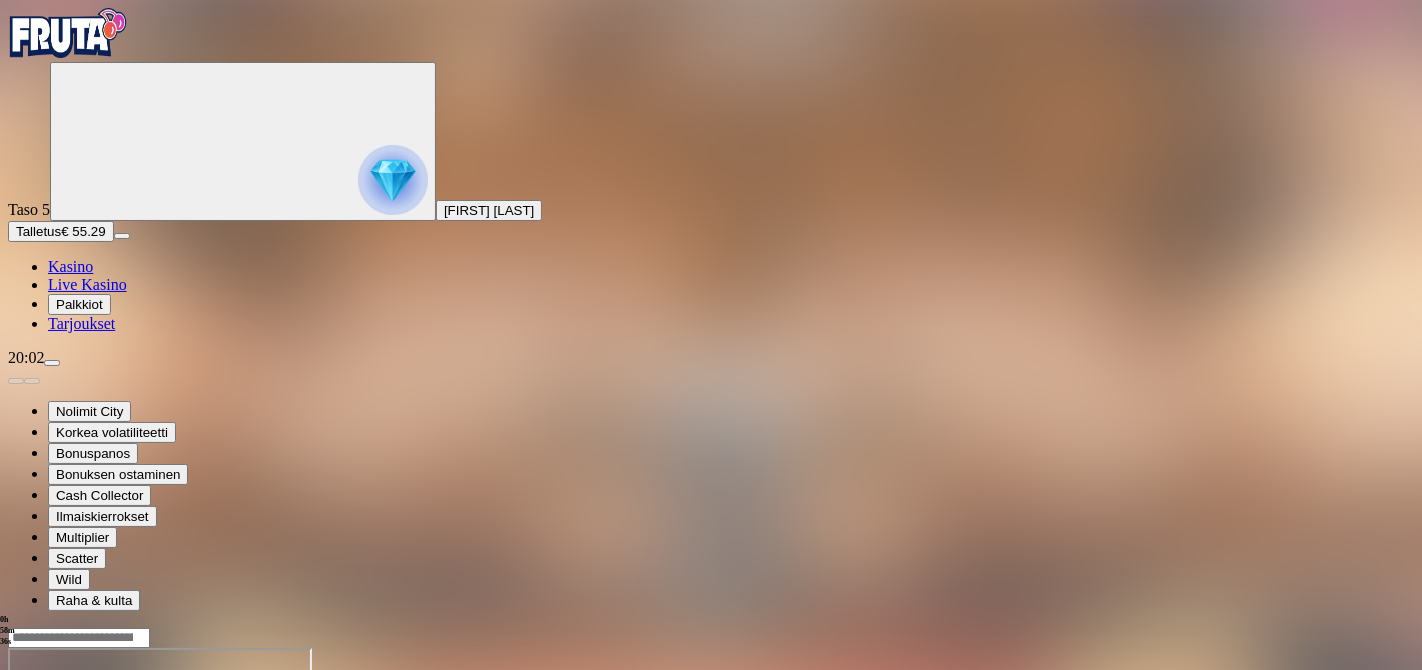 click at bounding box center (48, 820) 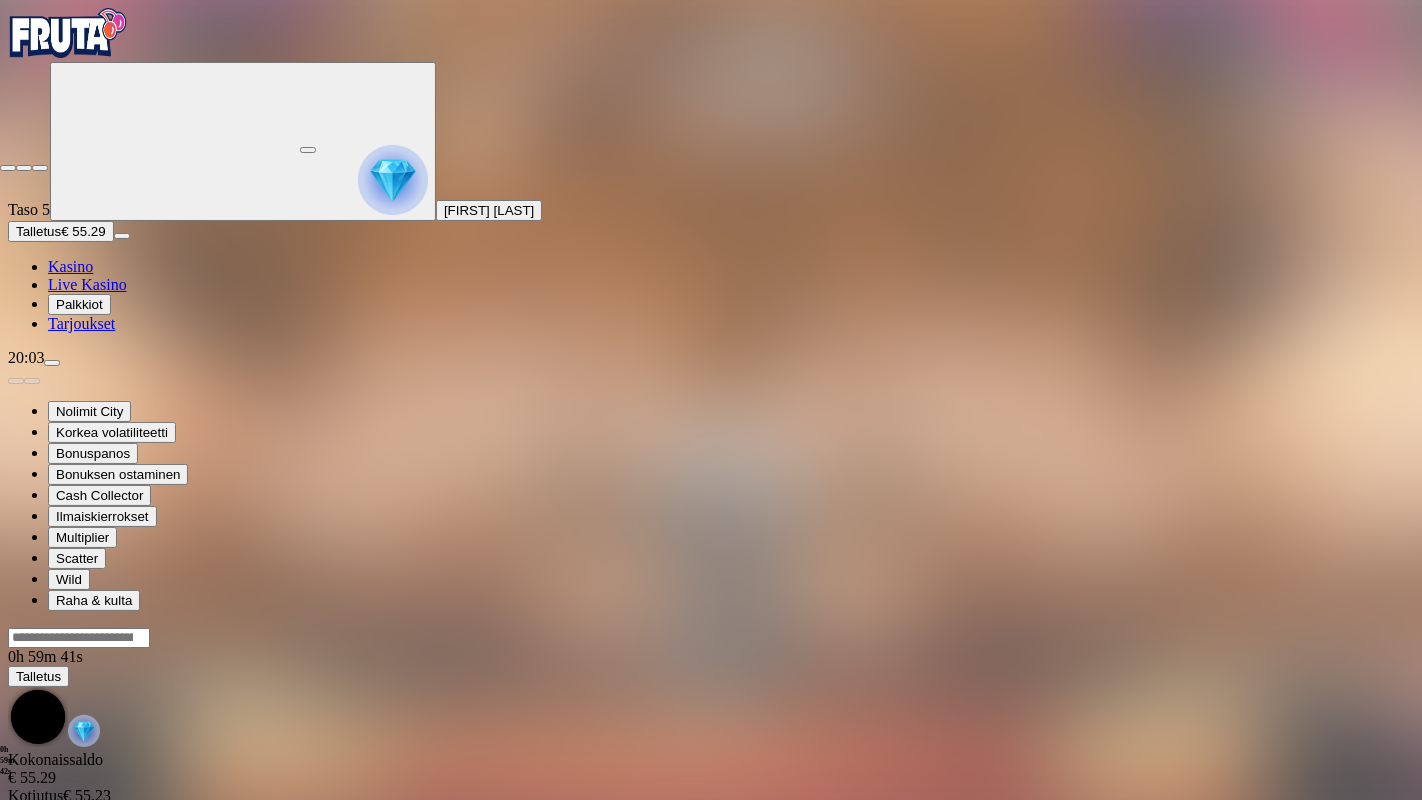 click at bounding box center [8, 168] 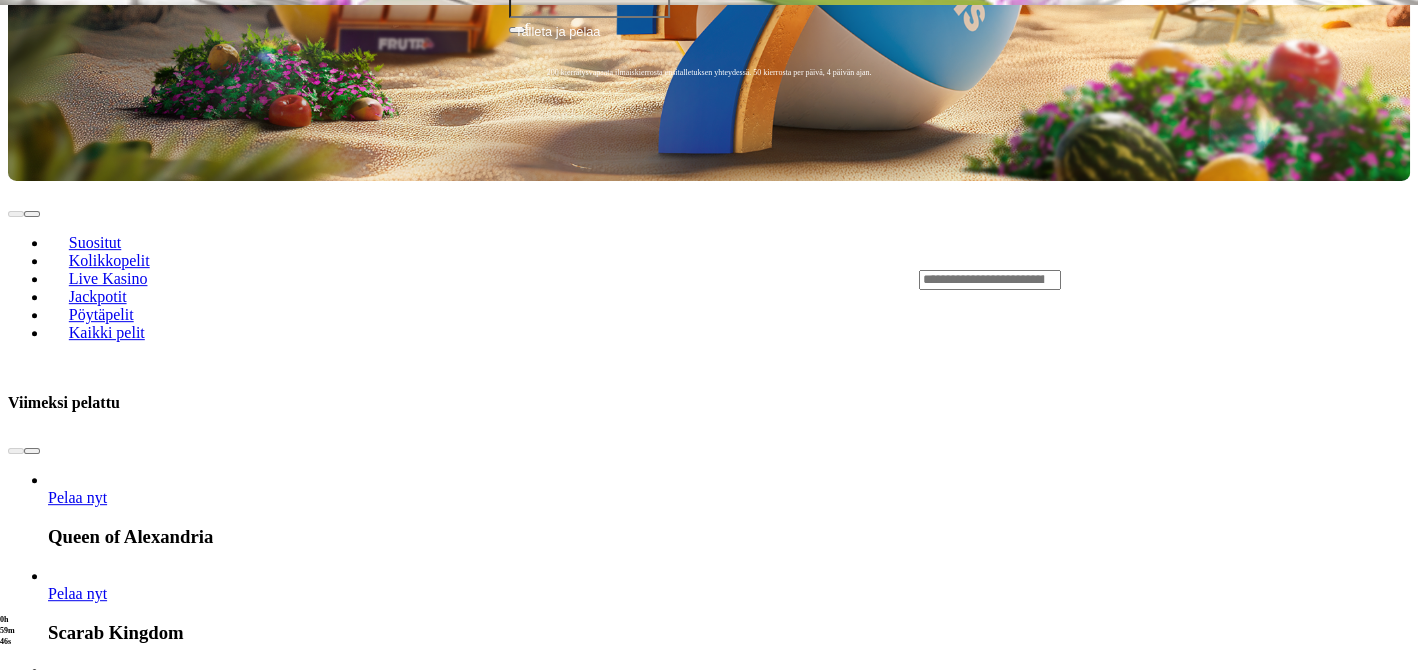 scroll, scrollTop: 666, scrollLeft: 0, axis: vertical 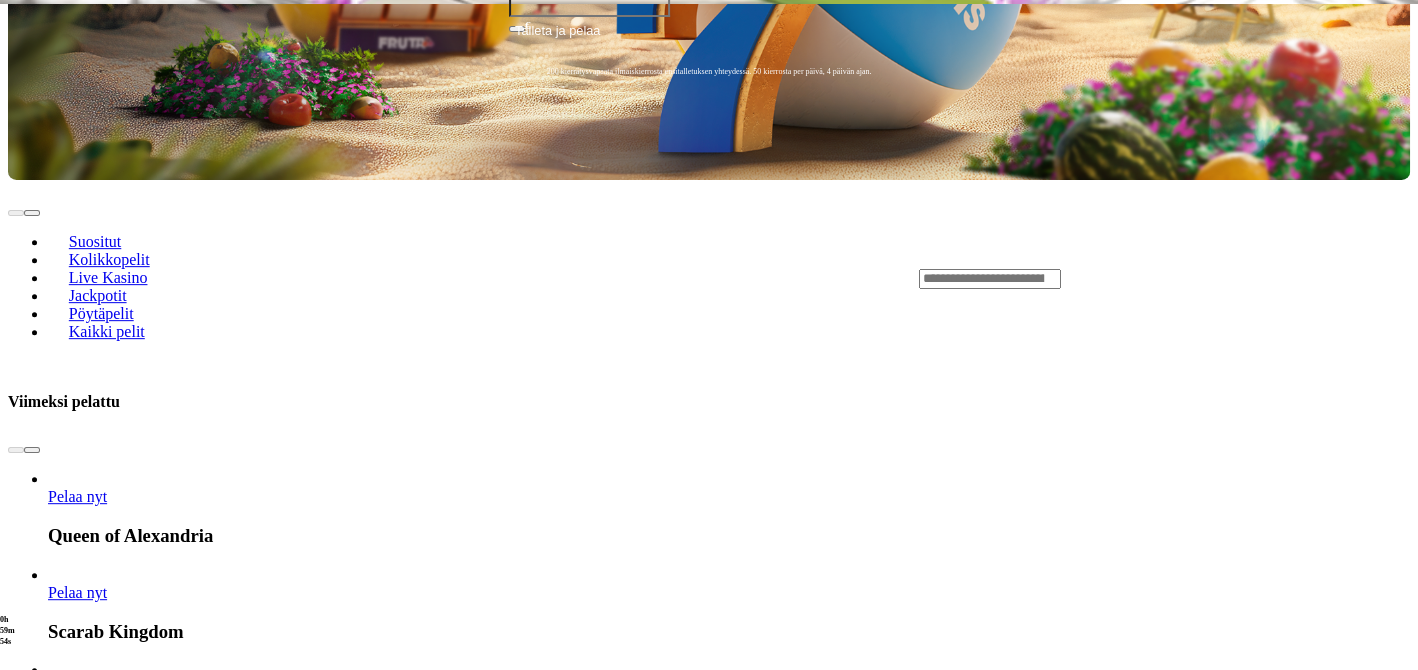 click on "Pelaa nyt" at bounding box center (77, 3096) 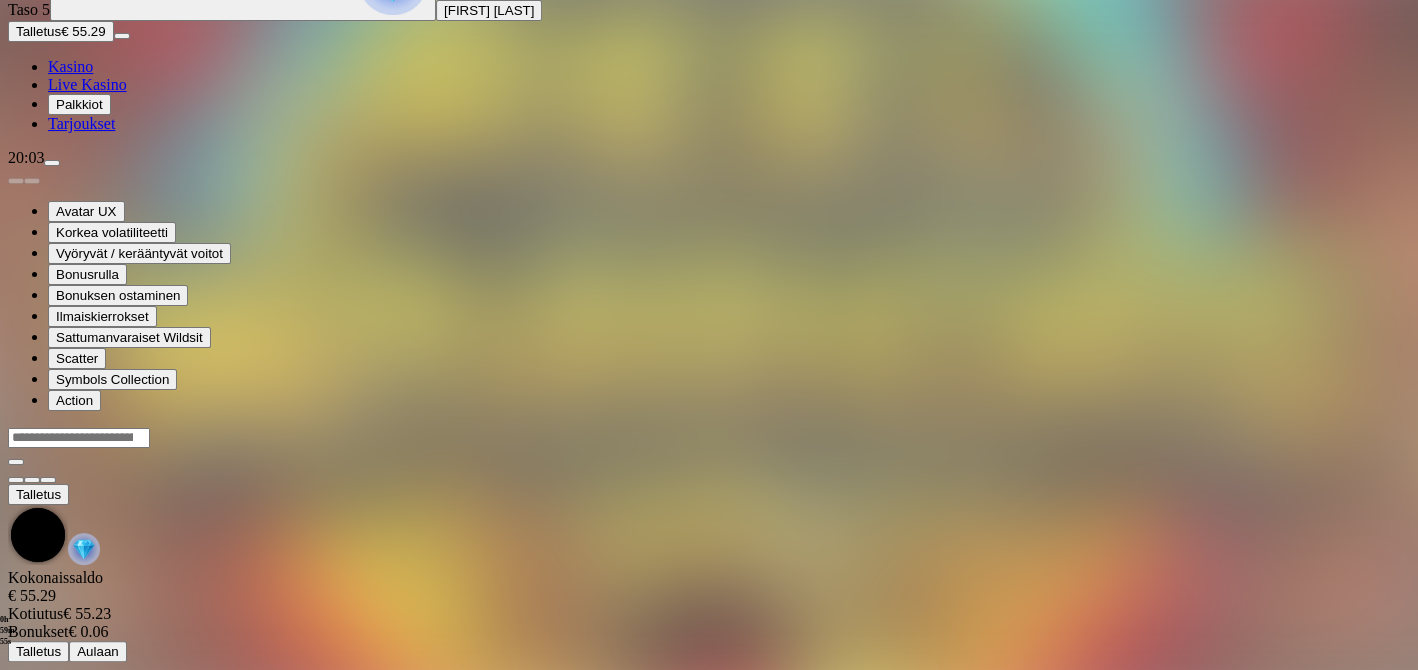 scroll, scrollTop: 0, scrollLeft: 0, axis: both 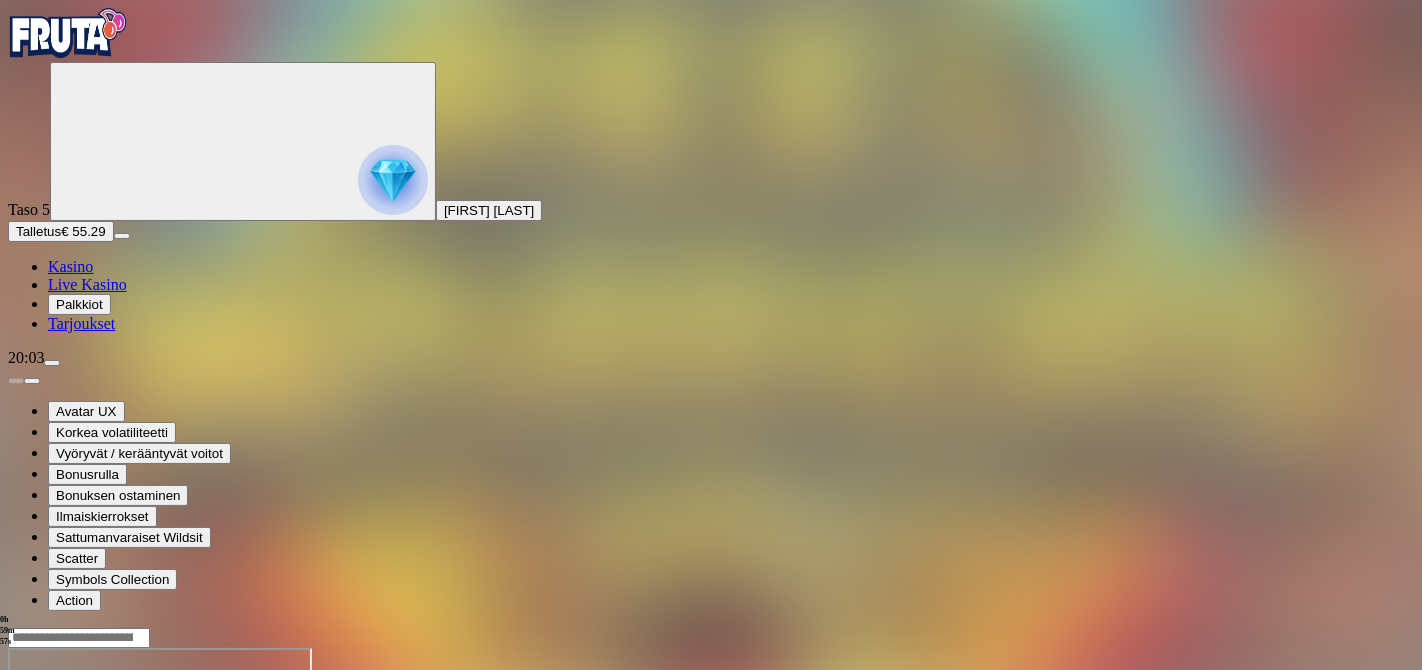 click at bounding box center [48, 820] 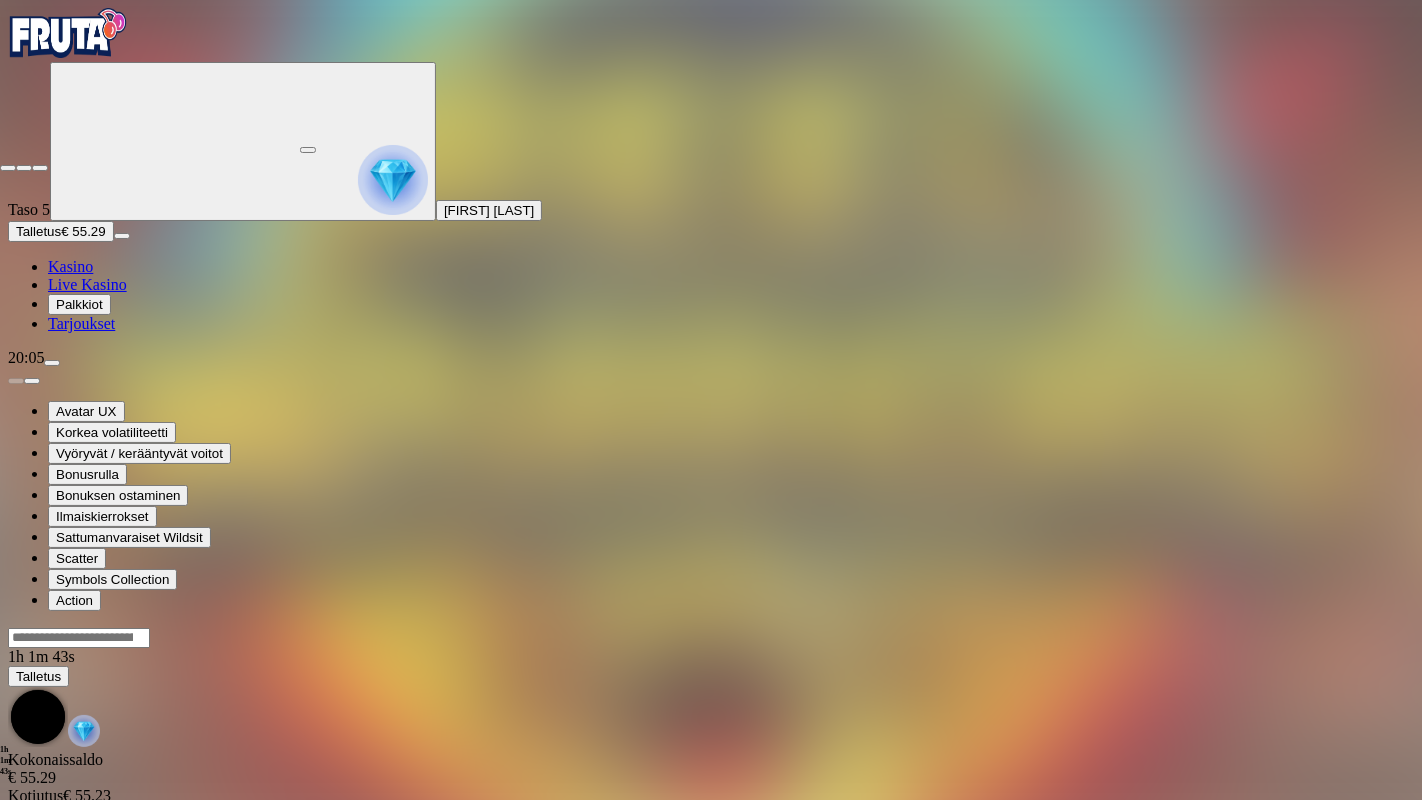 click at bounding box center (8, 168) 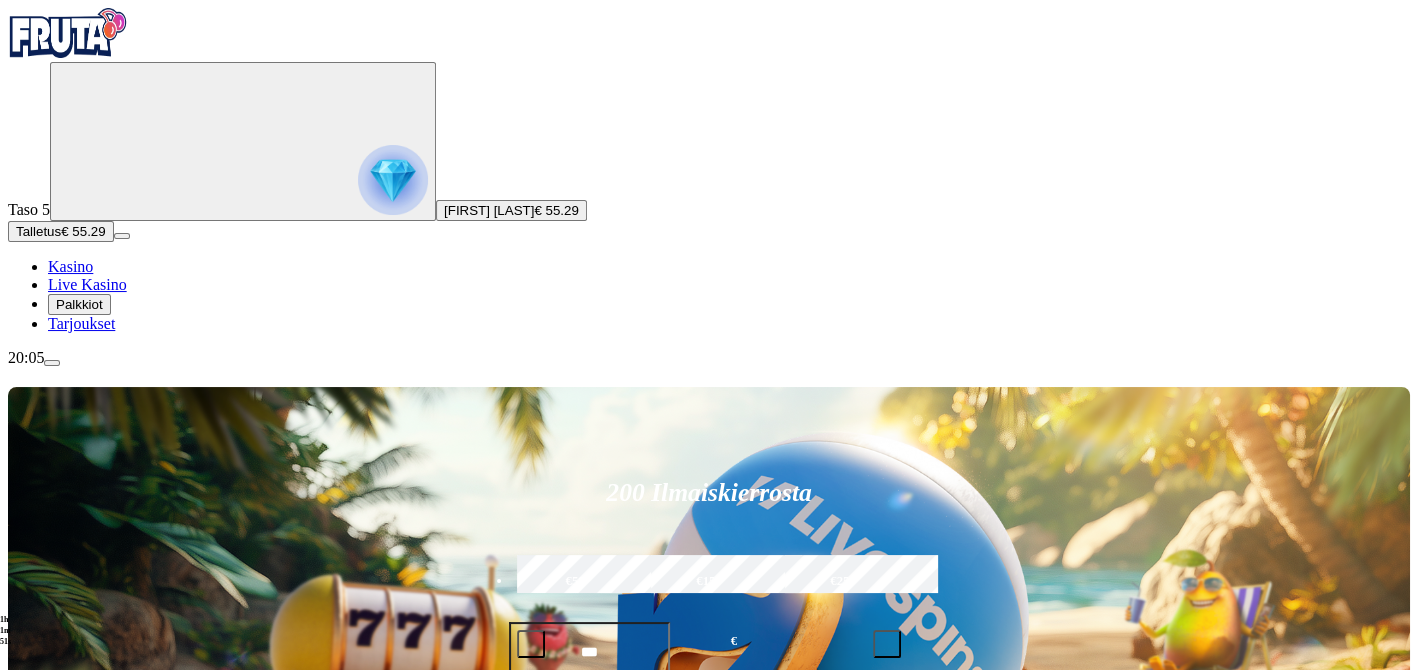 click on "Pelaa nyt" at bounding box center (77, 1449) 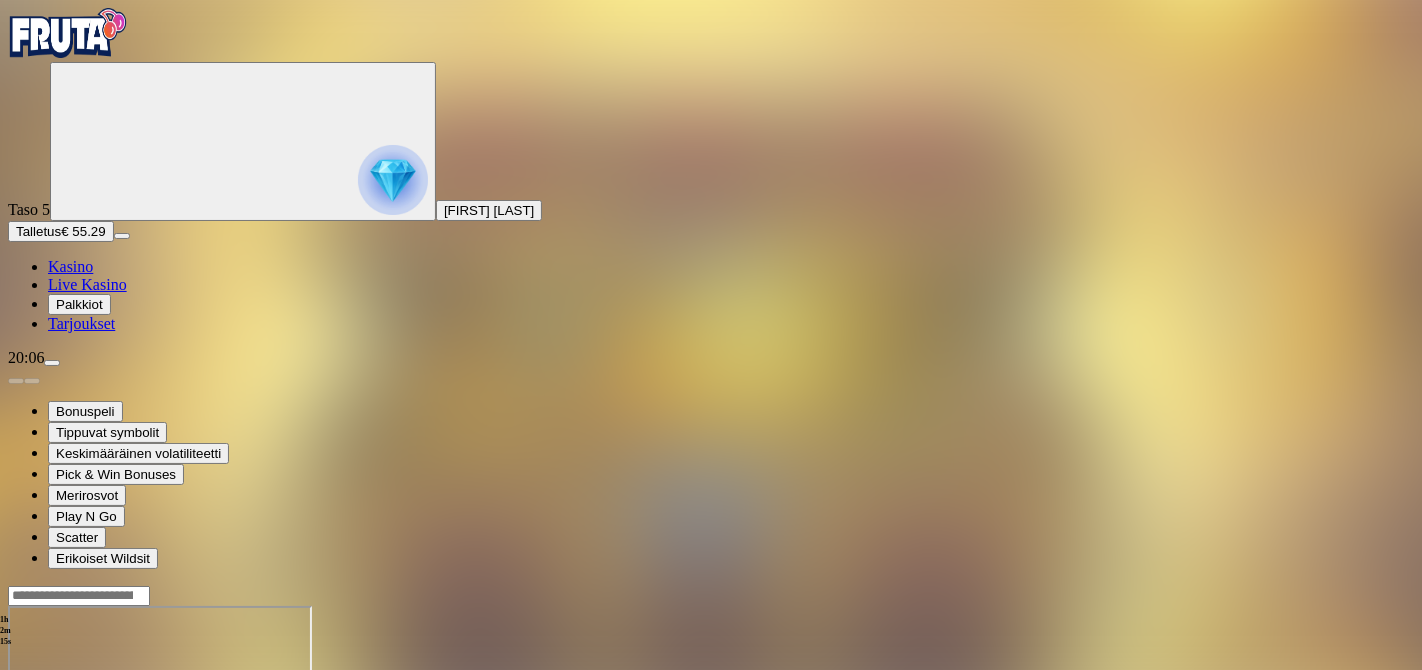 click at bounding box center (48, 778) 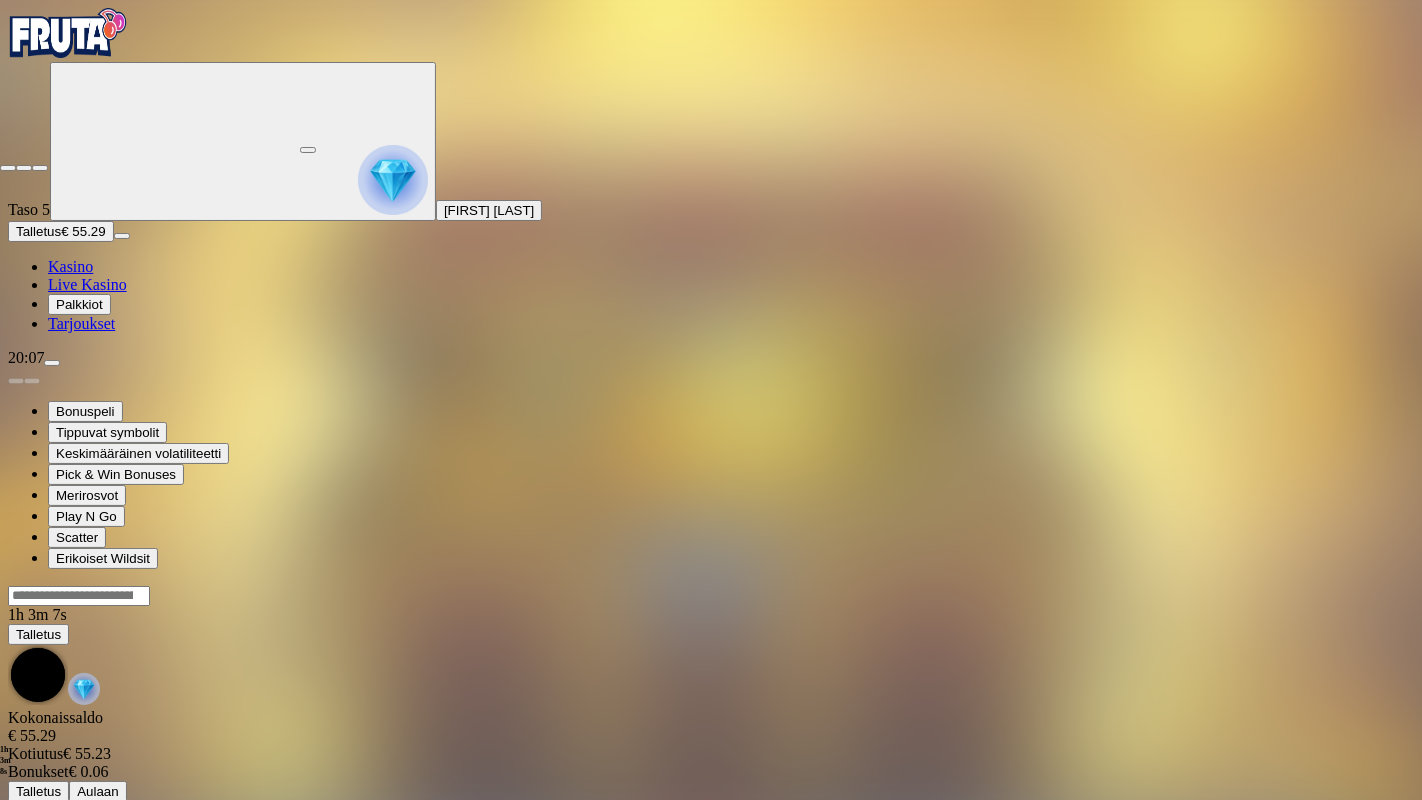 click at bounding box center (8, 168) 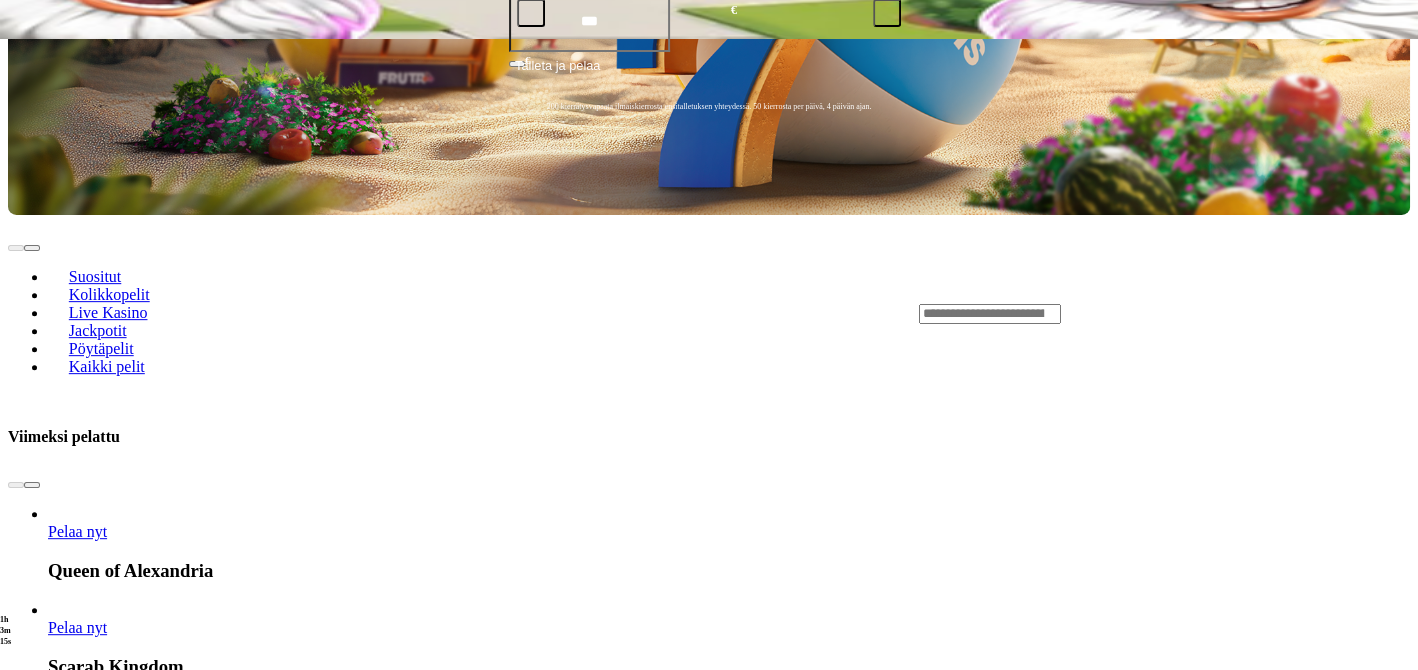 scroll, scrollTop: 666, scrollLeft: 0, axis: vertical 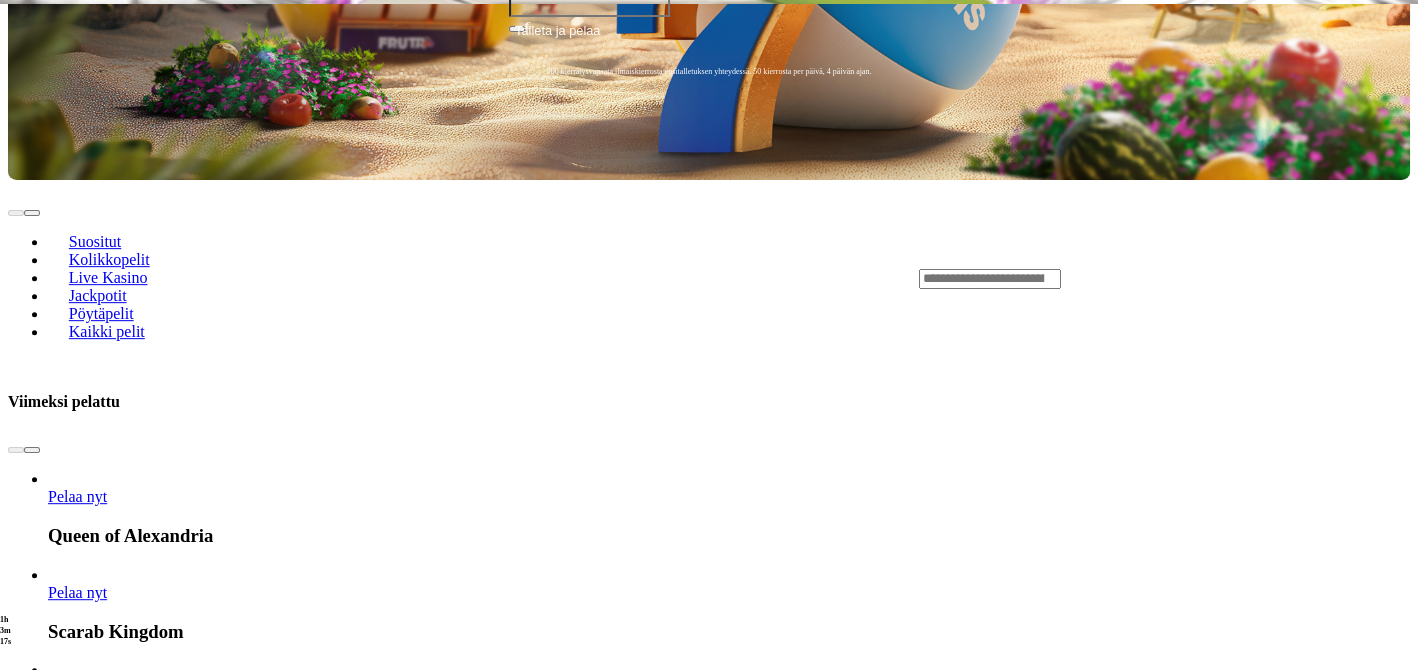click at bounding box center (32, 2764) 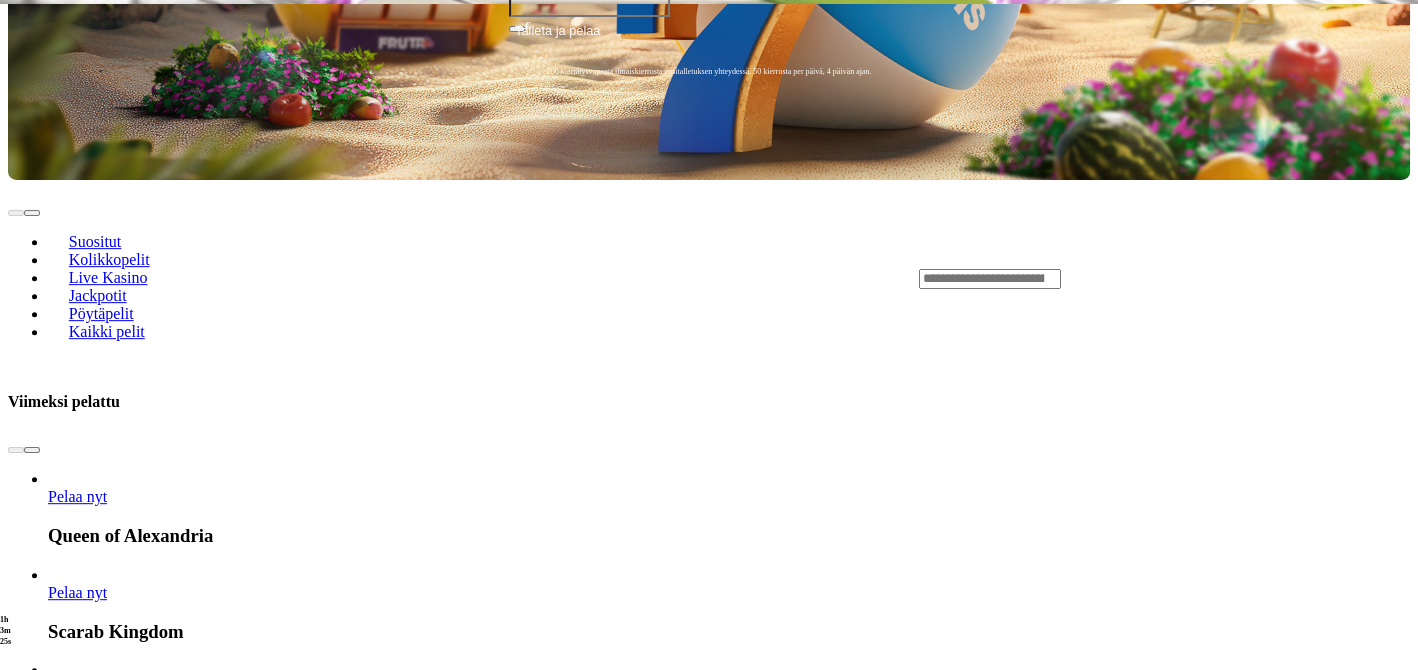 click on "Pelaa nyt" at bounding box center (-805, 3383) 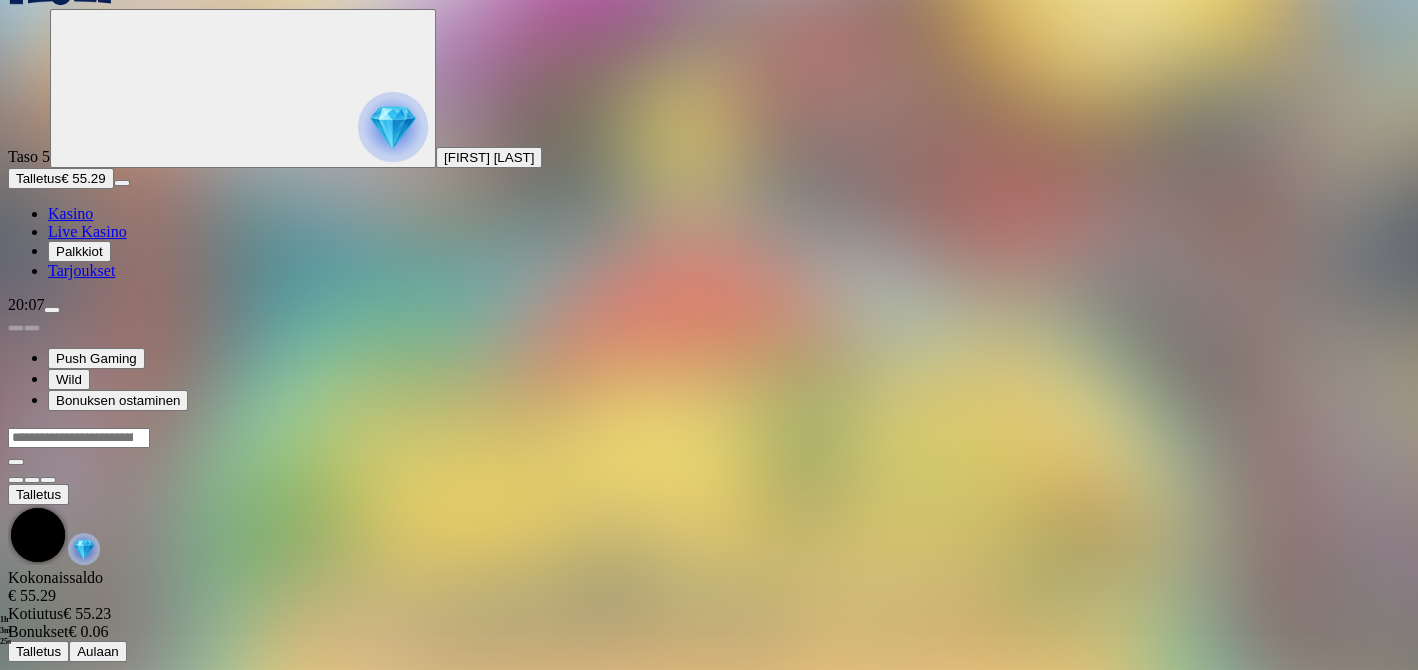 scroll, scrollTop: 0, scrollLeft: 0, axis: both 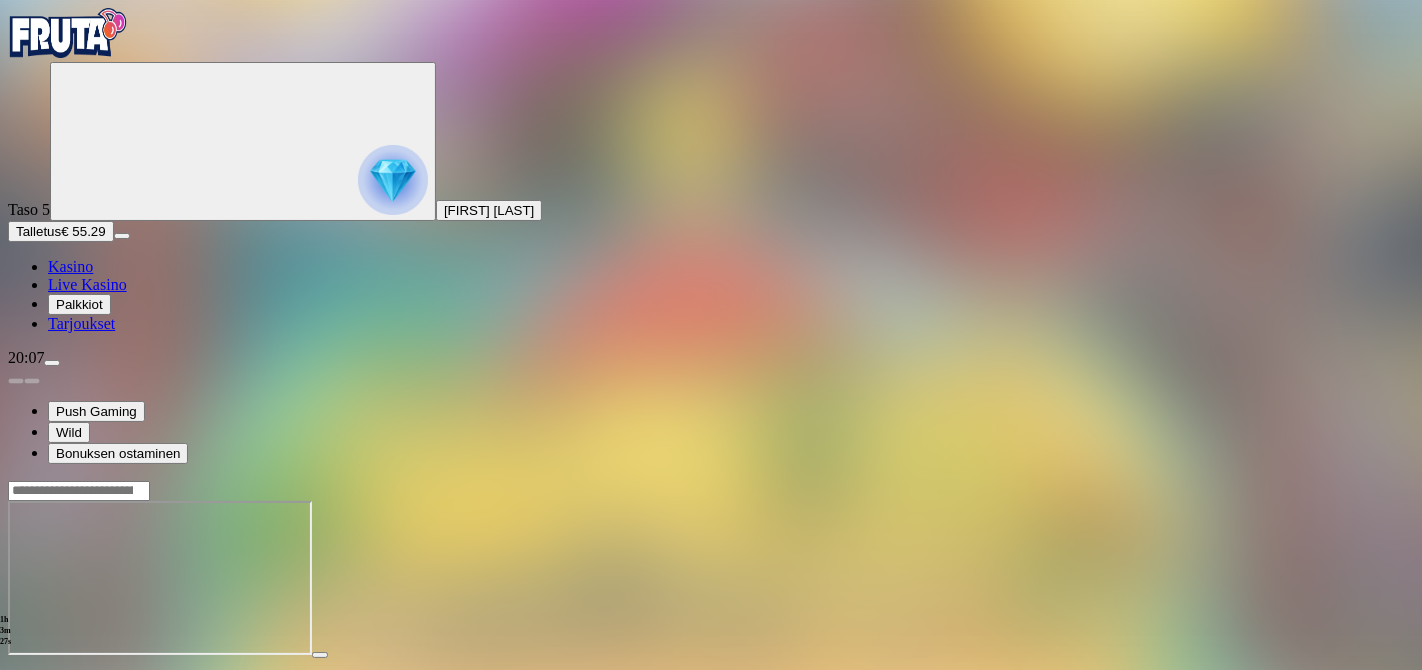 click at bounding box center [48, 673] 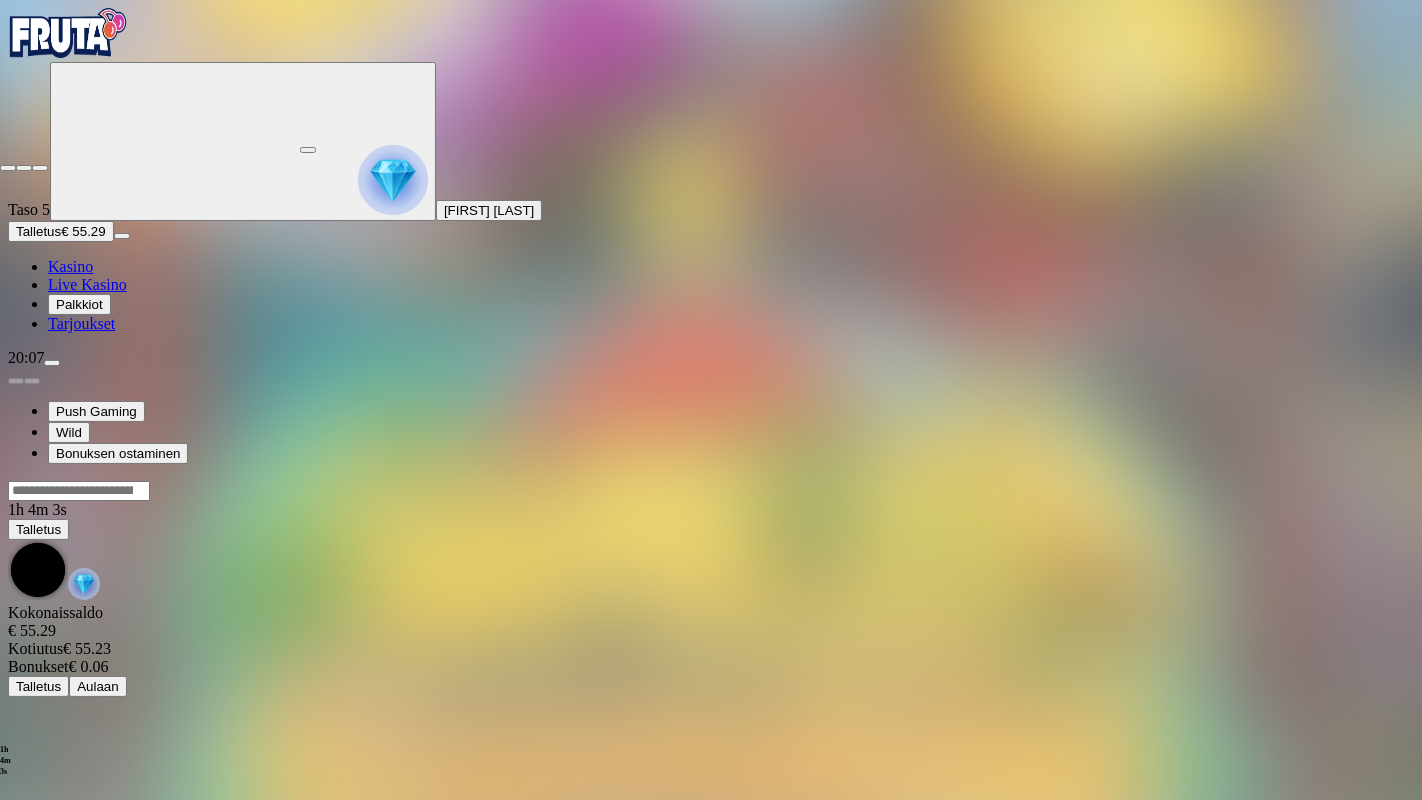 click at bounding box center (8, 168) 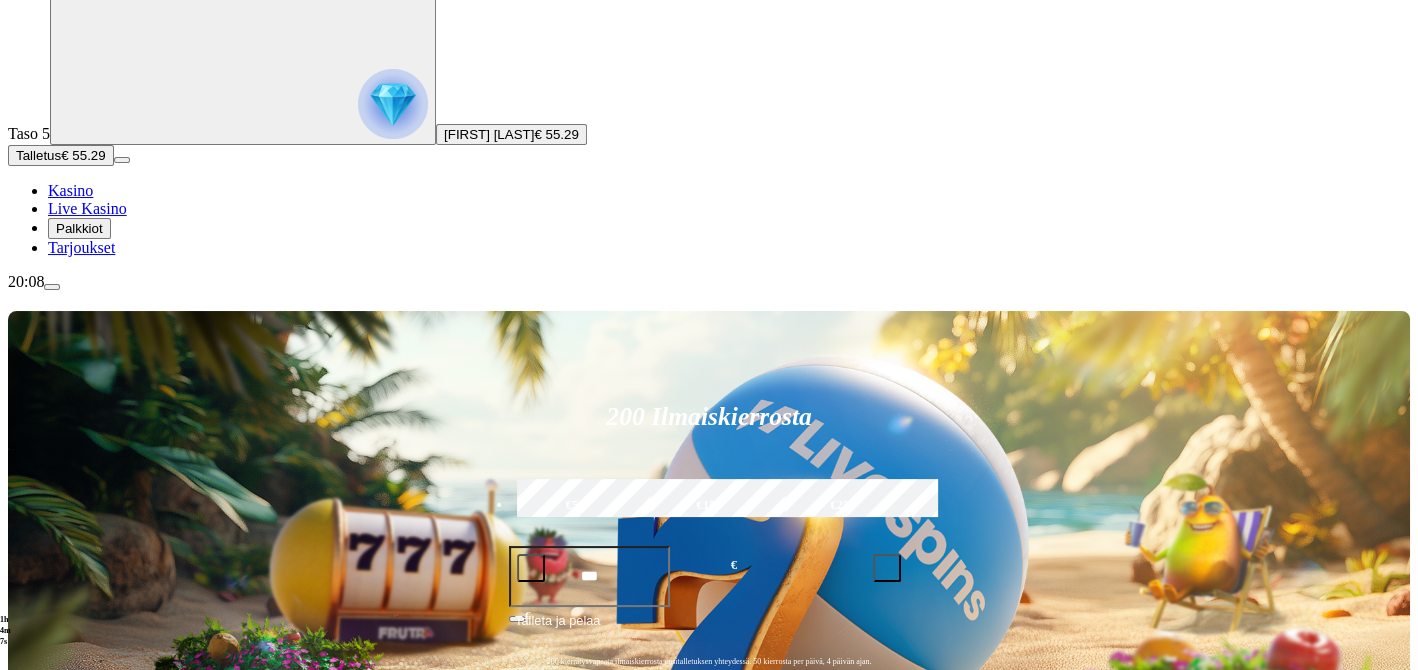 scroll, scrollTop: 111, scrollLeft: 0, axis: vertical 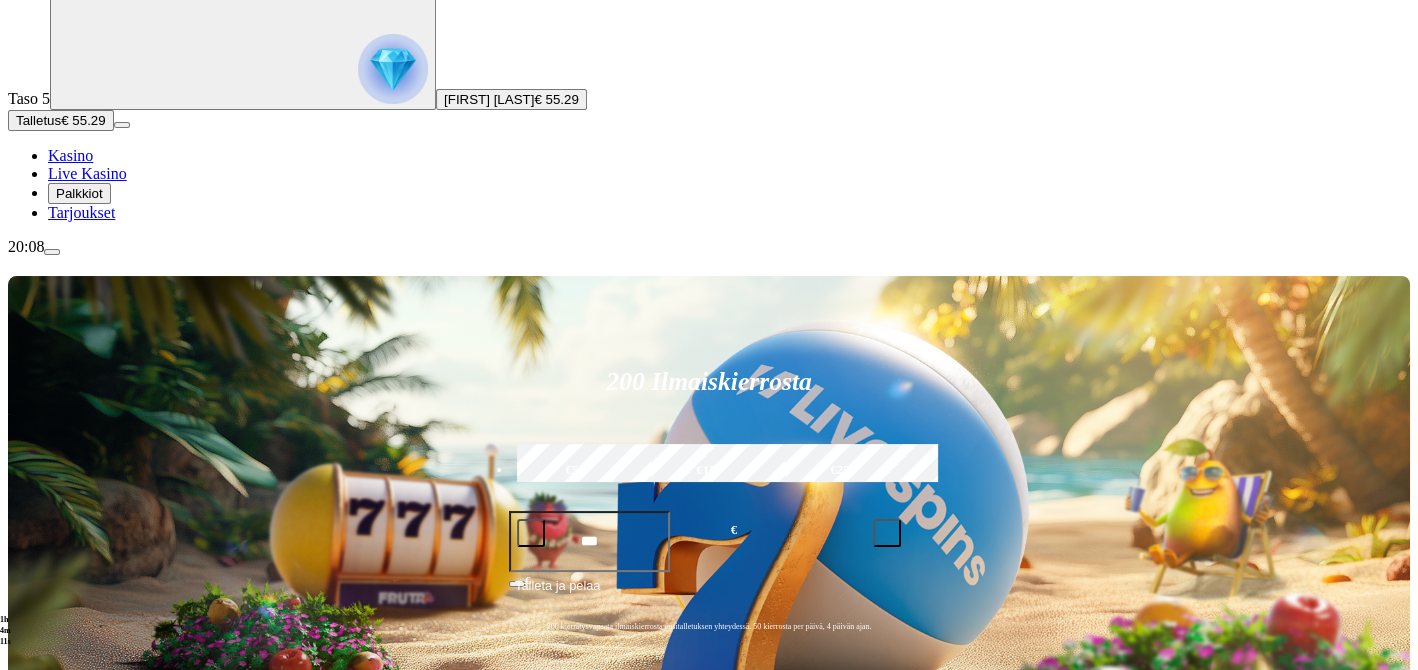 click on "Pelaa nyt" at bounding box center (77, 1147) 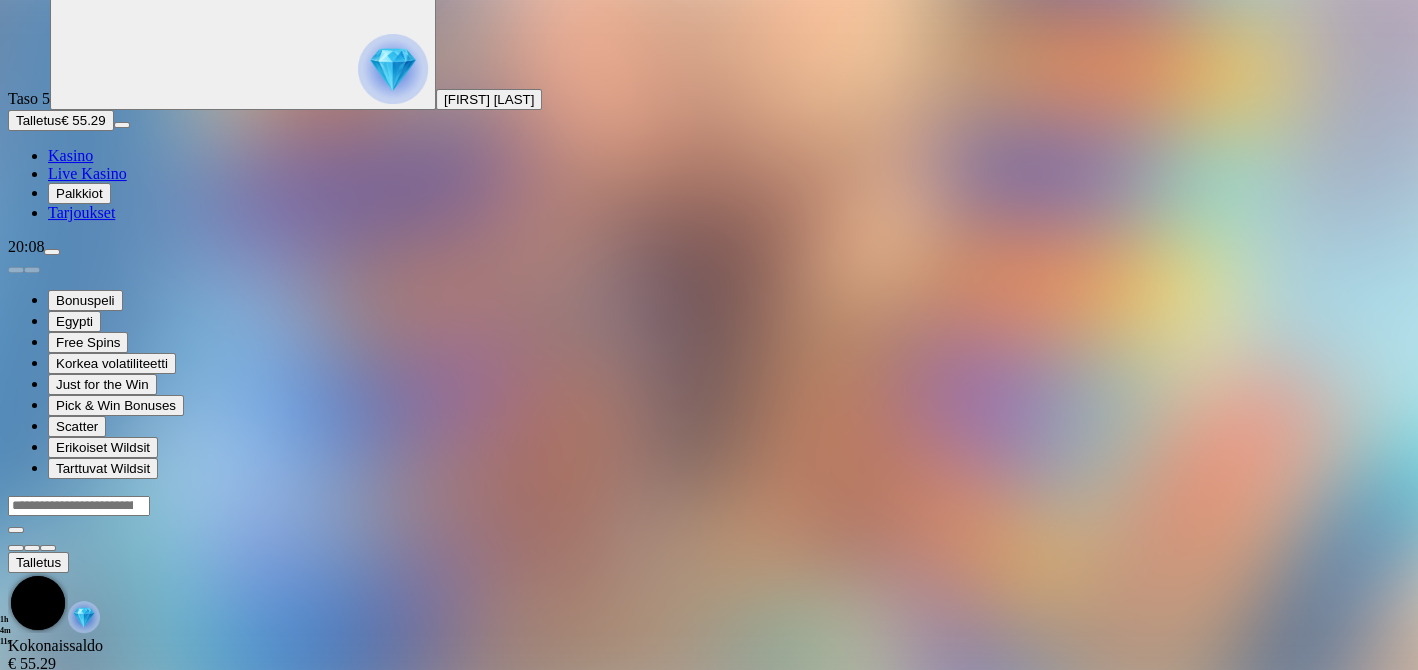 scroll, scrollTop: 0, scrollLeft: 0, axis: both 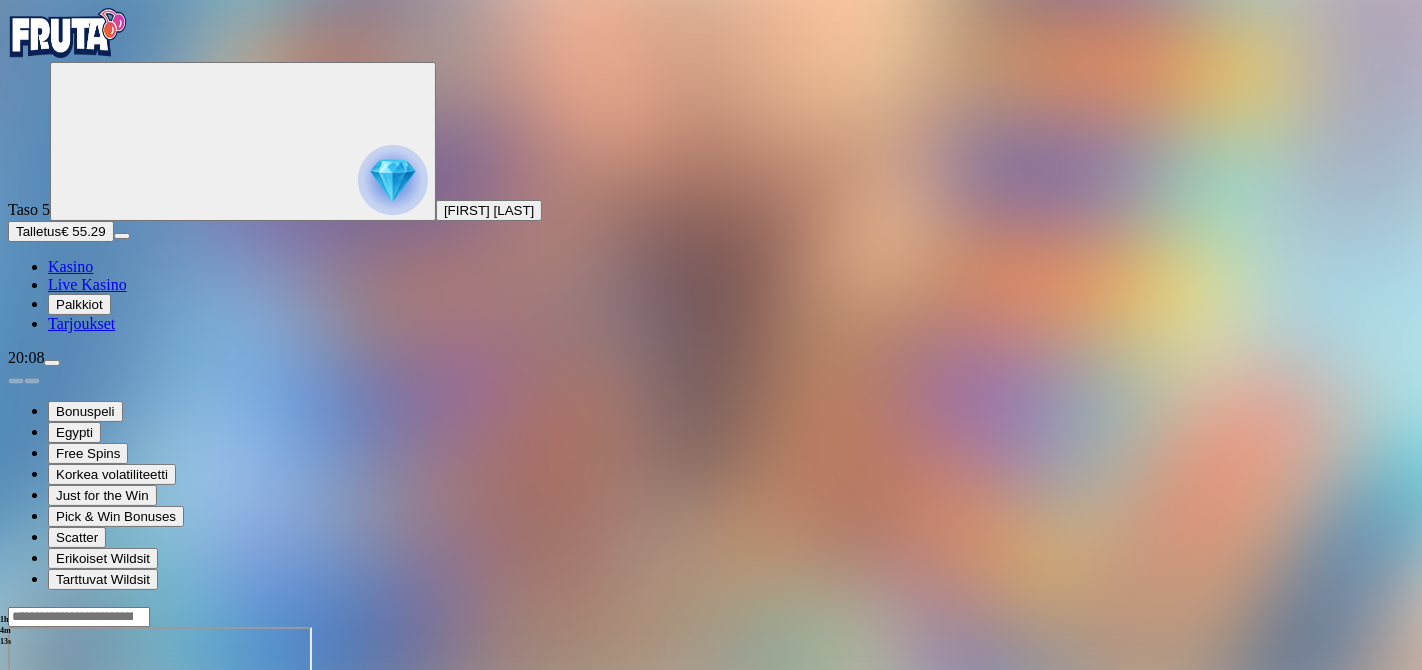 click at bounding box center [48, 799] 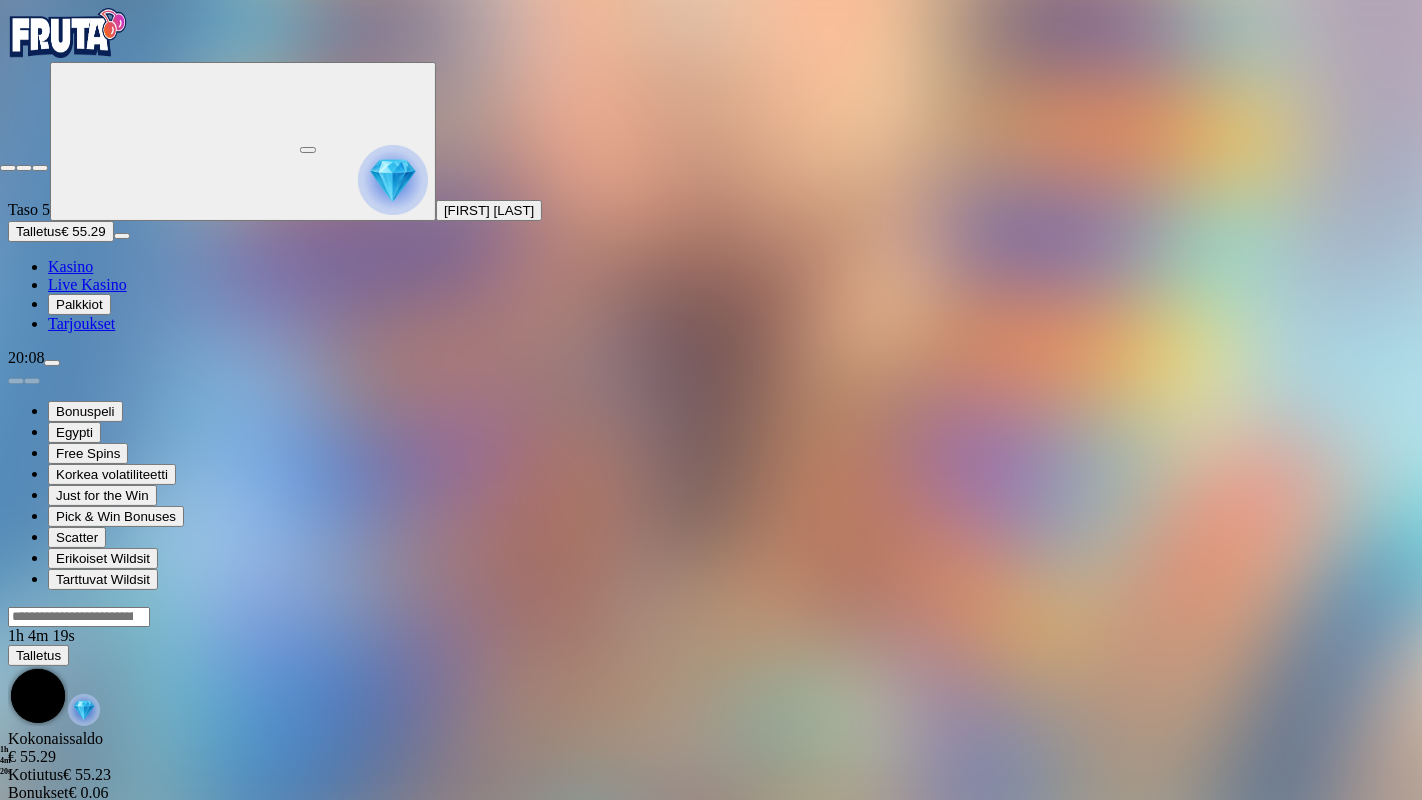 click at bounding box center [8, 168] 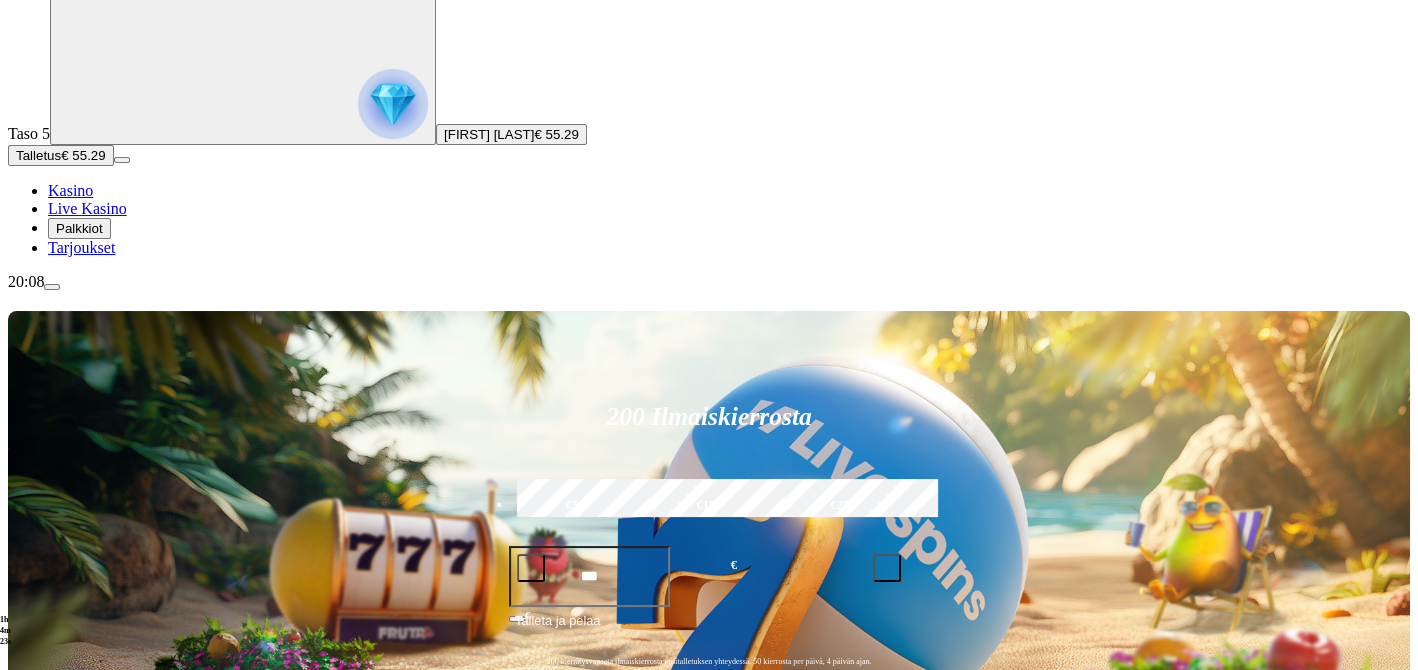 scroll, scrollTop: 111, scrollLeft: 0, axis: vertical 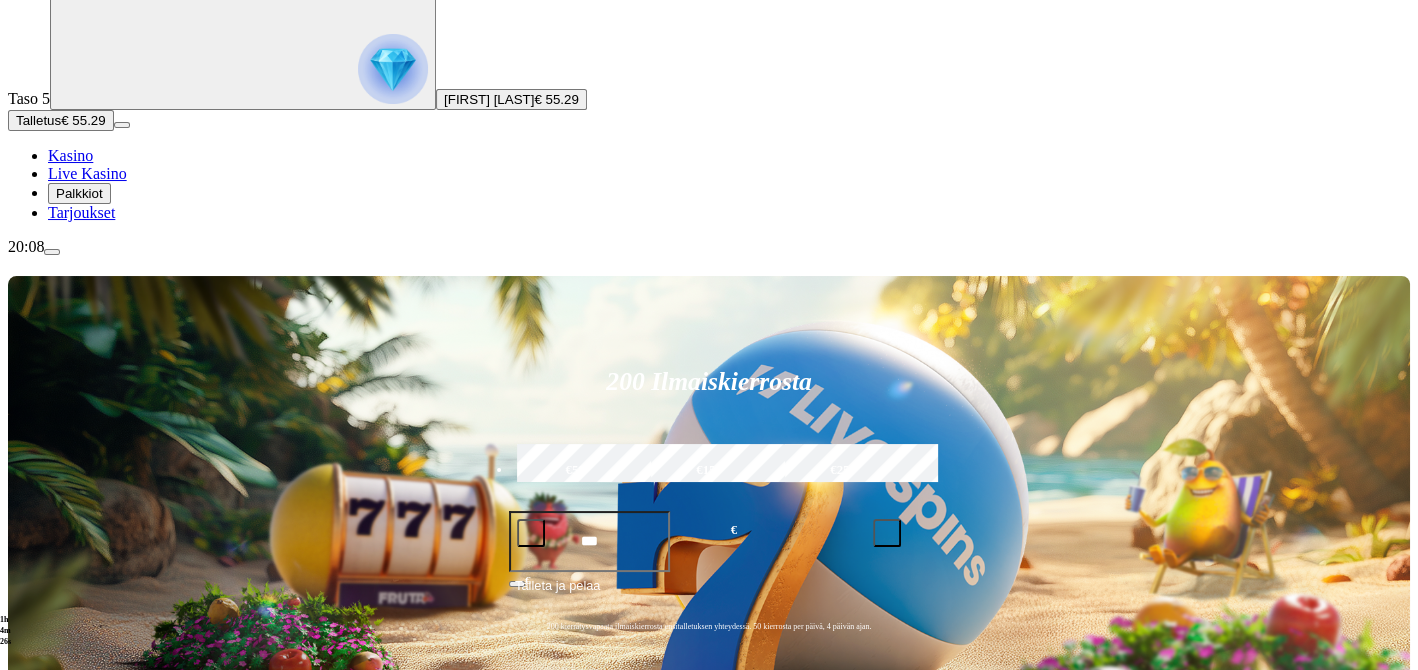 click at bounding box center [32, 1005] 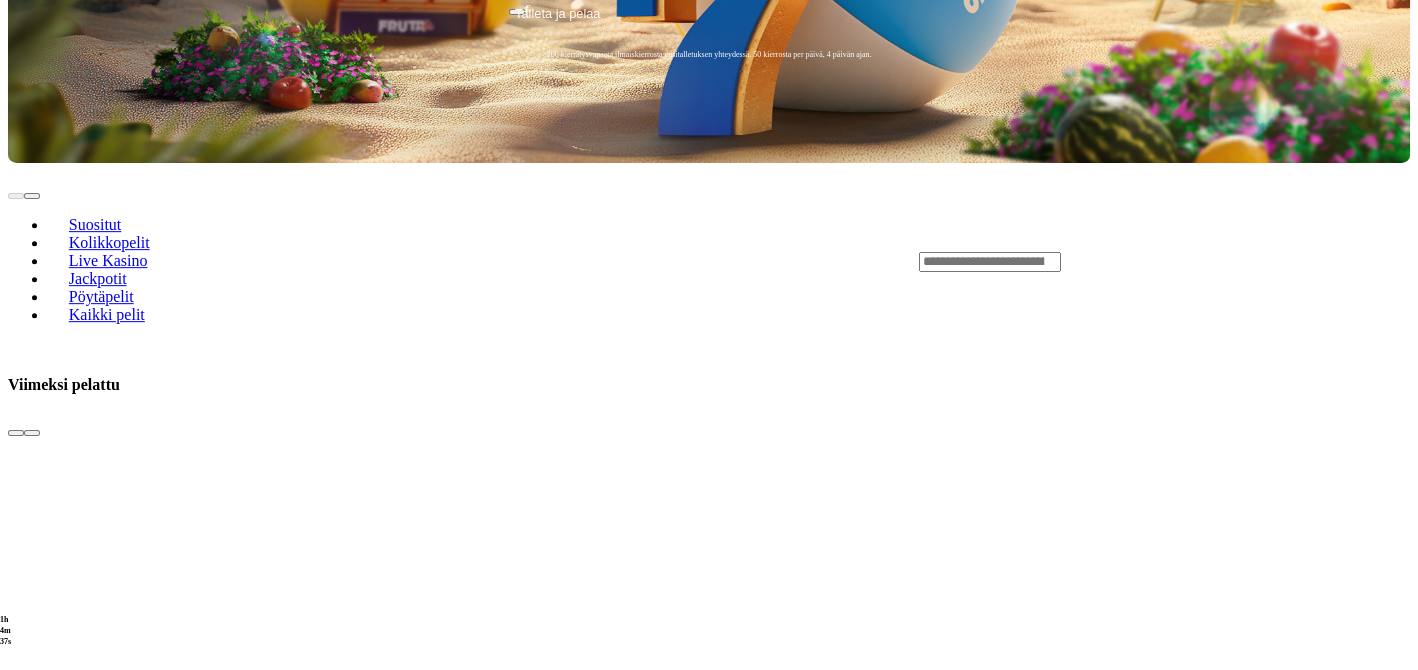 scroll, scrollTop: 777, scrollLeft: 0, axis: vertical 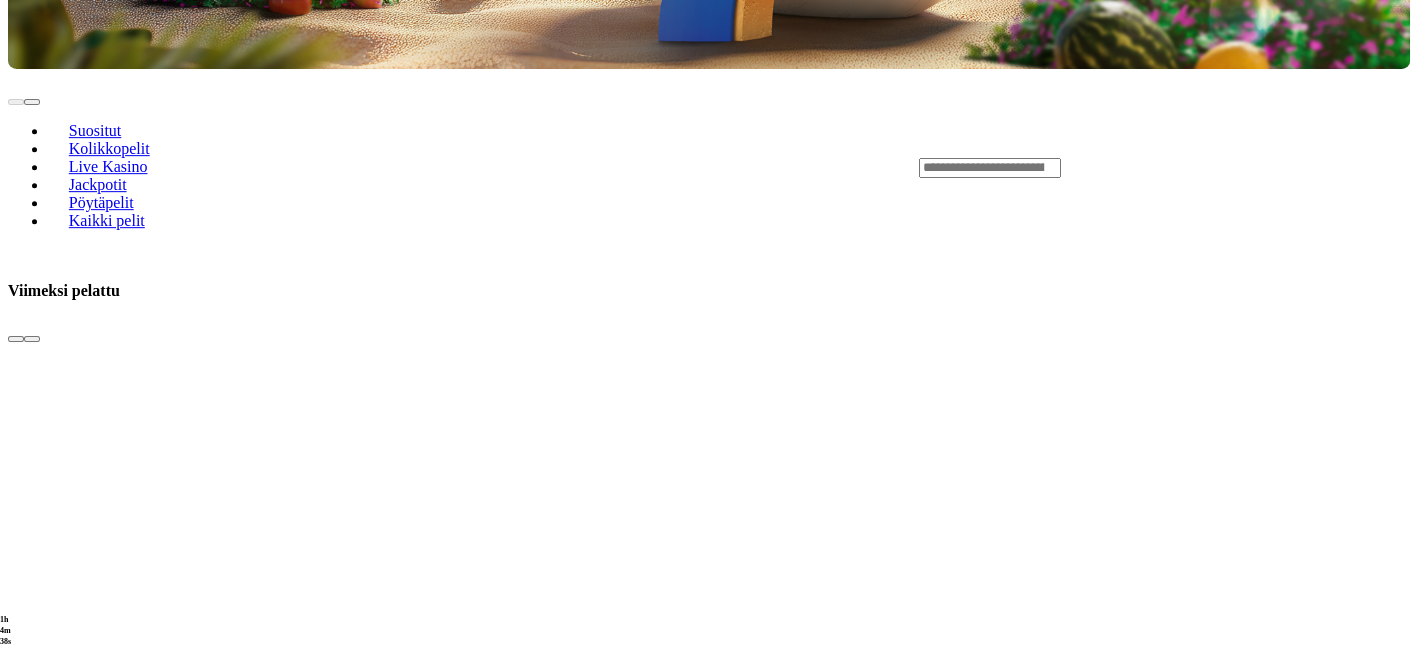 click at bounding box center [32, 2653] 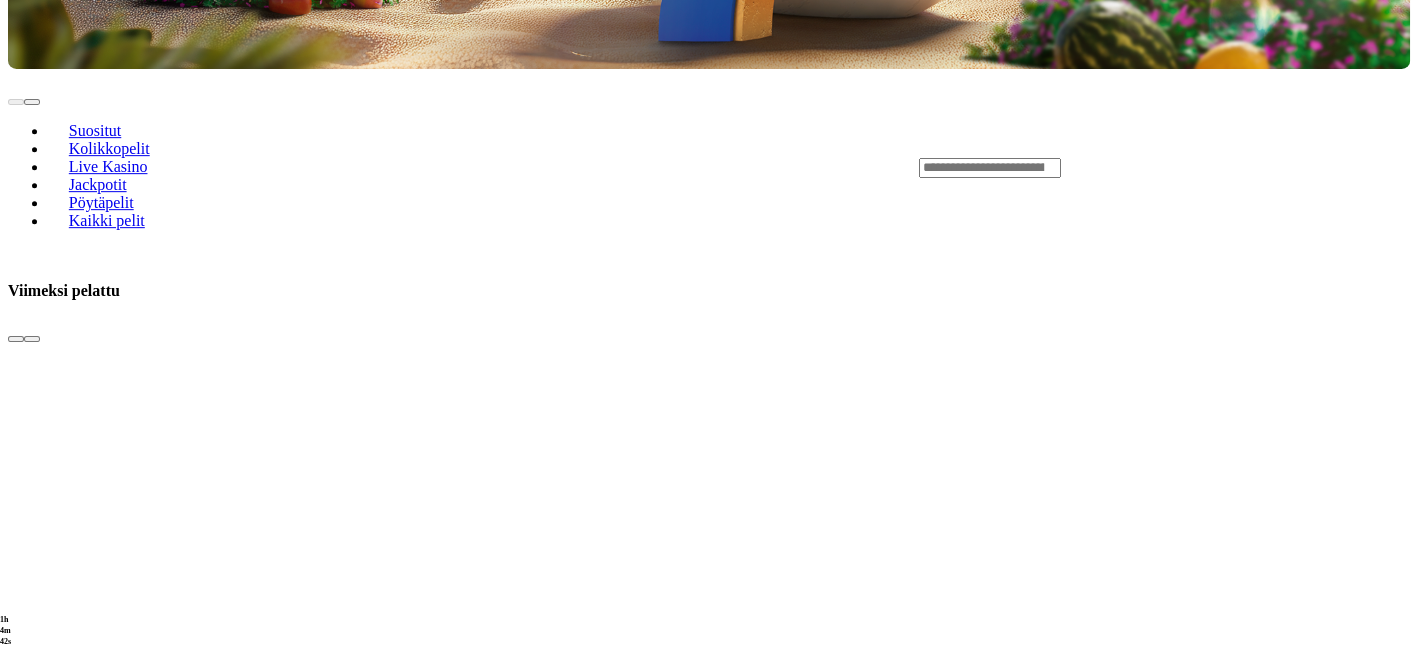 click at bounding box center [32, 2653] 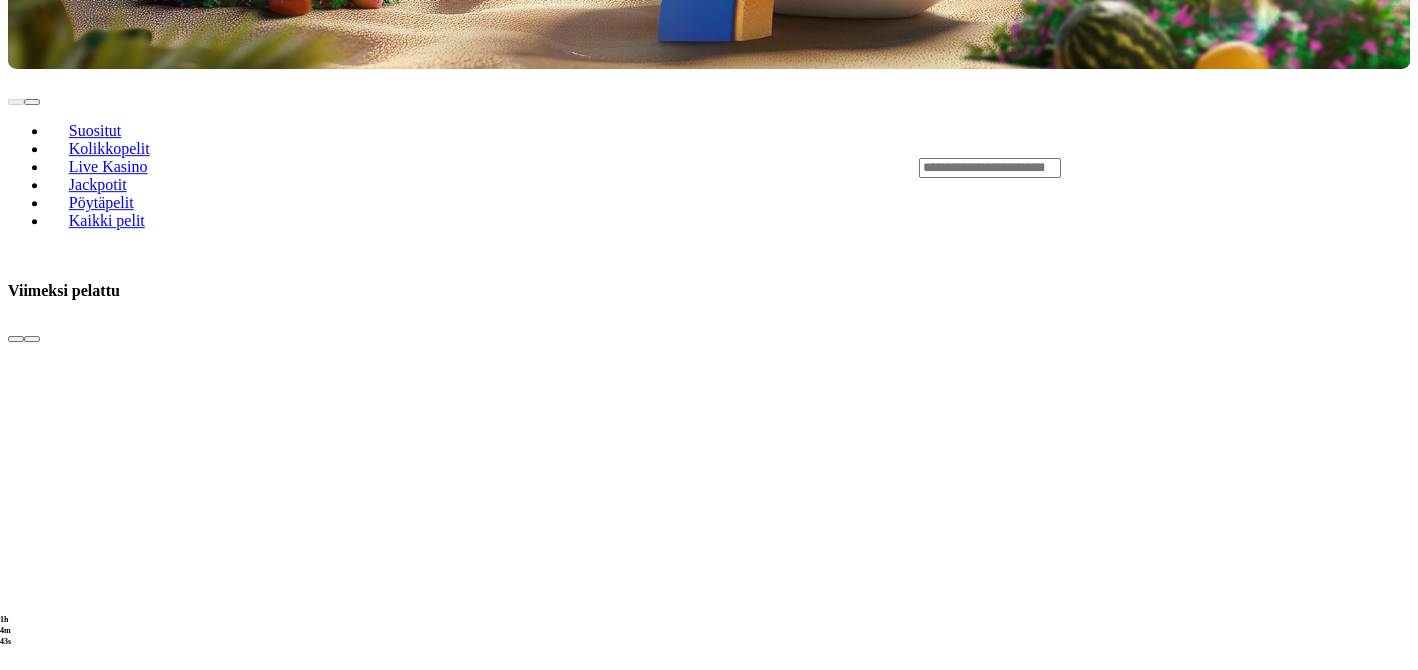 click at bounding box center [32, 2653] 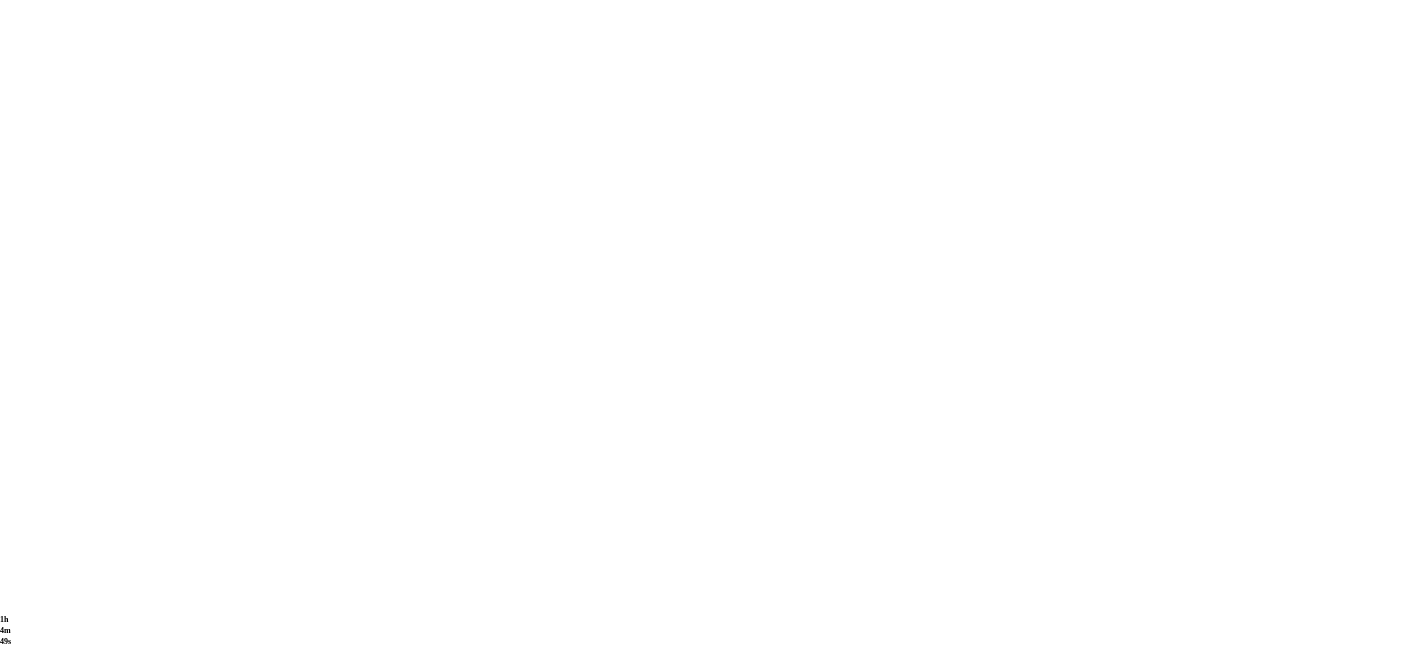 scroll, scrollTop: 1333, scrollLeft: 0, axis: vertical 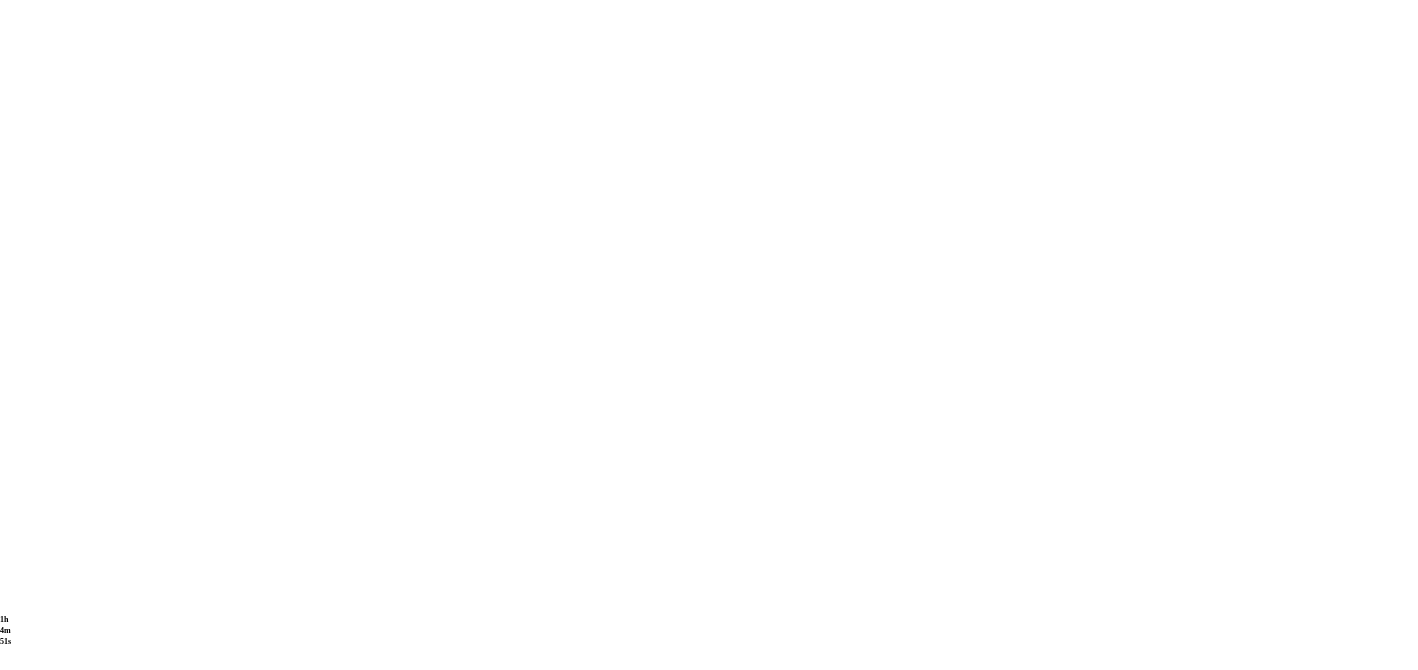 click on "Pelaa nyt" at bounding box center [77, 15529] 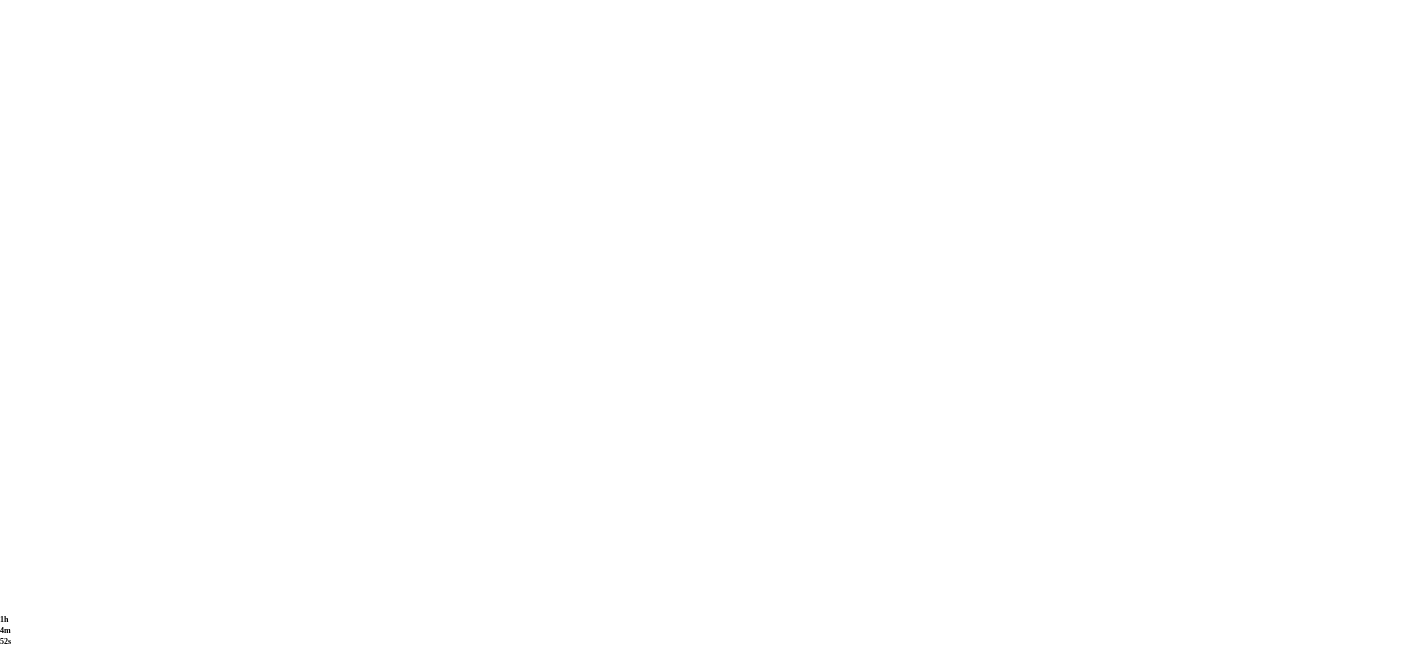 scroll, scrollTop: 0, scrollLeft: 0, axis: both 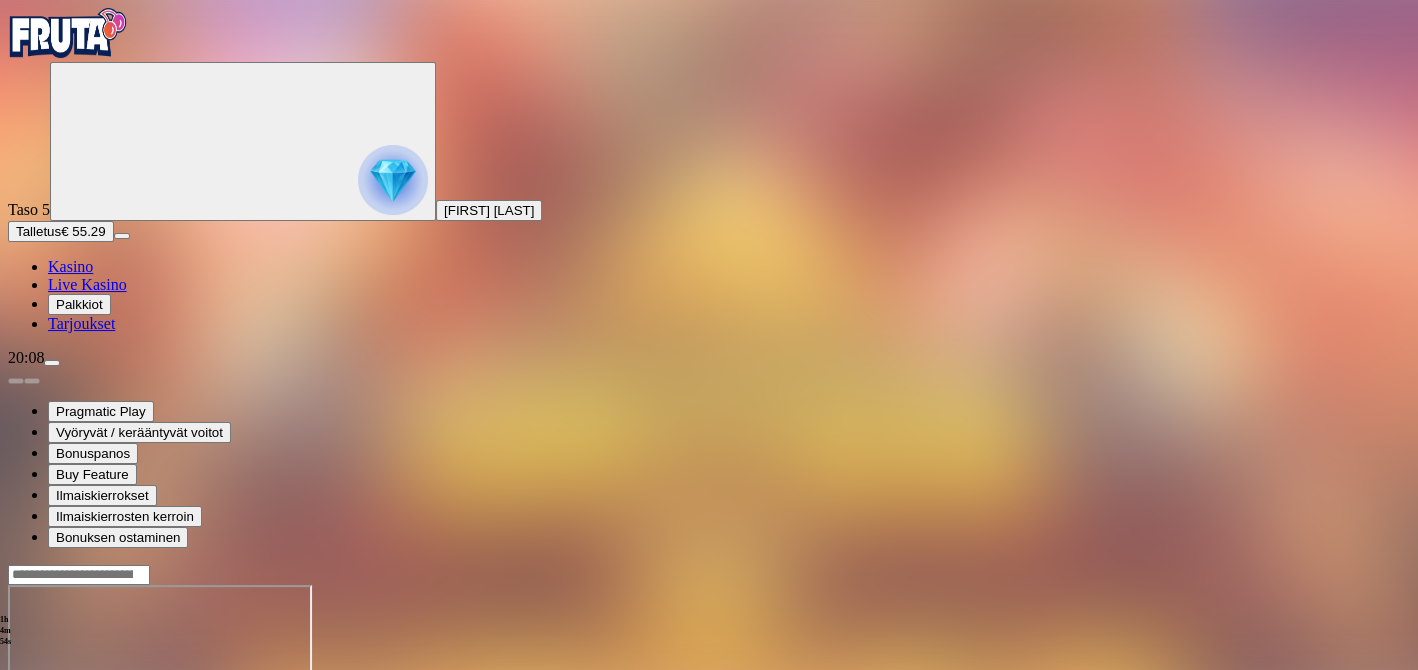 click at bounding box center [48, 757] 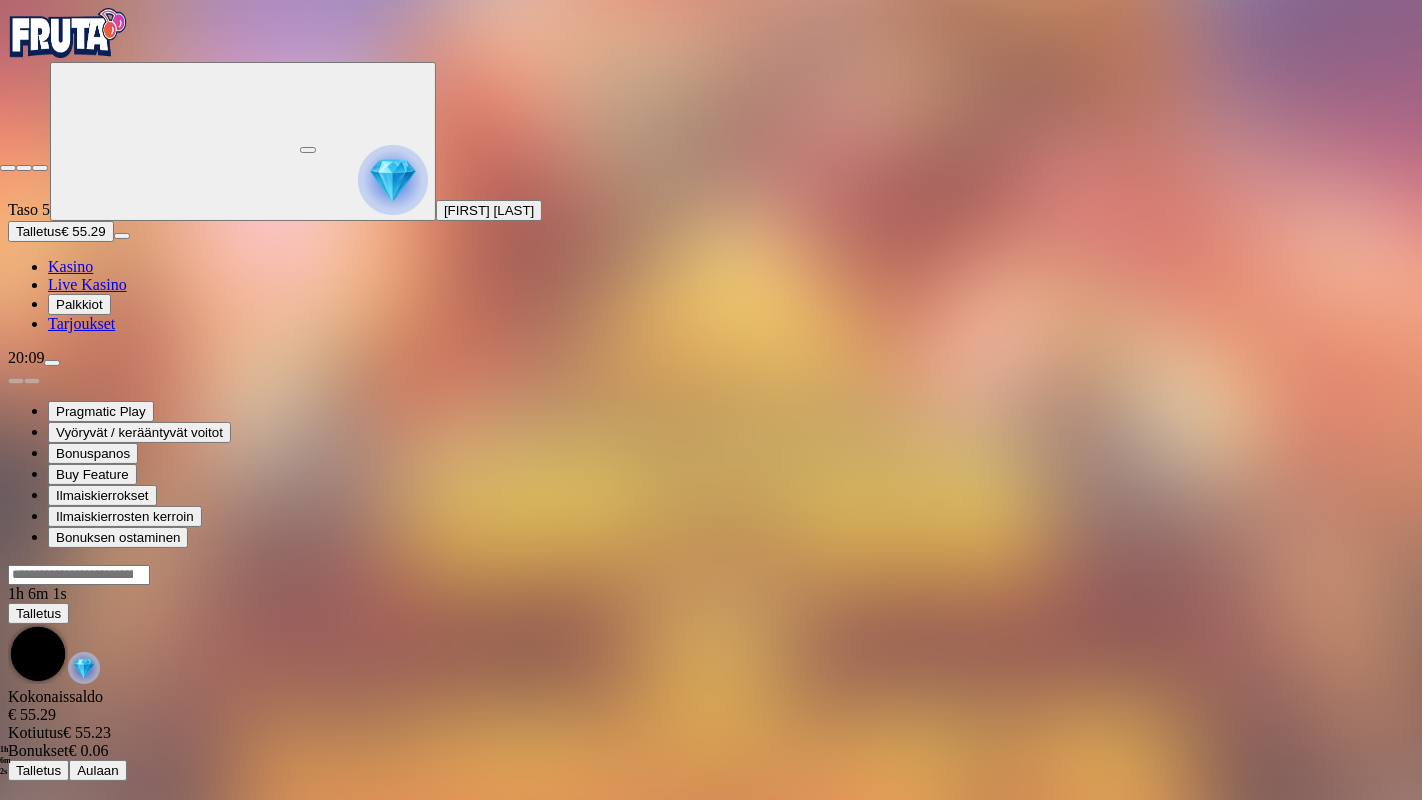 click at bounding box center (8, 168) 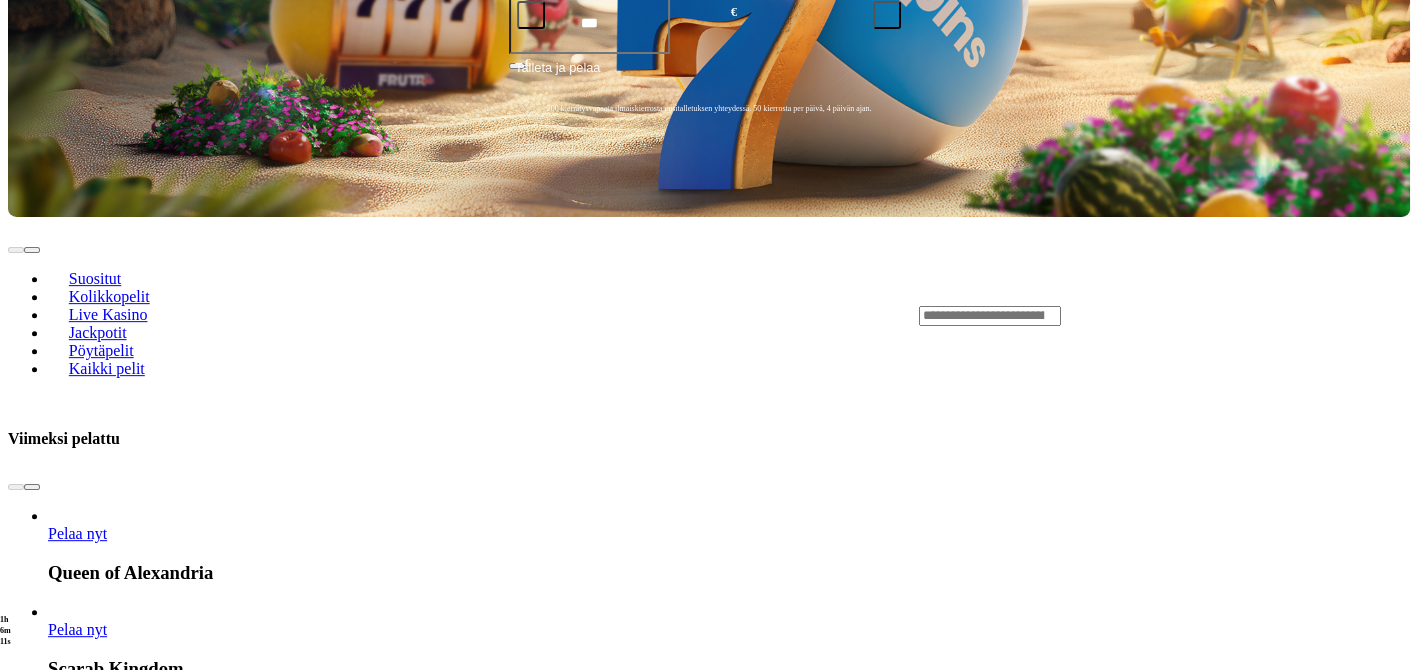 scroll, scrollTop: 666, scrollLeft: 0, axis: vertical 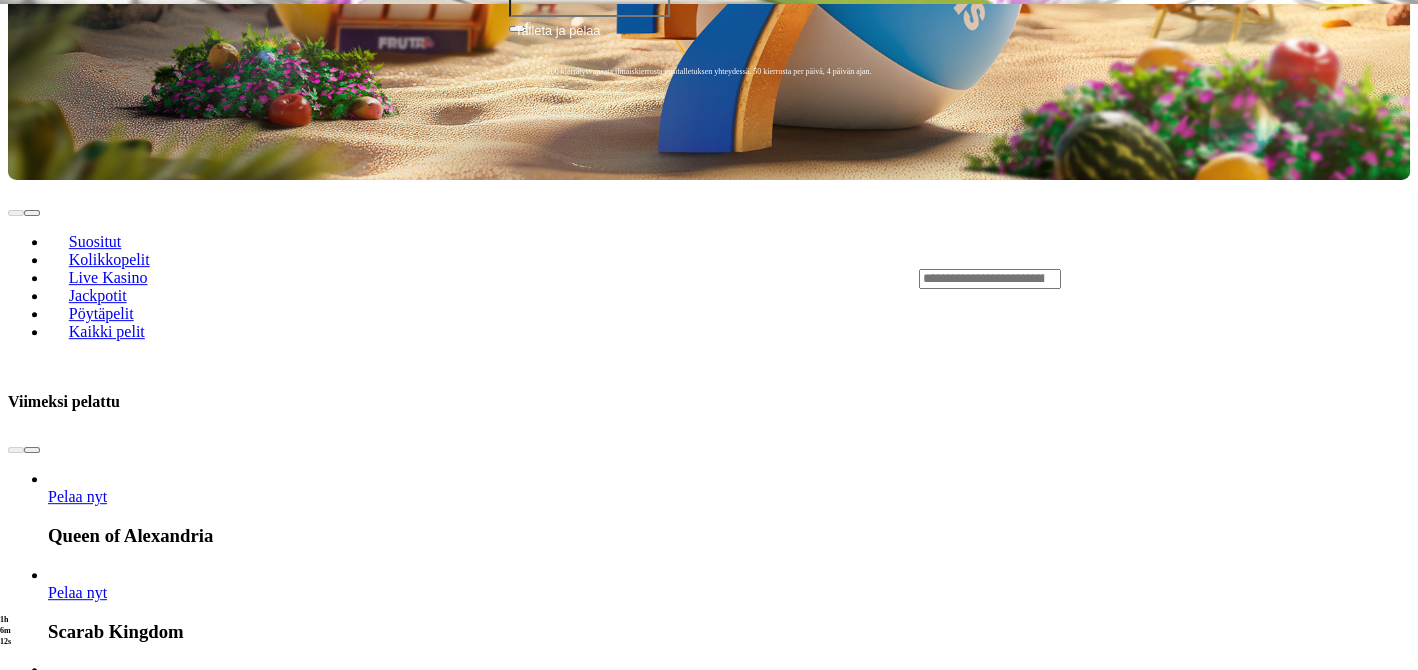 click on "Pelaa nyt" at bounding box center [77, 2905] 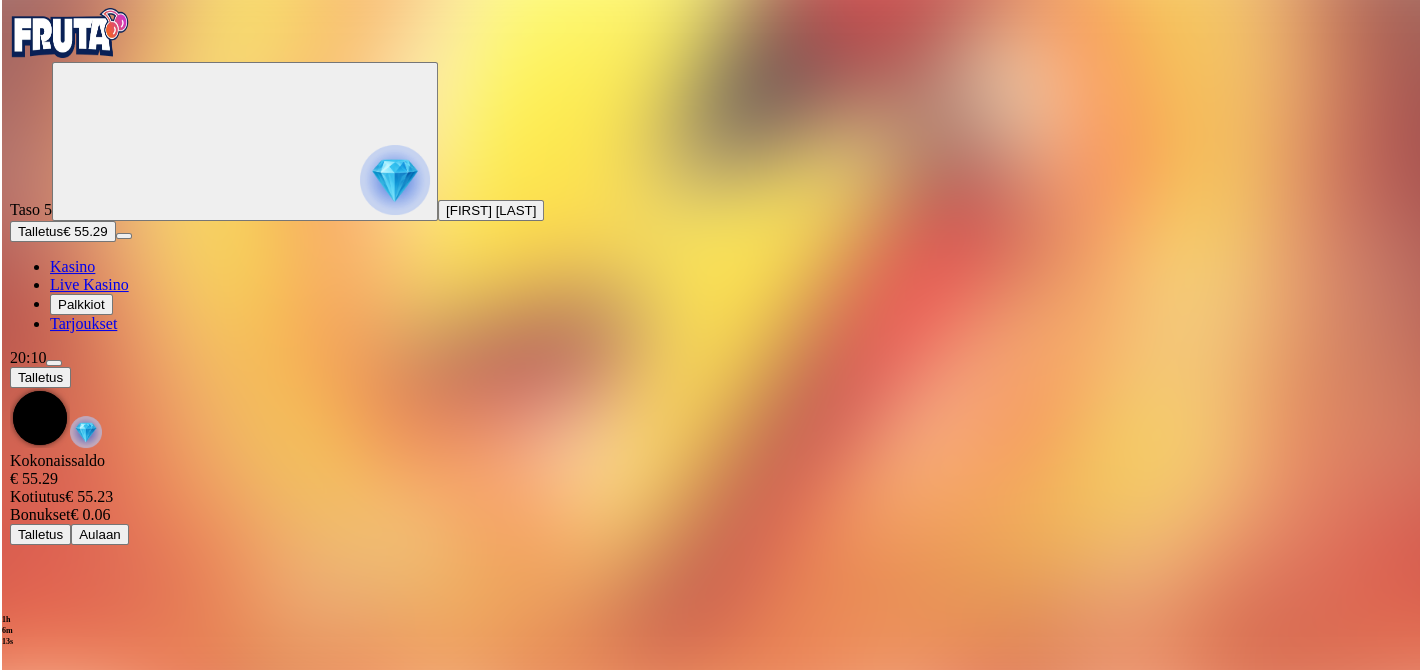 scroll, scrollTop: 0, scrollLeft: 0, axis: both 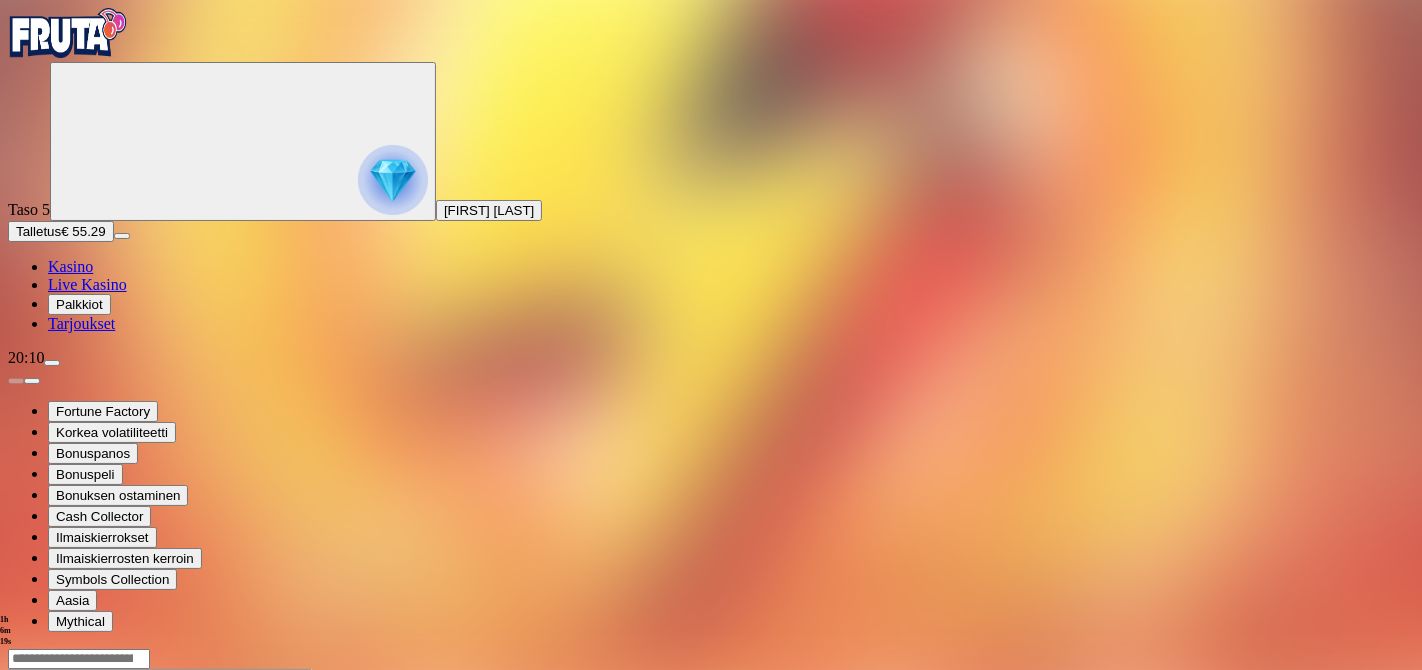 click at bounding box center [48, 841] 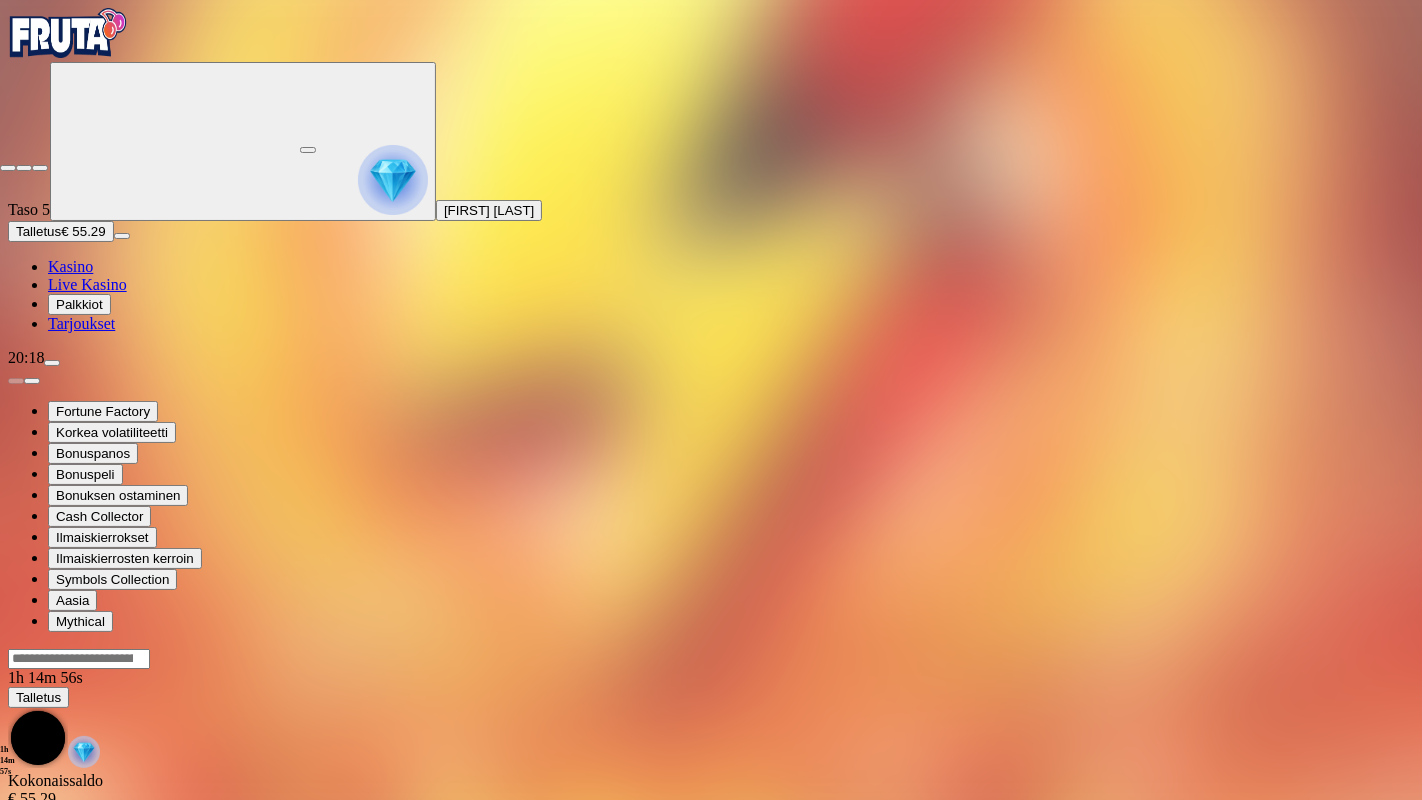click at bounding box center [8, 168] 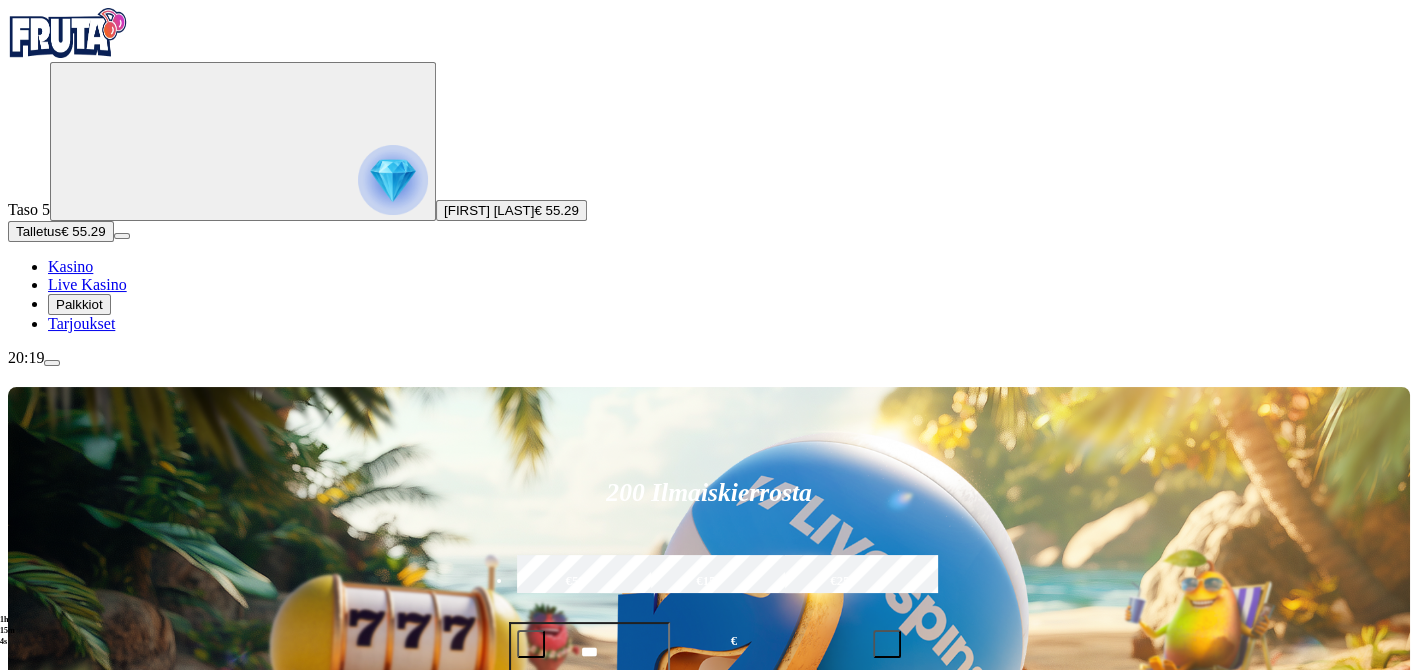 click on "Palkkiot" at bounding box center [79, 304] 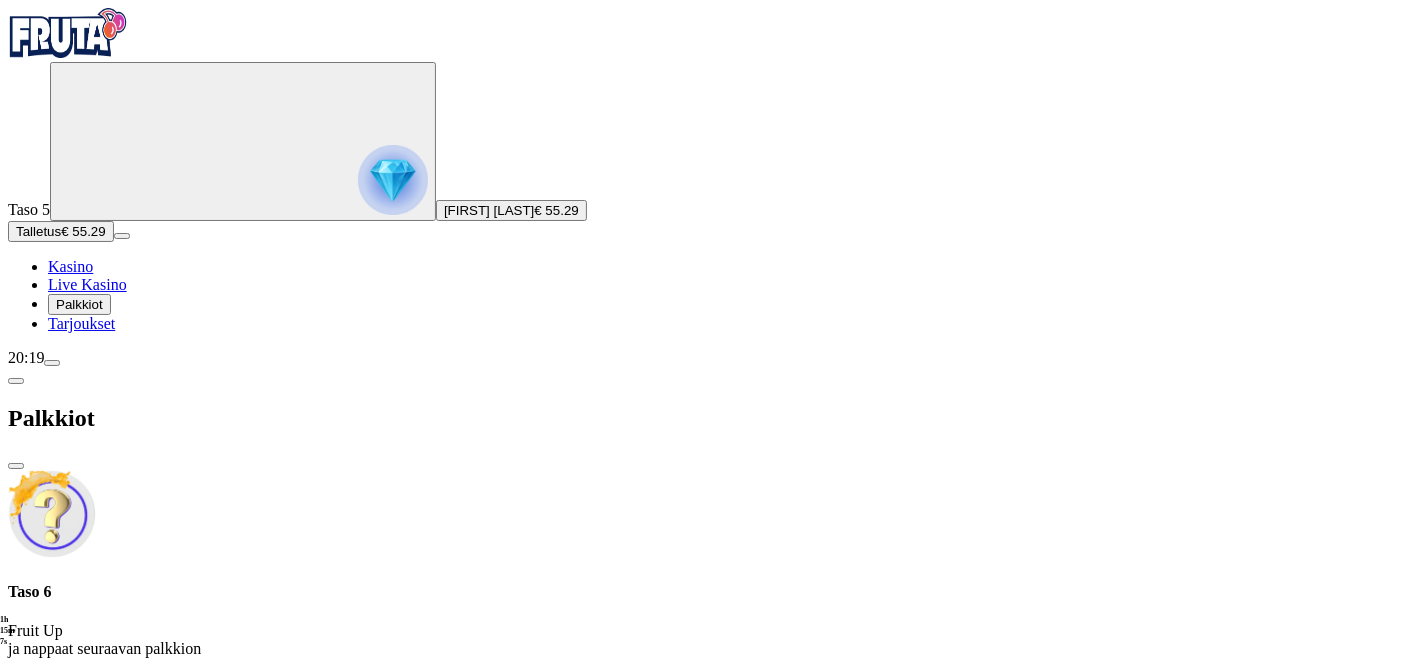 click at bounding box center (52, 514) 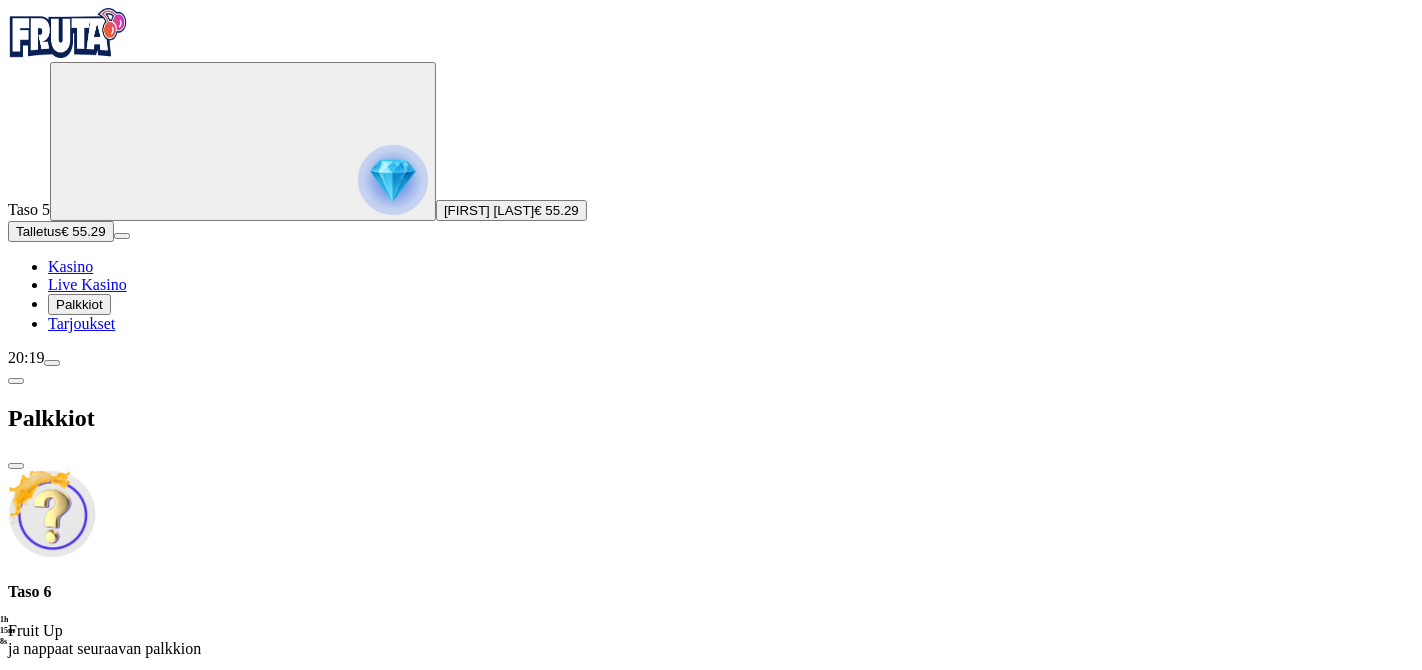 click at bounding box center (52, 363) 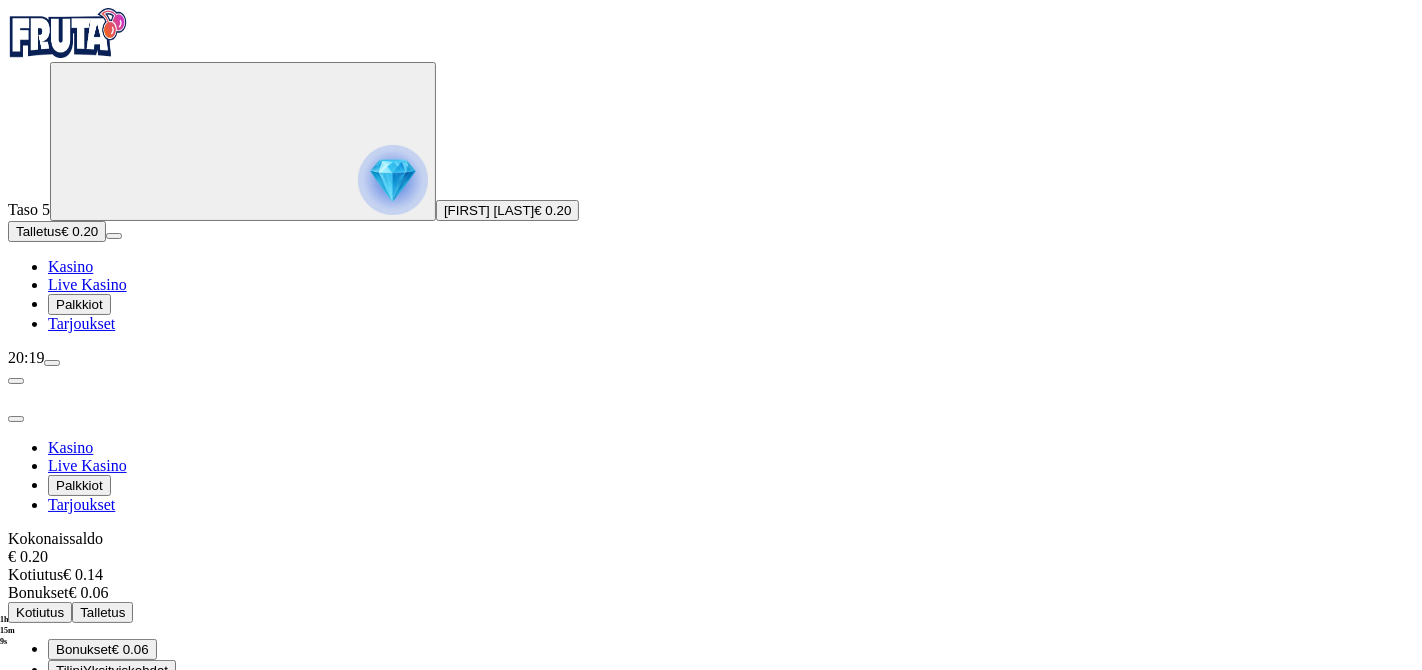 scroll, scrollTop: 37, scrollLeft: 0, axis: vertical 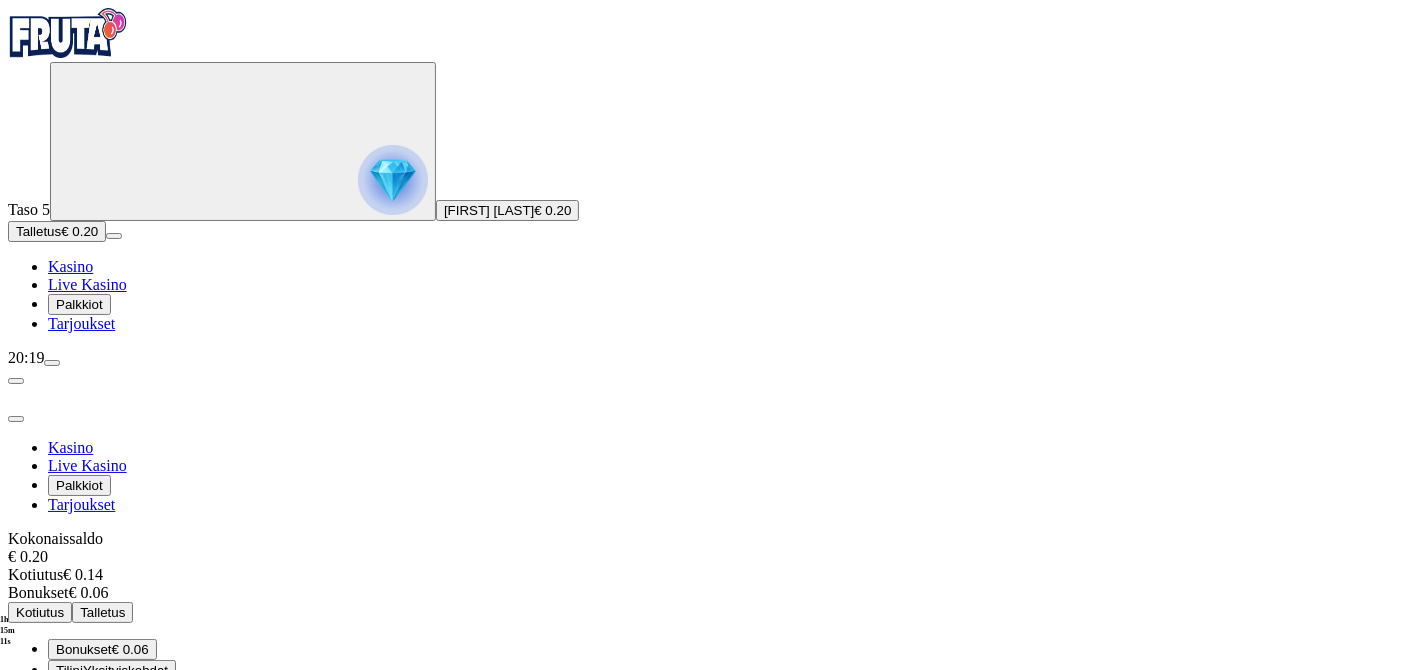 click on "Kirjaudu ulos" at bounding box center (54, 854) 